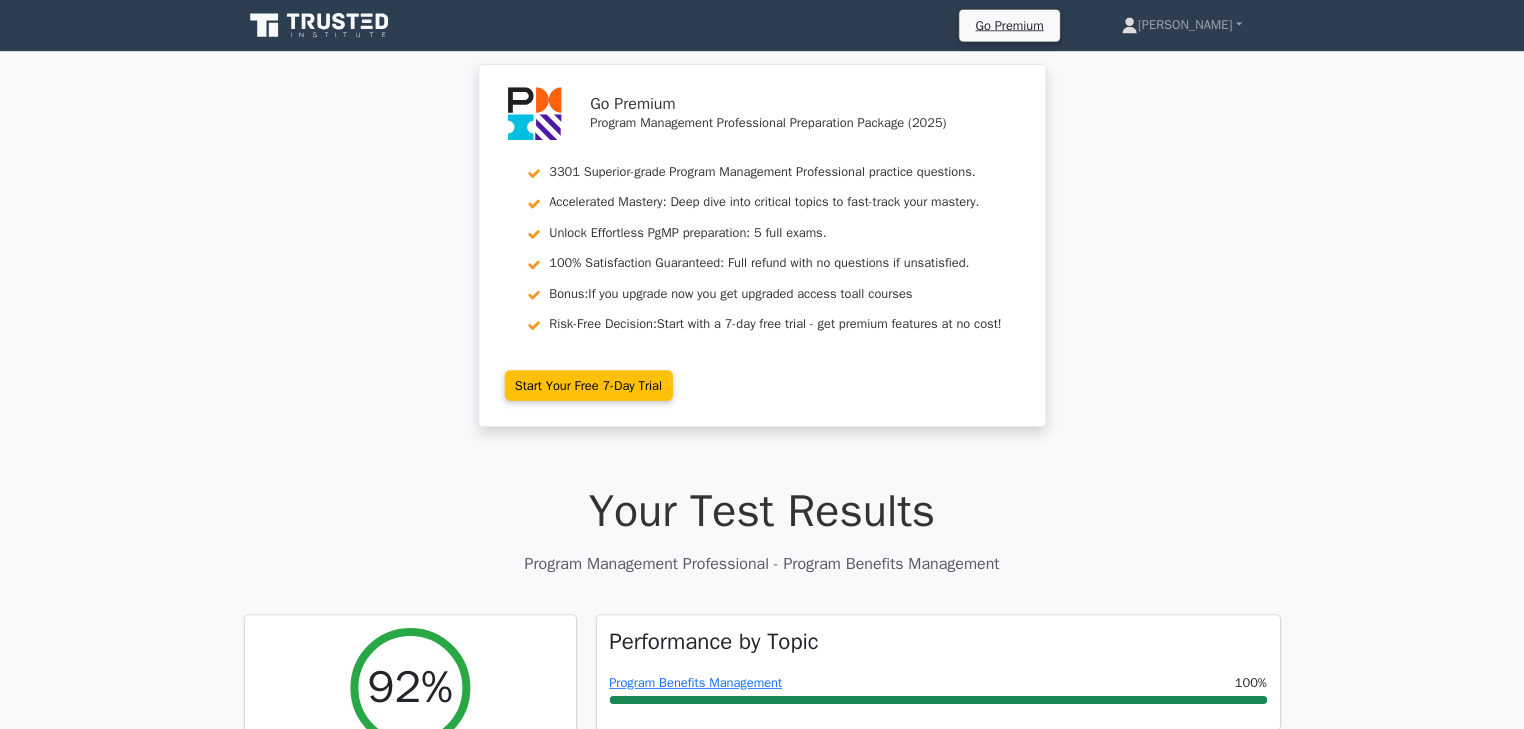scroll, scrollTop: 0, scrollLeft: 0, axis: both 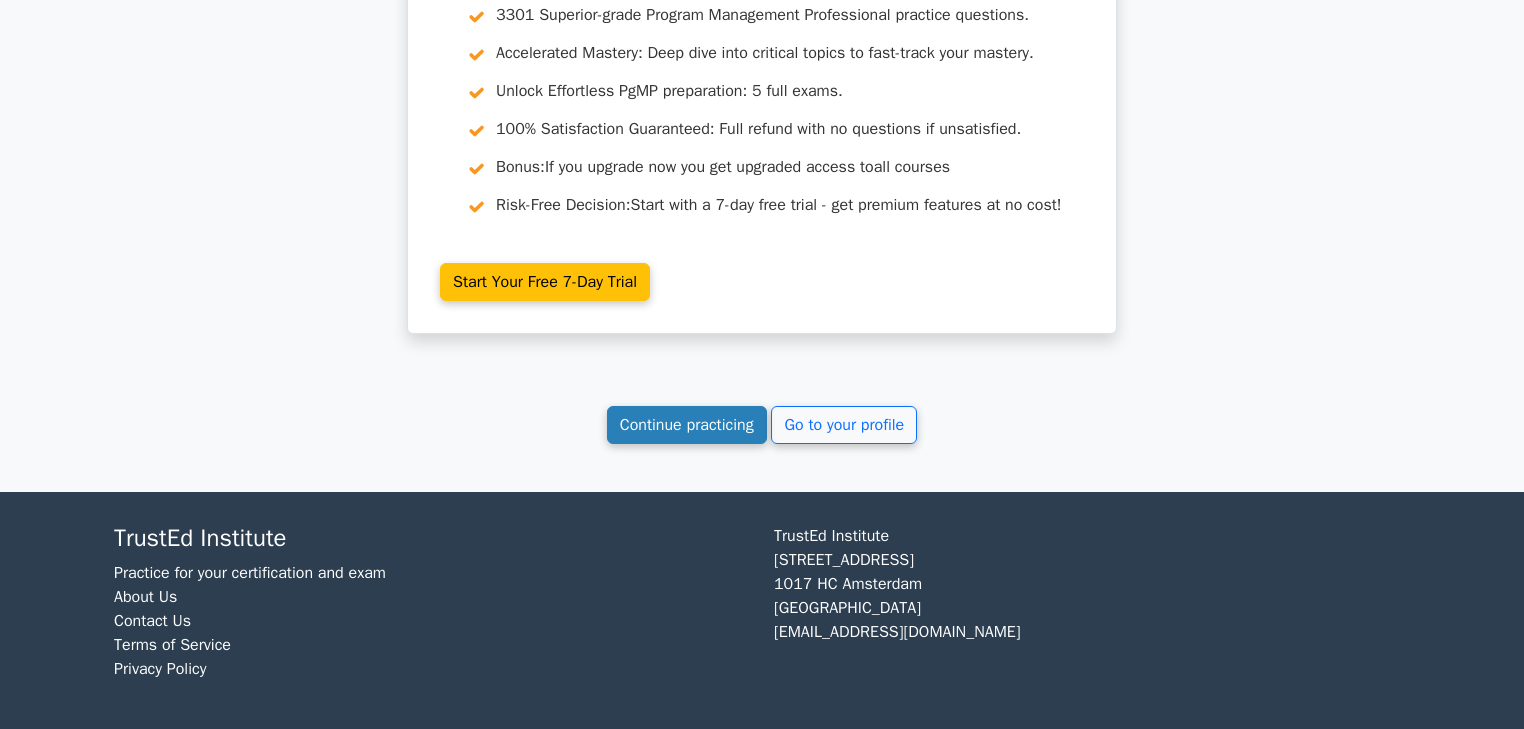click on "Continue practicing" at bounding box center (687, 425) 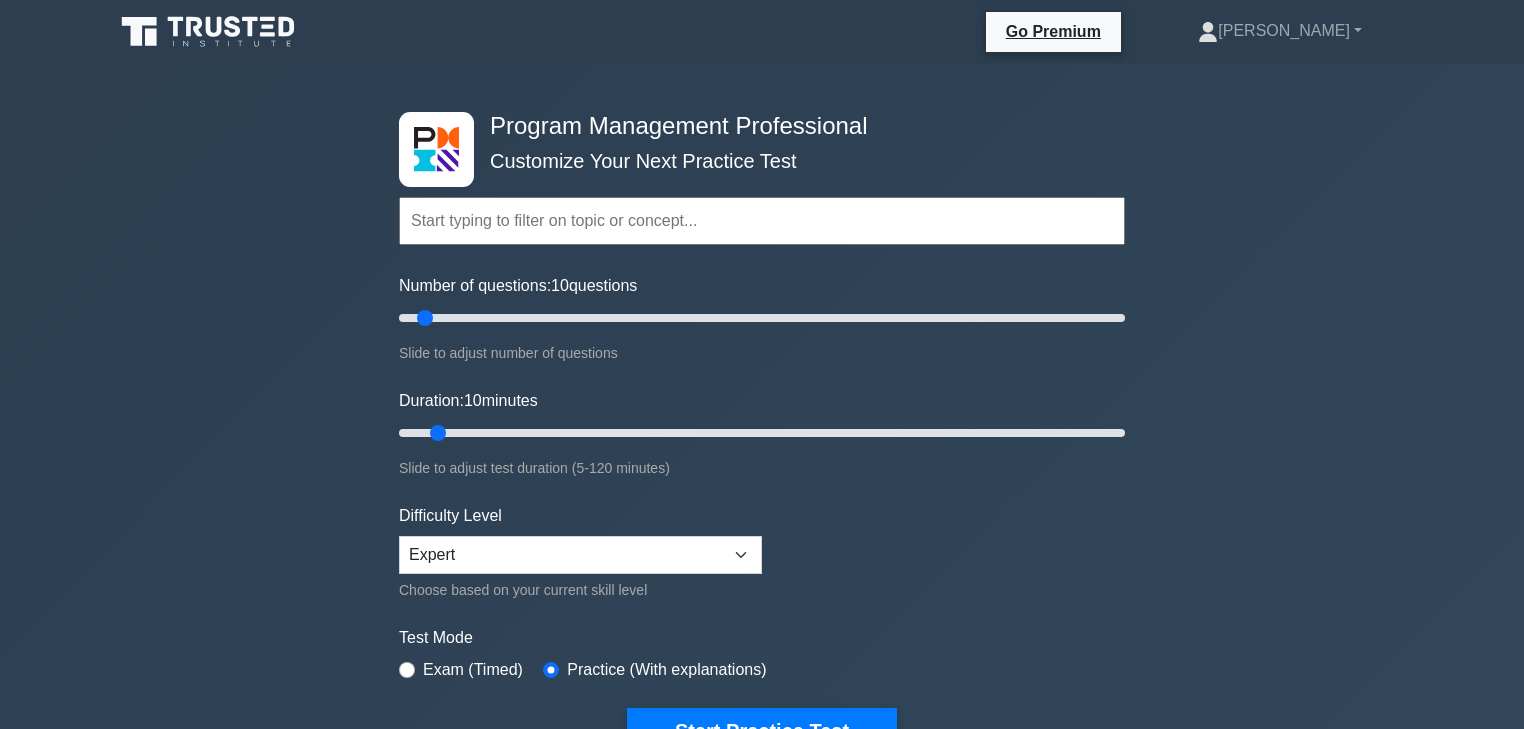scroll, scrollTop: 0, scrollLeft: 0, axis: both 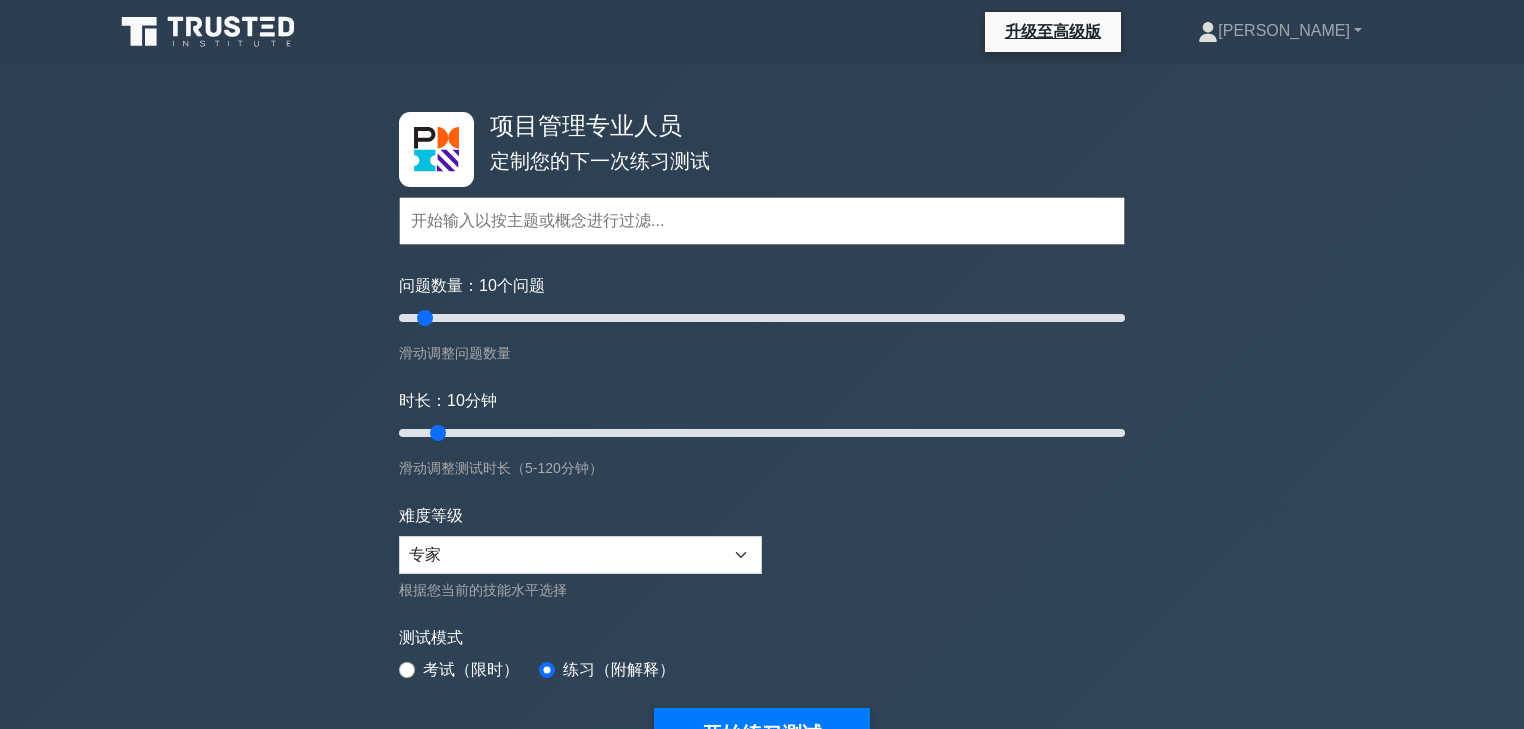 click on "项目管理专业人员
定制您的下一次练习测试
主题
项目管理简介
项目管理绩效领域
项目战略协调
项目效益管理
项目利益相关者参与
项目治理
项目生命周期管理" at bounding box center [762, 675] 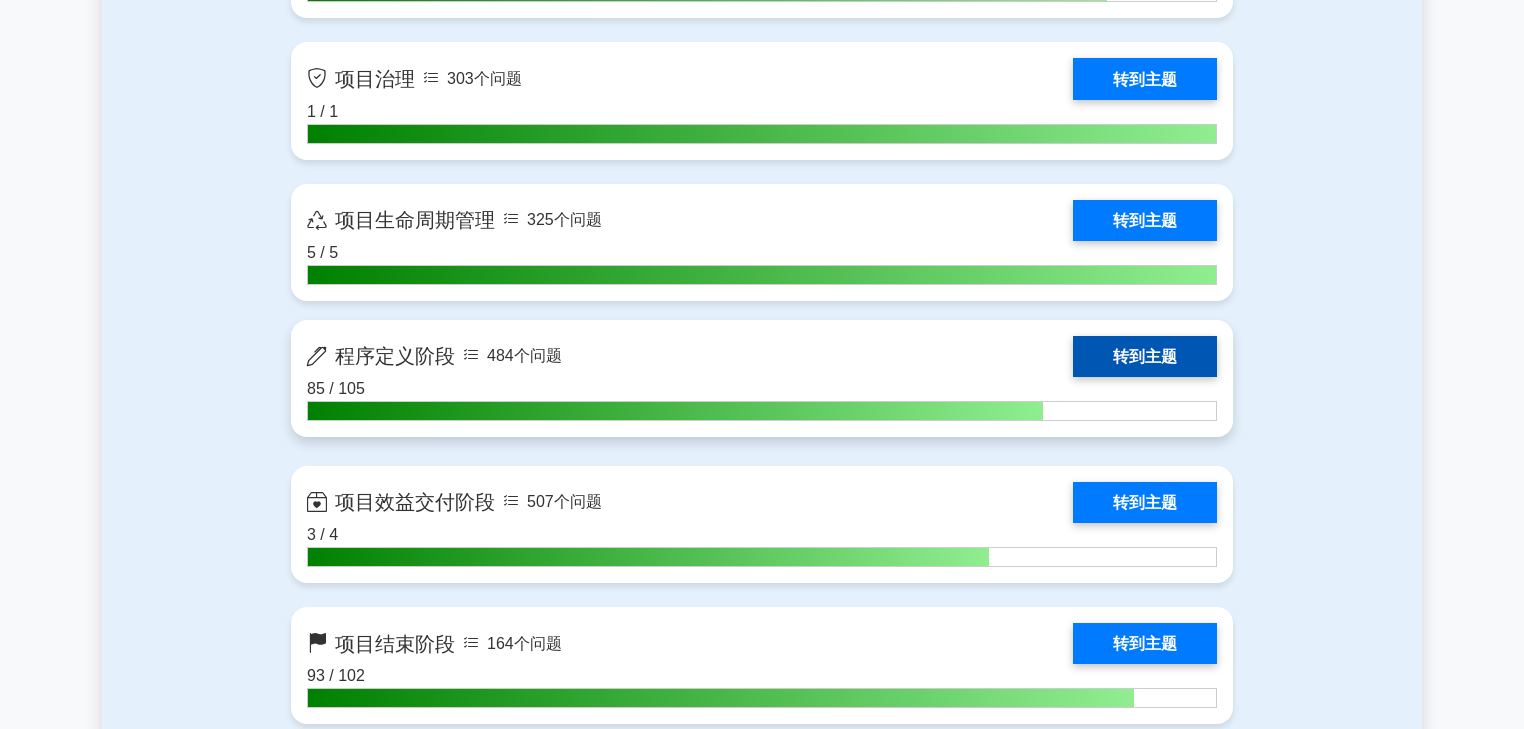 scroll, scrollTop: 2124, scrollLeft: 0, axis: vertical 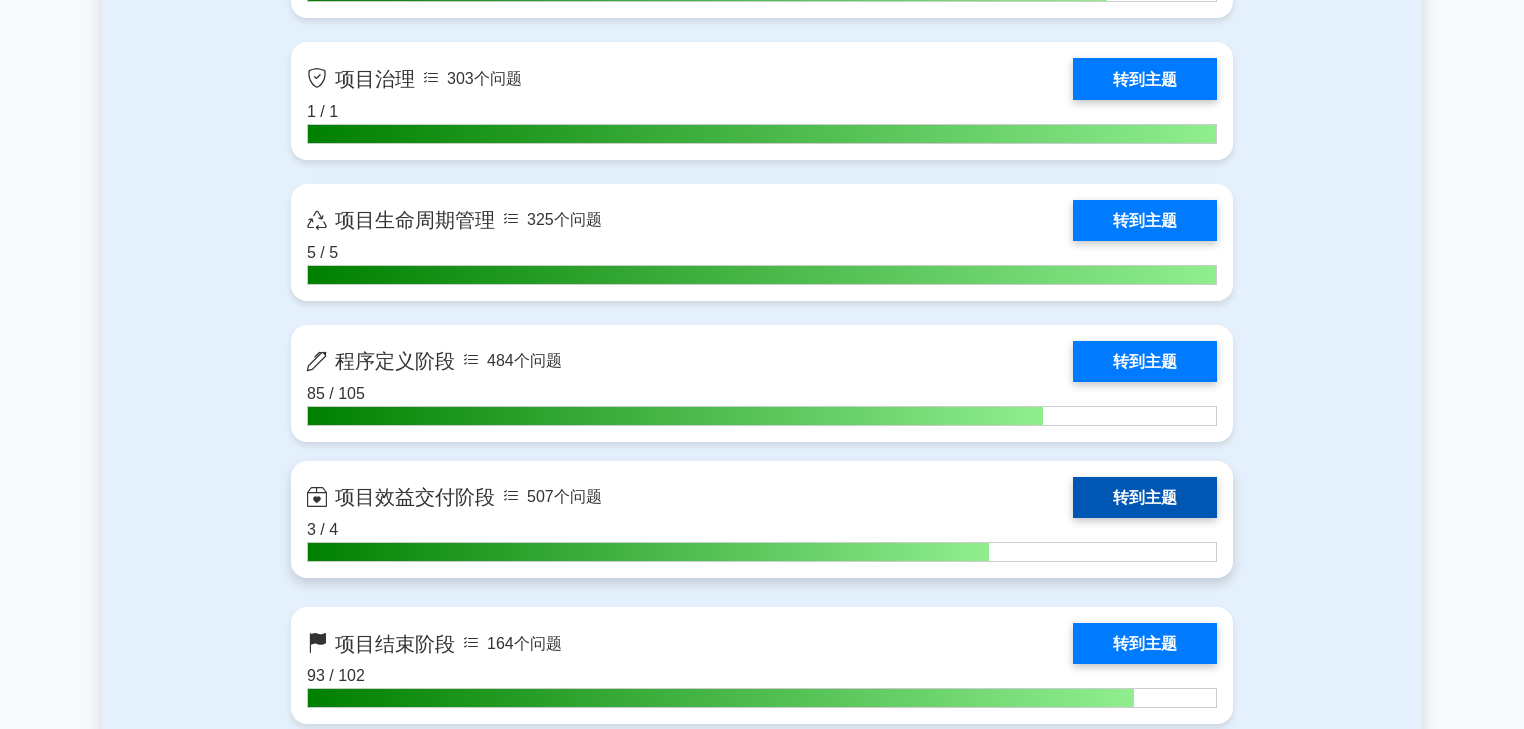 click on "转到主题" at bounding box center (1145, 497) 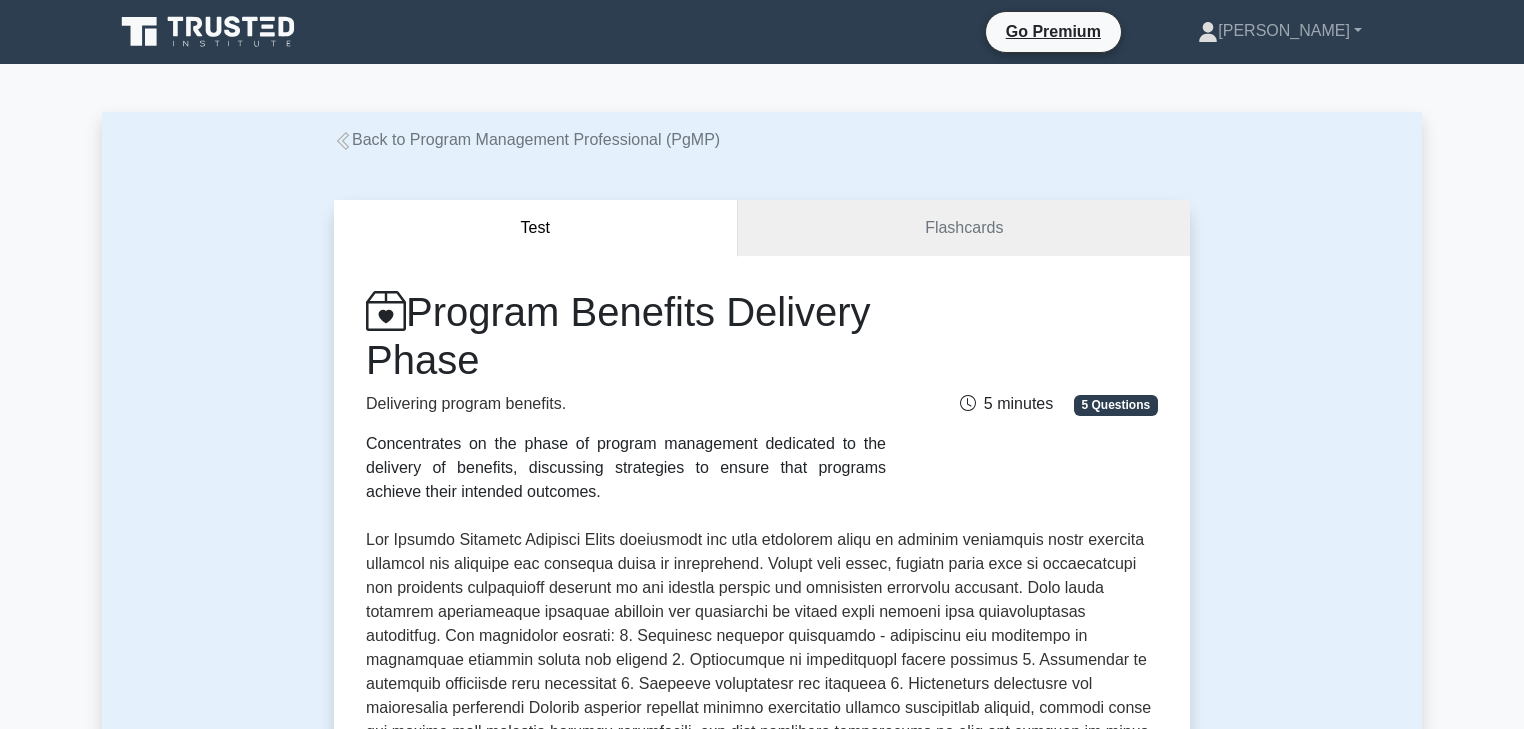 scroll, scrollTop: 0, scrollLeft: 0, axis: both 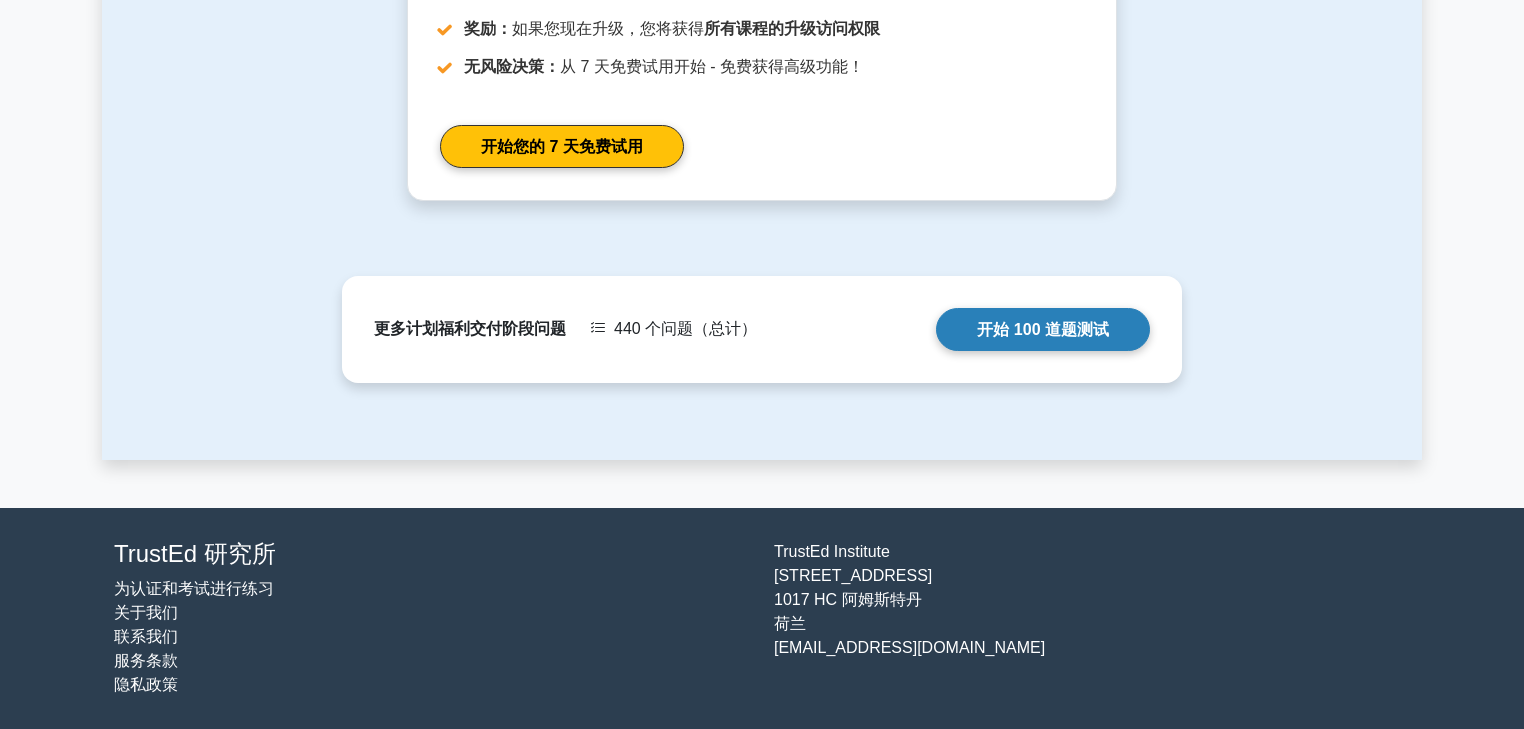 click on "开始 100 道题测试" at bounding box center [1043, 329] 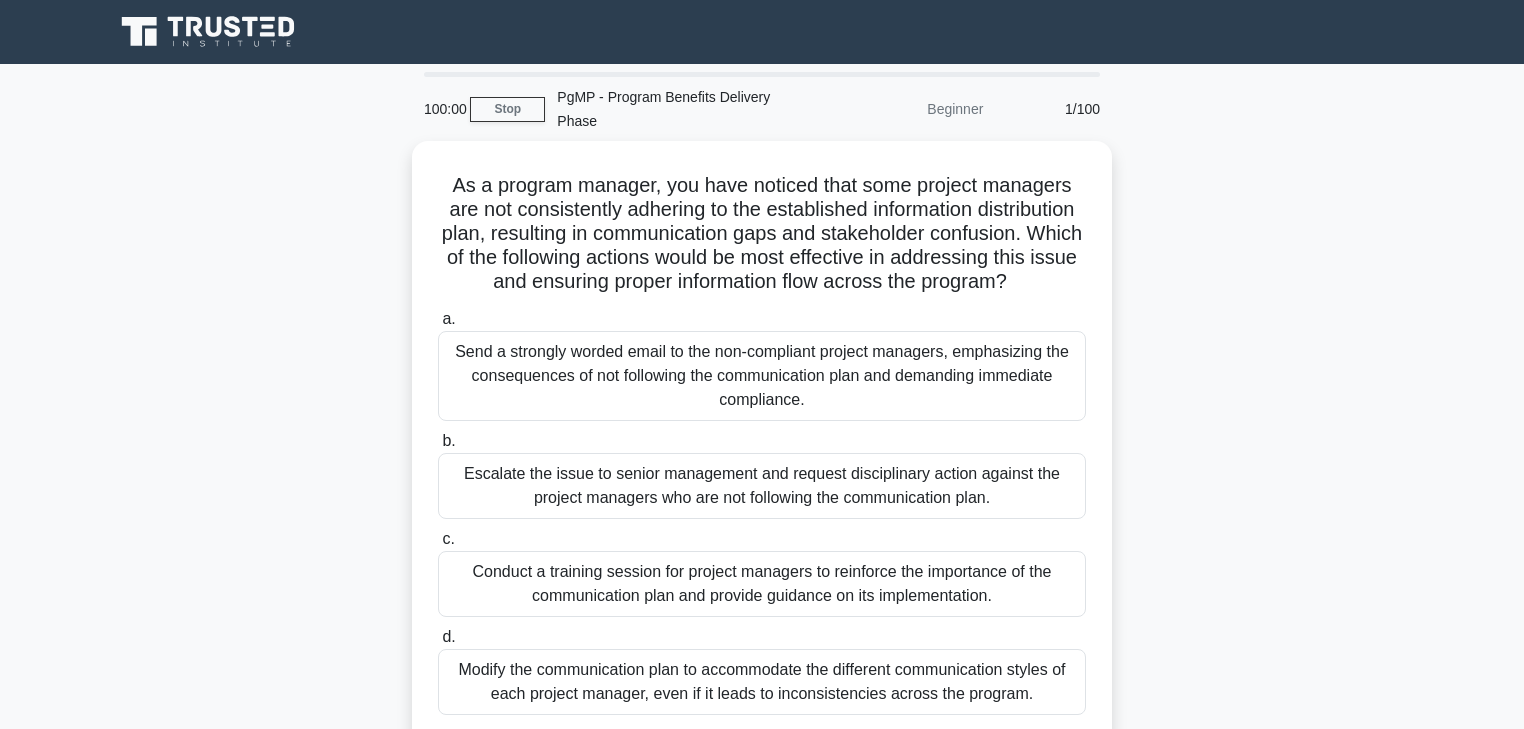 scroll, scrollTop: 0, scrollLeft: 0, axis: both 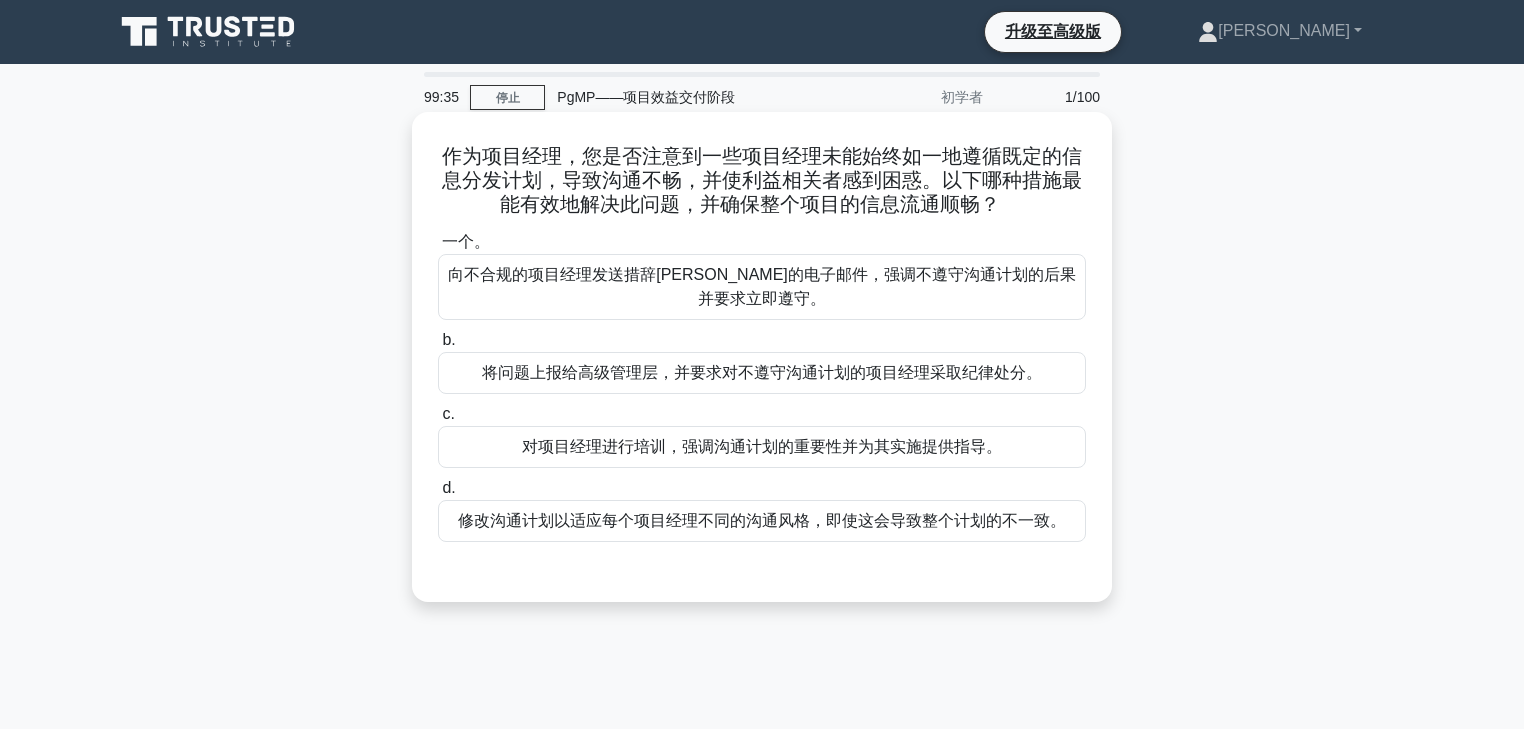 click on "对项目经理进行培训，强调沟通计划的重要性并为其实施提供指导。" at bounding box center [762, 446] 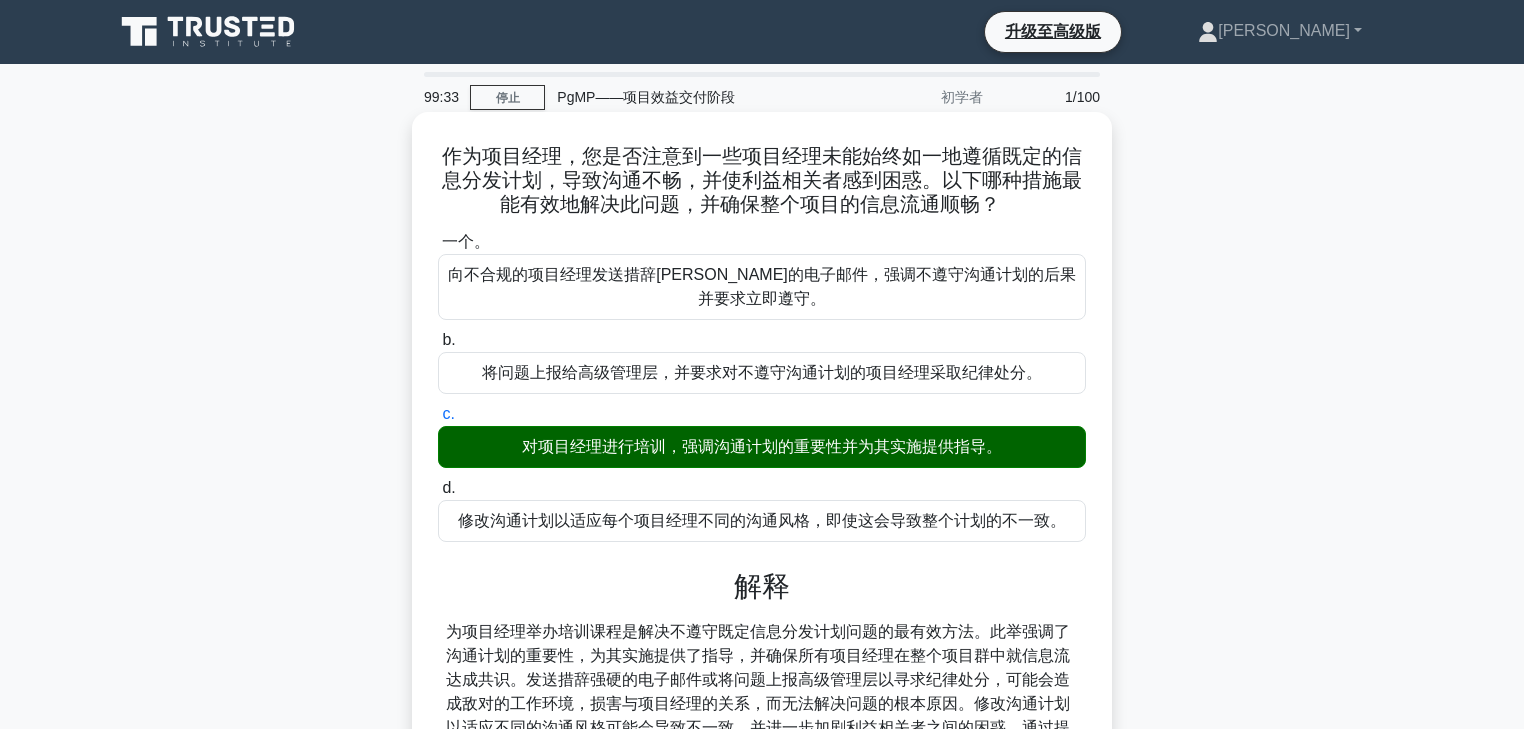 scroll, scrollTop: 352, scrollLeft: 0, axis: vertical 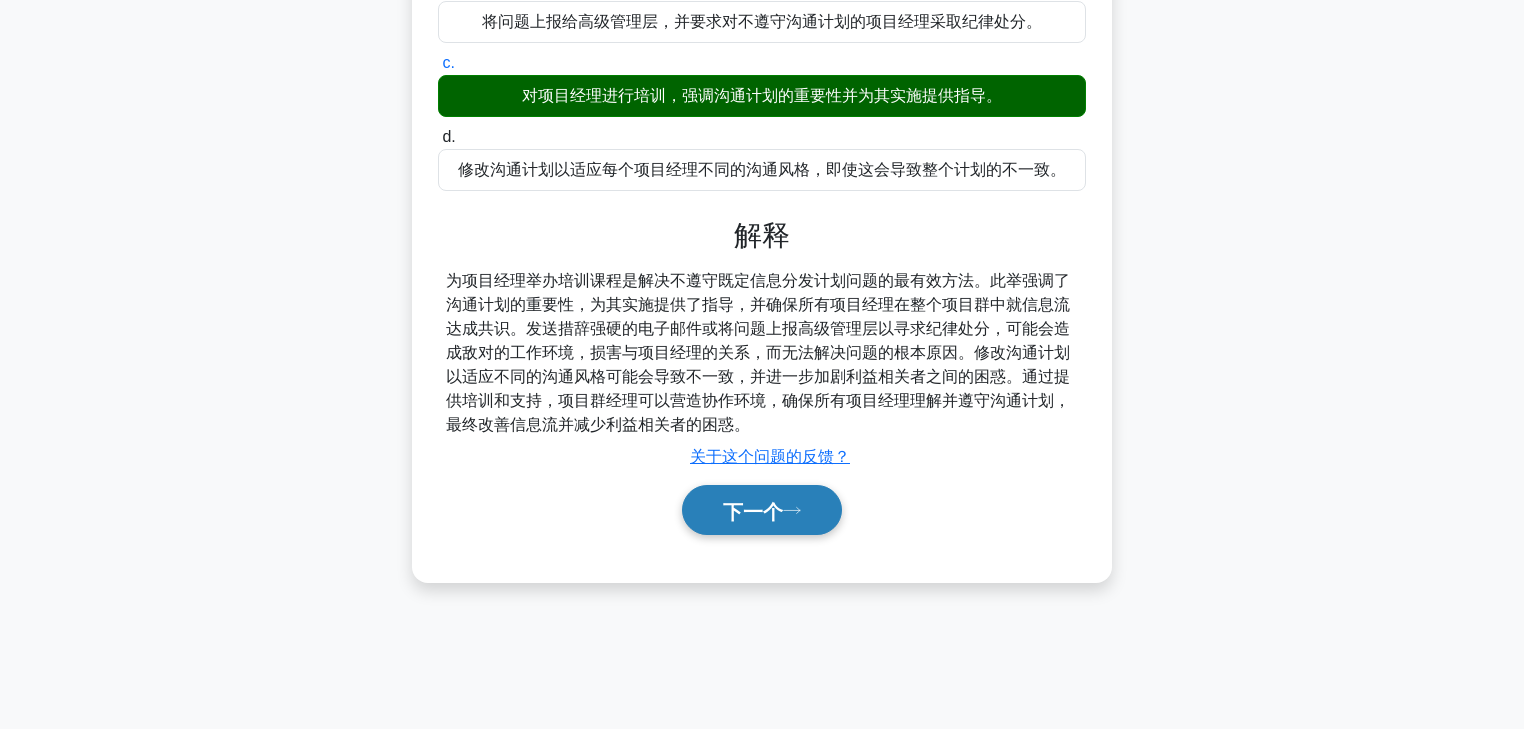 click on "下一个" at bounding box center (762, 510) 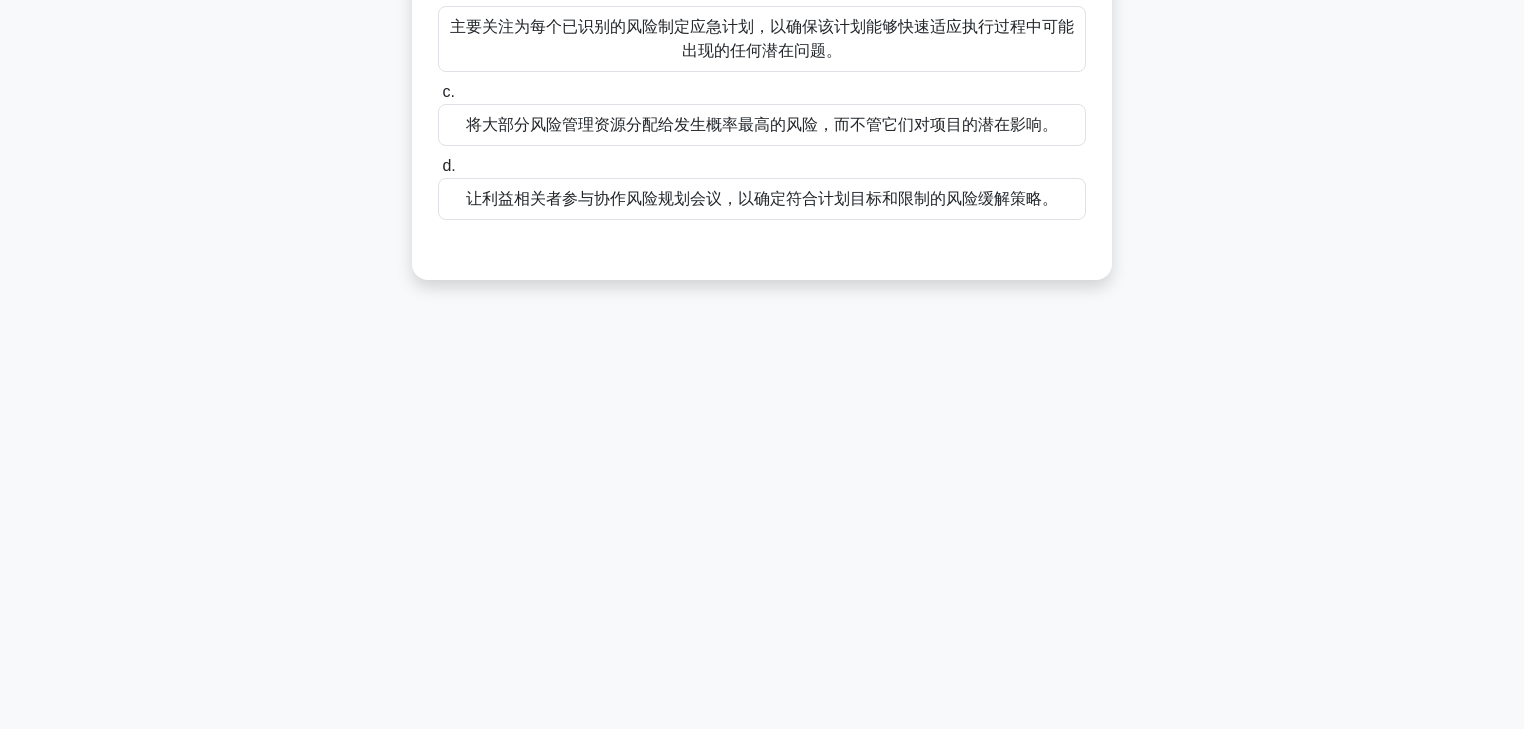 scroll, scrollTop: 0, scrollLeft: 0, axis: both 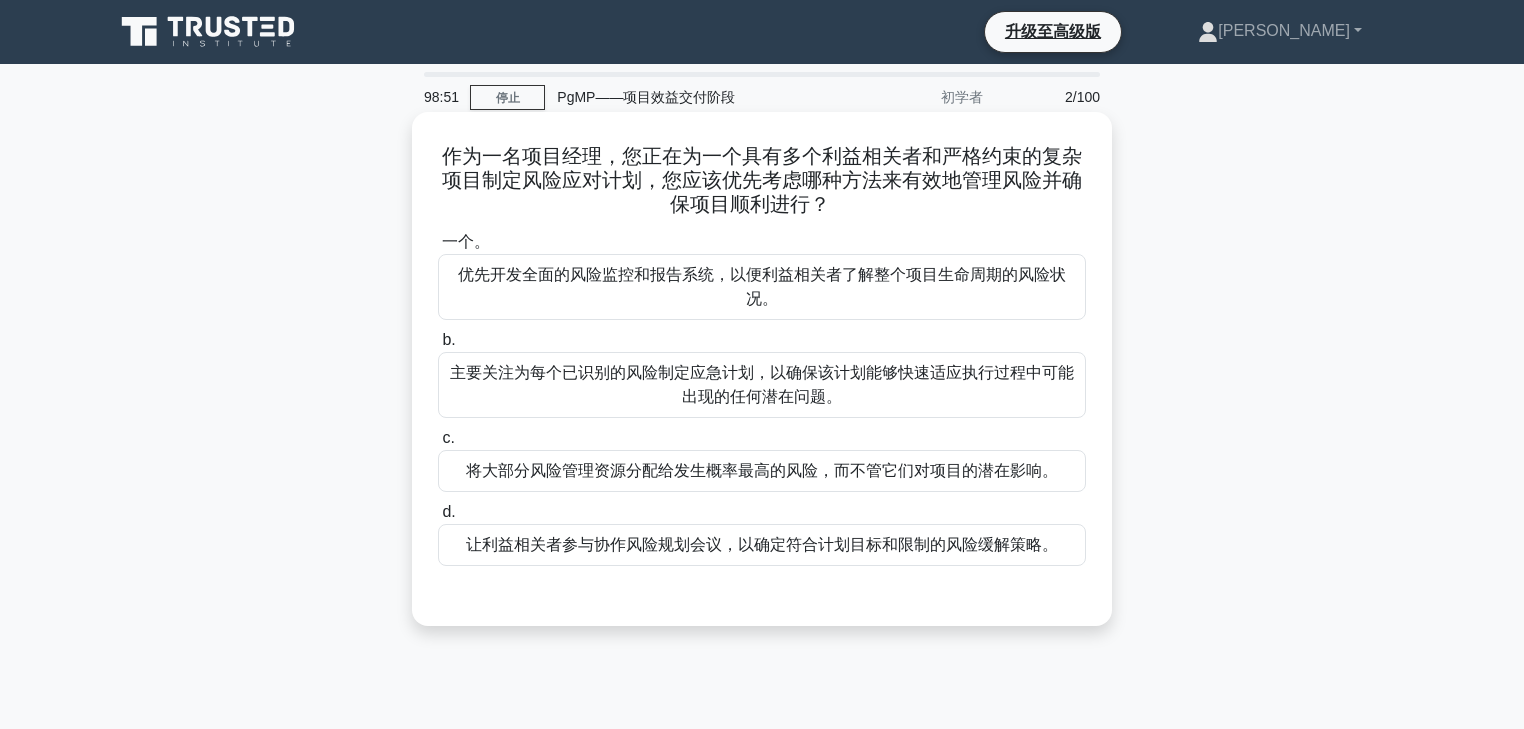 click on "让利益相关者参与协作风险规划会议，以确定符合计划目标和限制的风险缓解策略。" at bounding box center (762, 544) 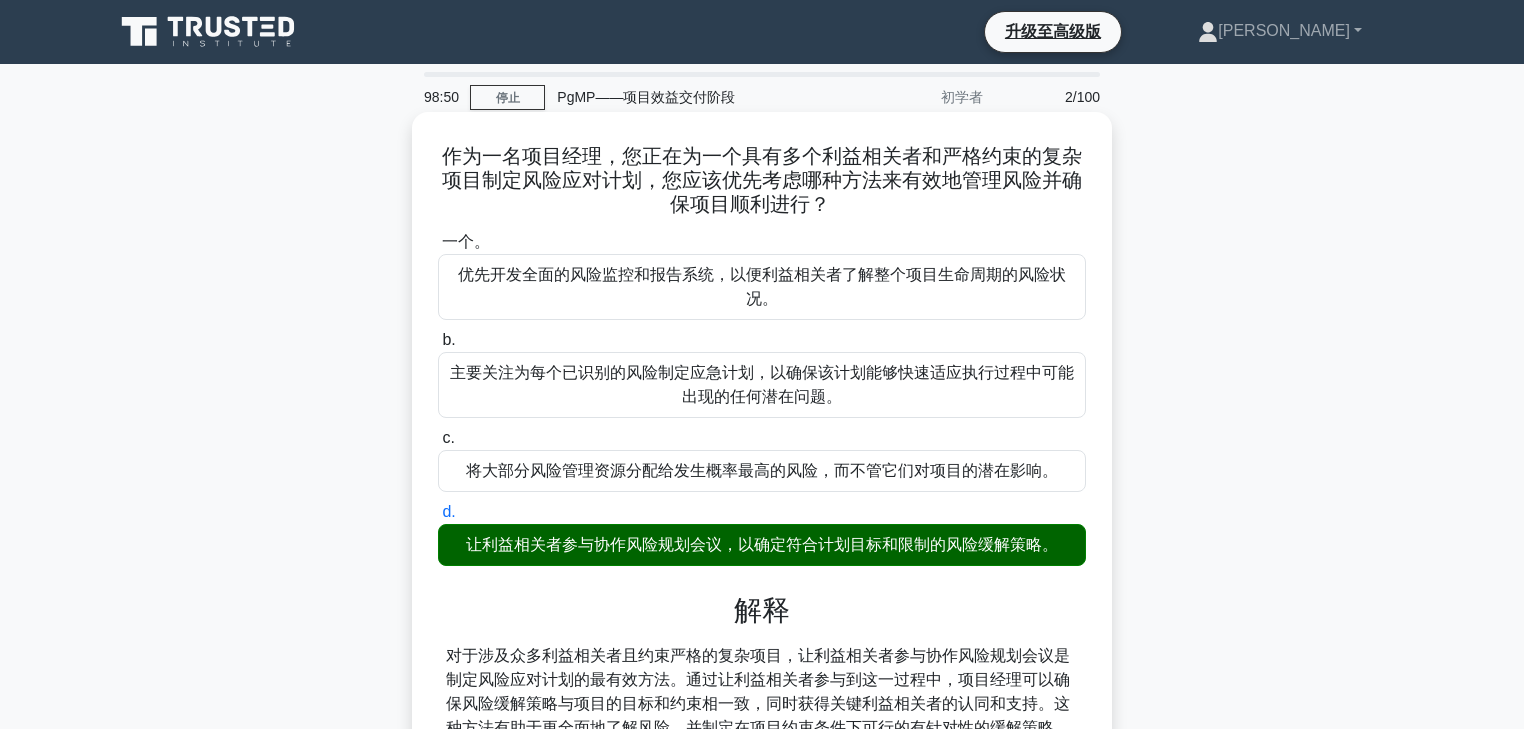 scroll, scrollTop: 352, scrollLeft: 0, axis: vertical 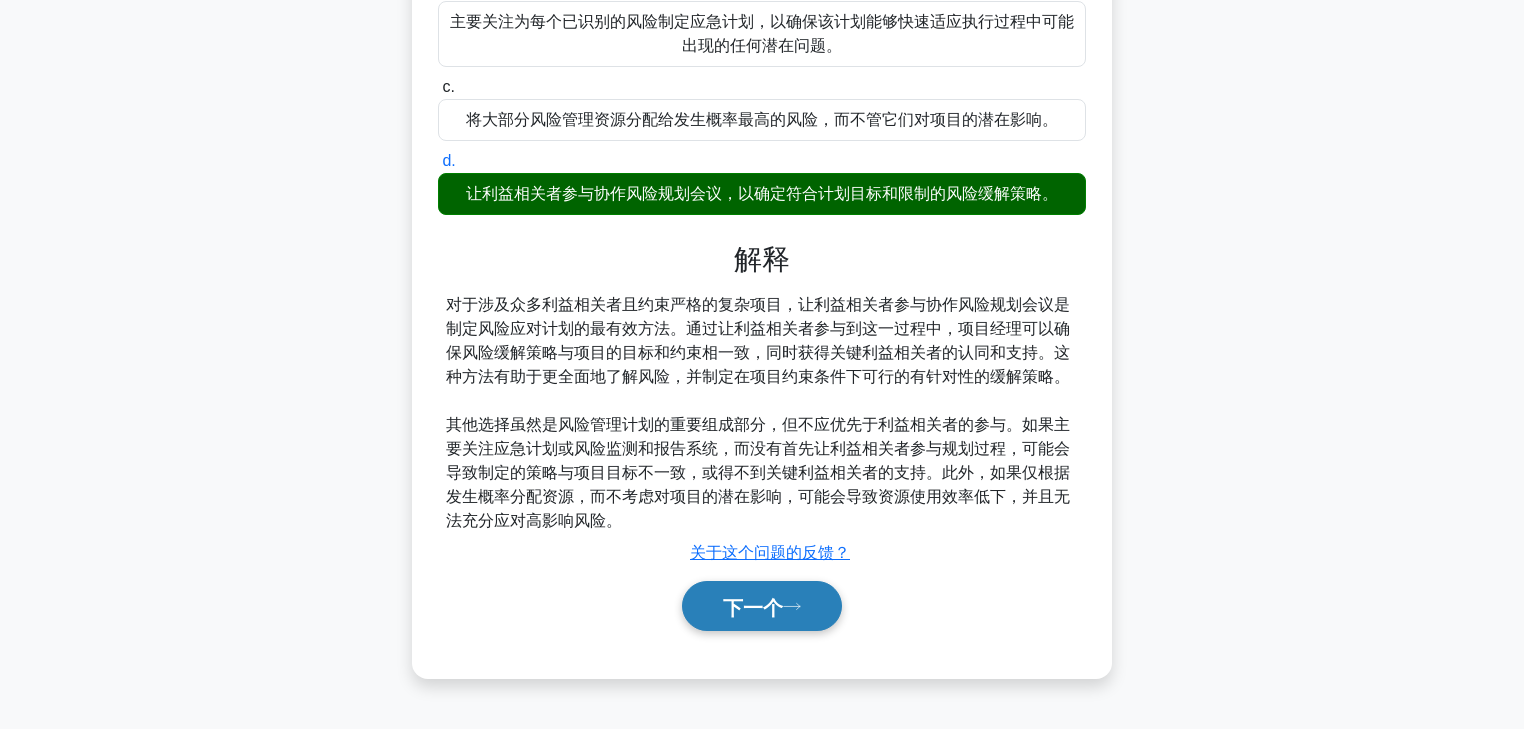 click on "下一个" at bounding box center (762, 606) 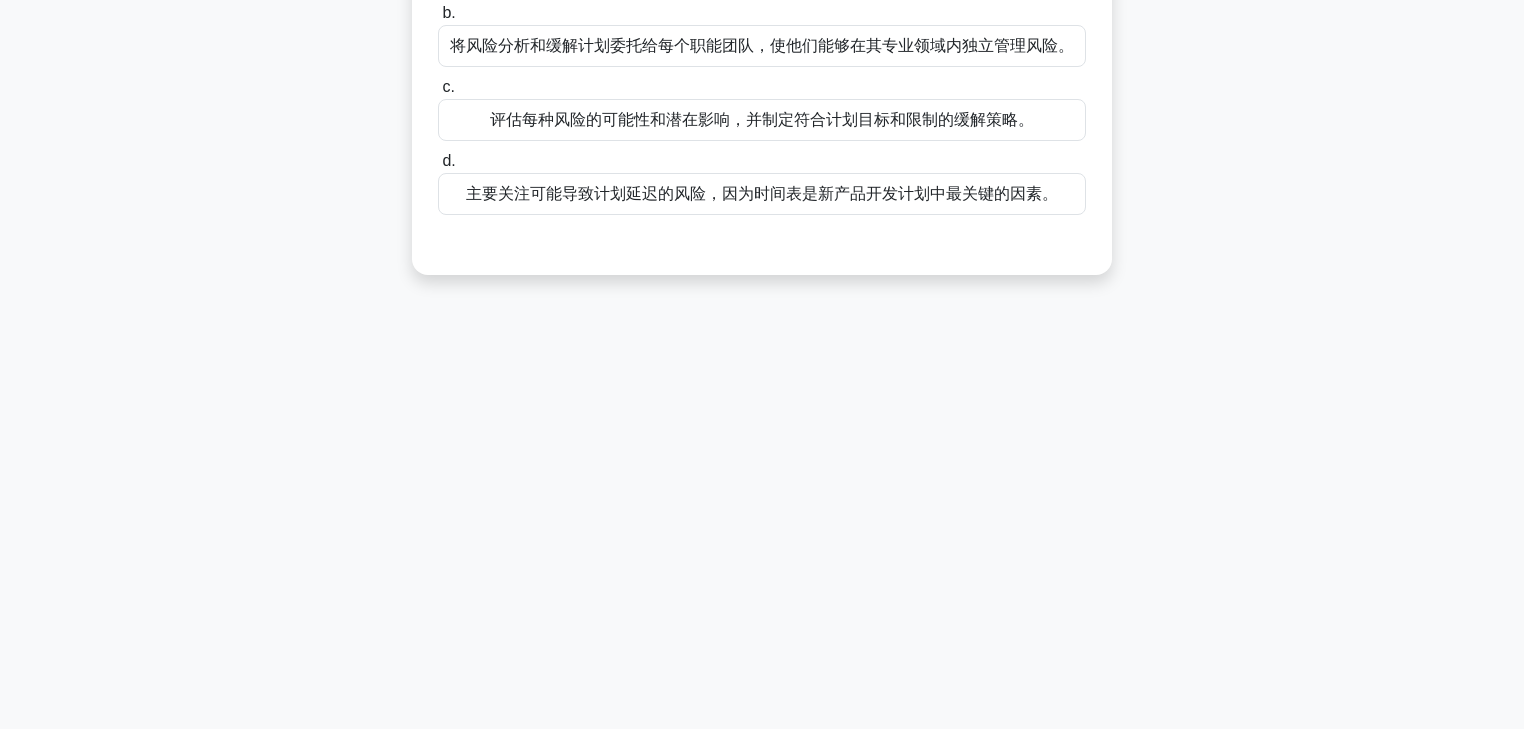 scroll, scrollTop: 0, scrollLeft: 0, axis: both 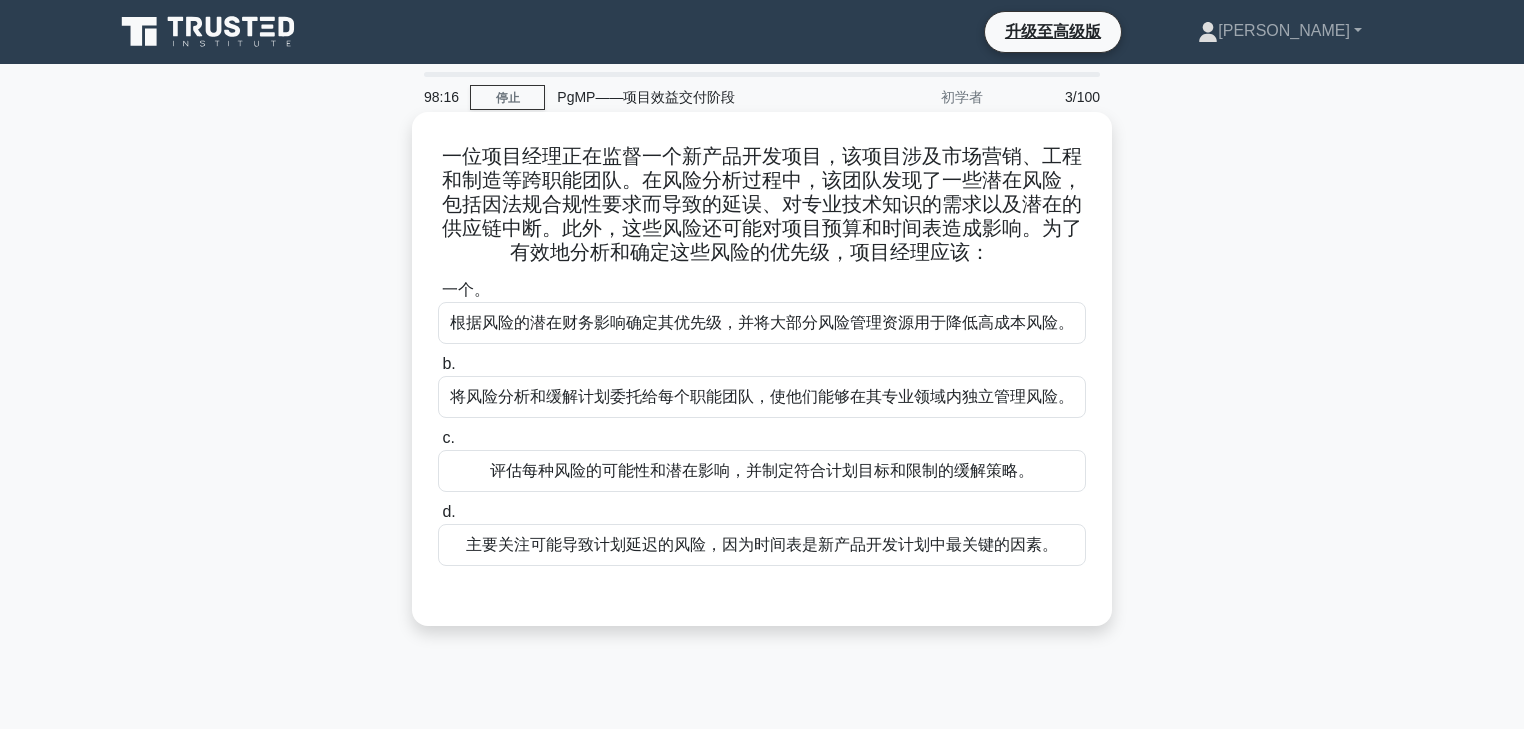 click on "评估每种风险的可能性和潜在影响，并制定符合计划目标和限制的缓解策略。" at bounding box center (762, 470) 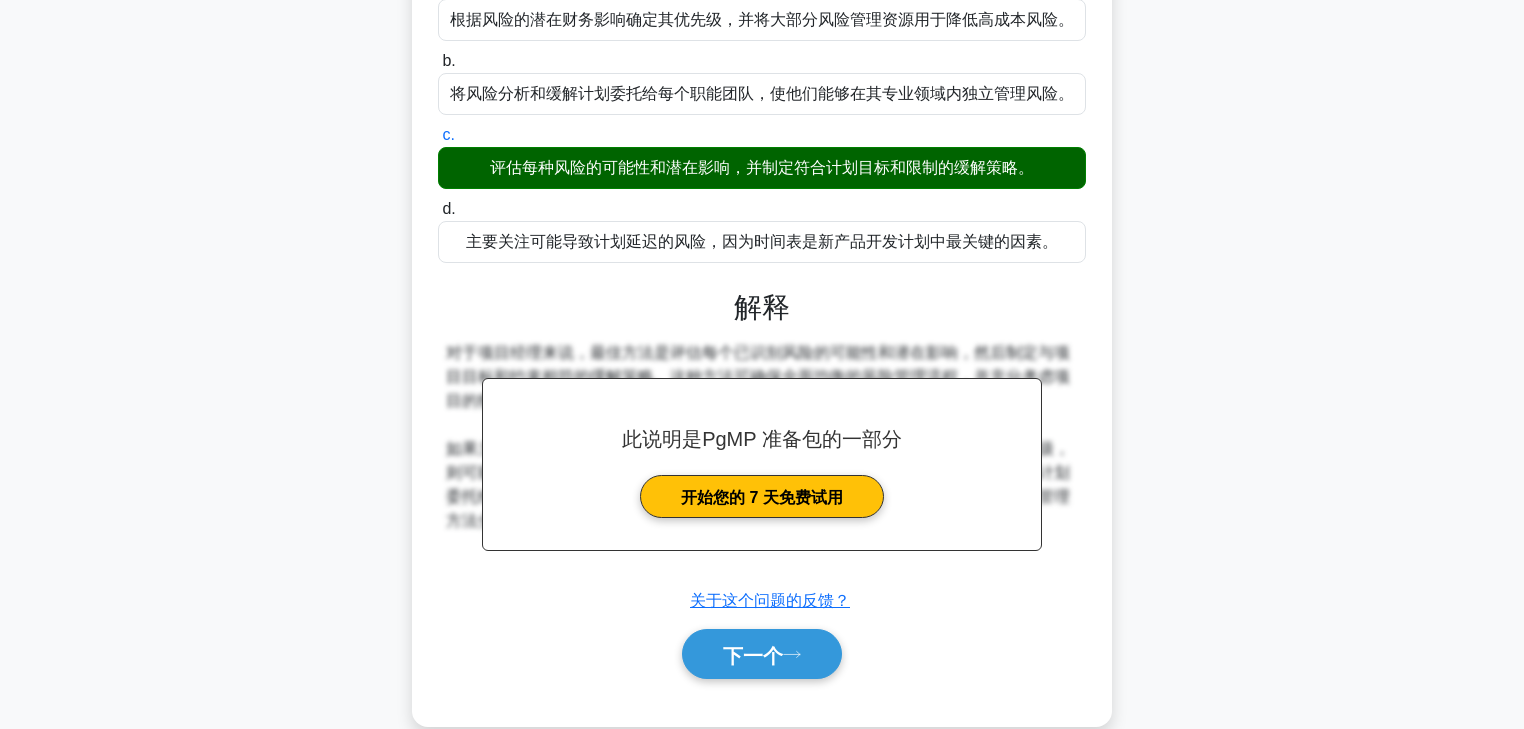 scroll, scrollTop: 352, scrollLeft: 0, axis: vertical 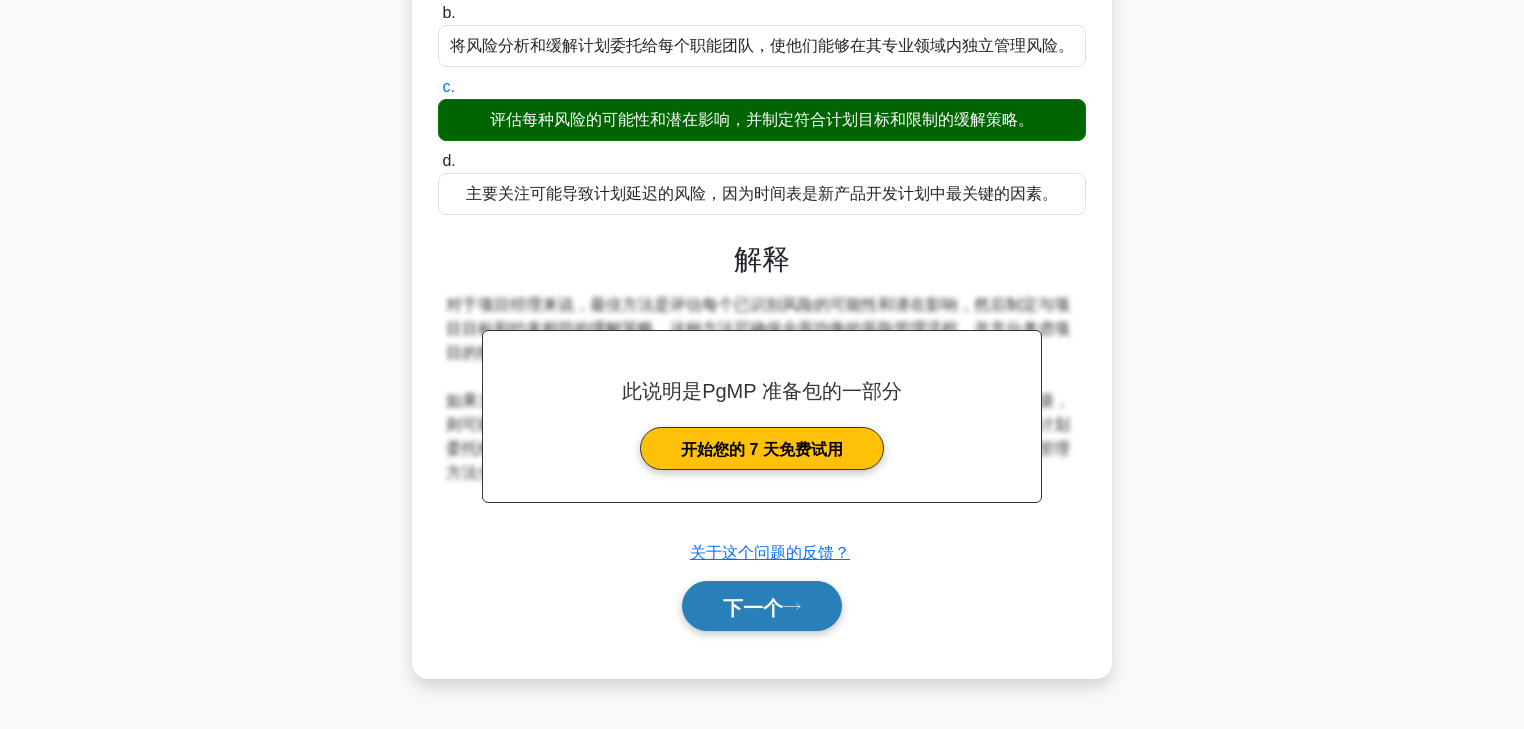click on "下一个" at bounding box center [753, 607] 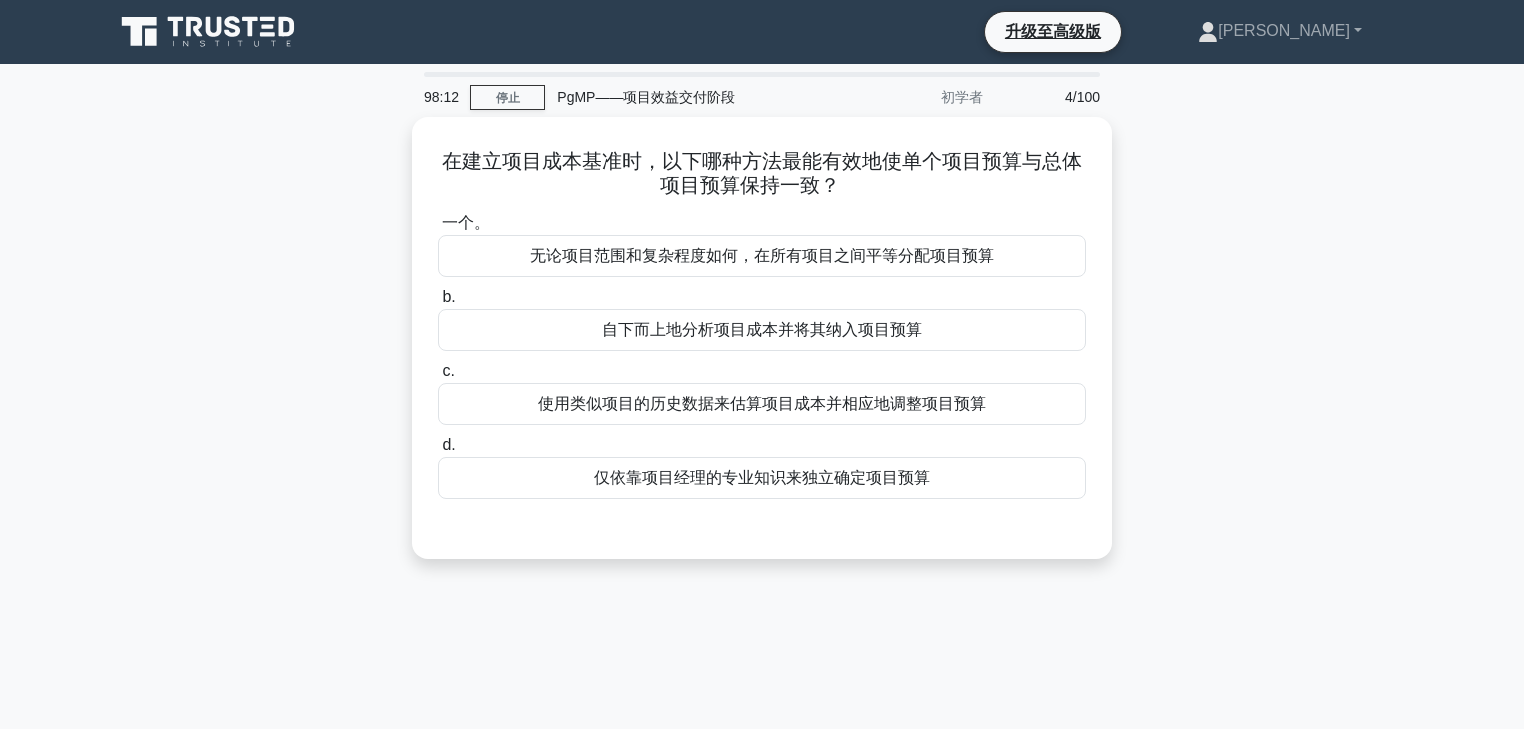 scroll, scrollTop: 0, scrollLeft: 0, axis: both 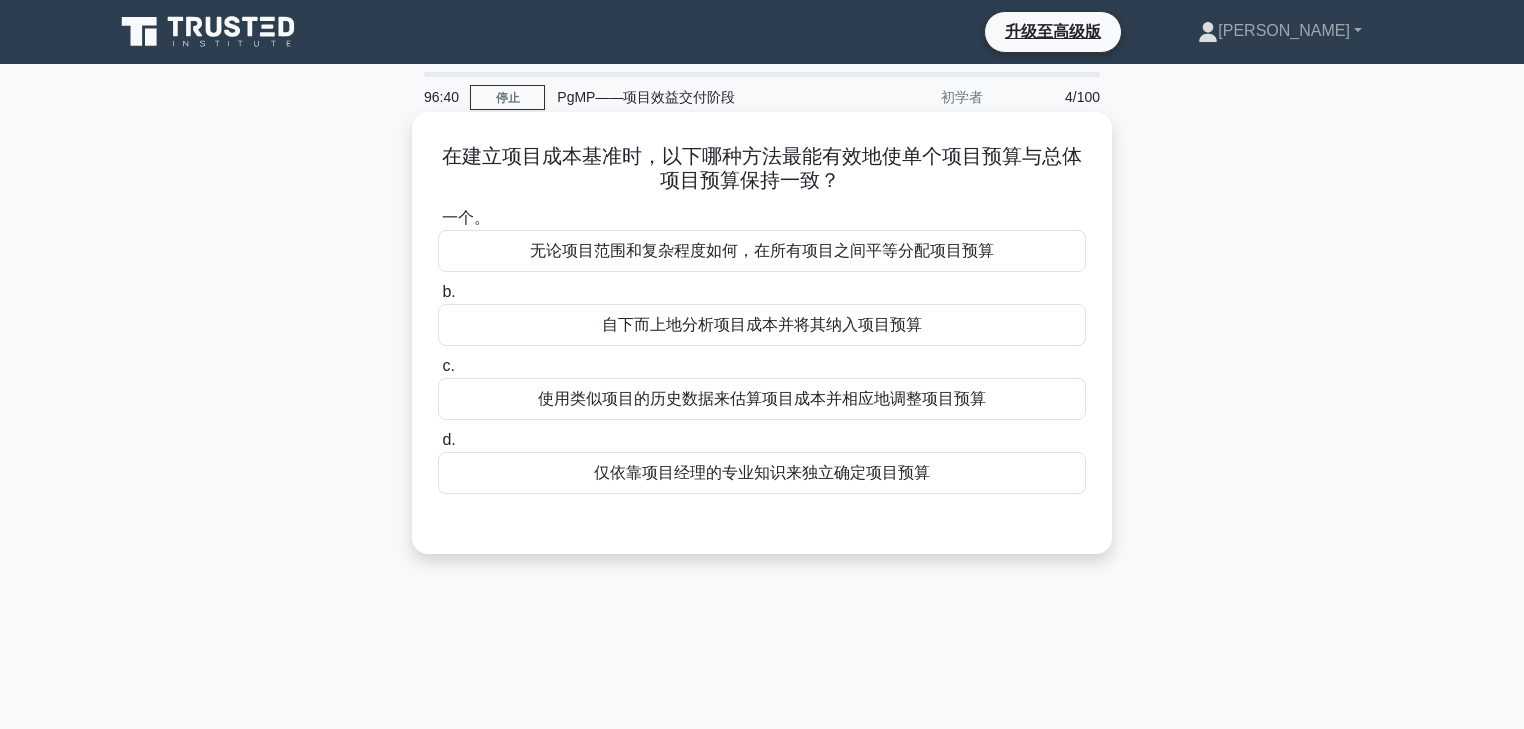 click on "自下而上地分析项目成本并将其纳入项目预算" at bounding box center [762, 324] 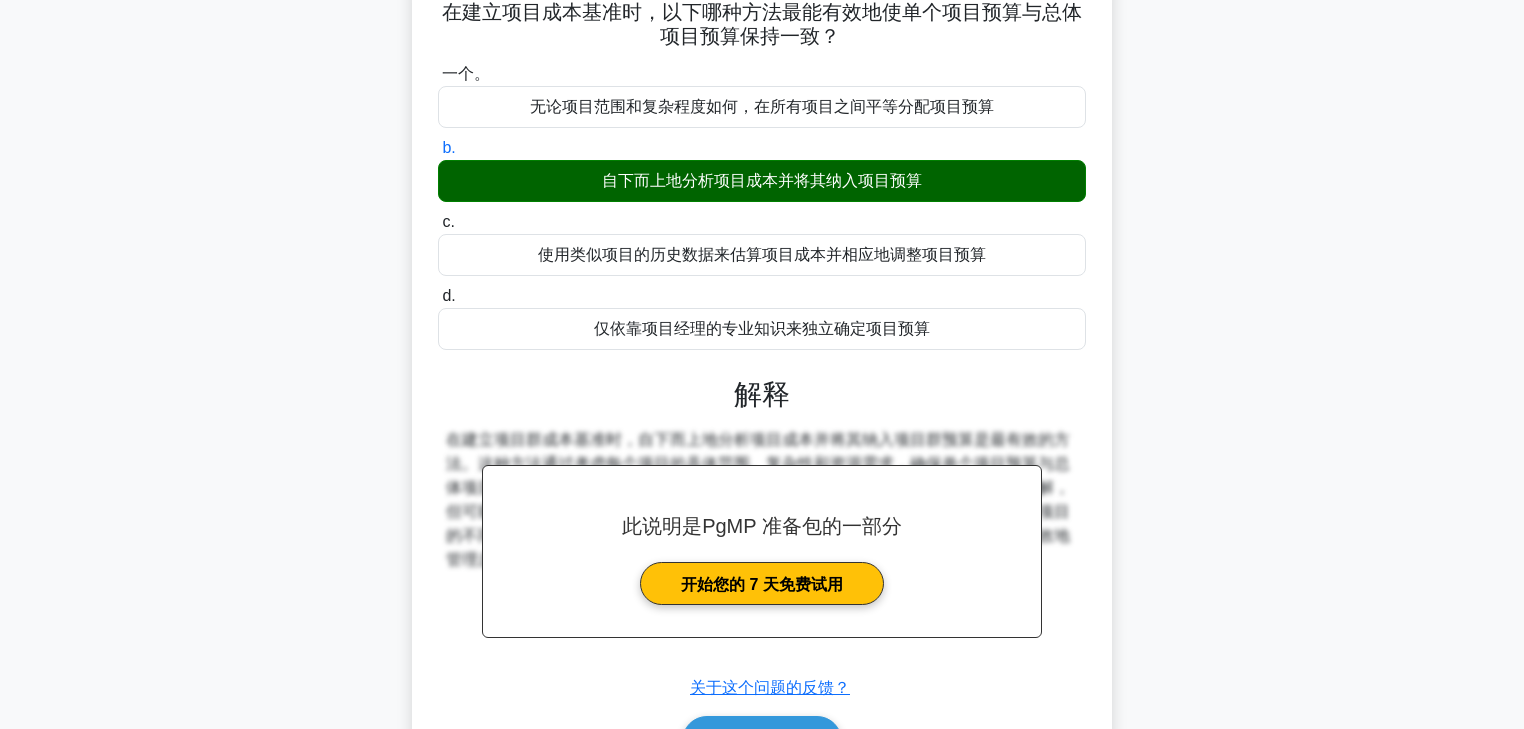 scroll, scrollTop: 352, scrollLeft: 0, axis: vertical 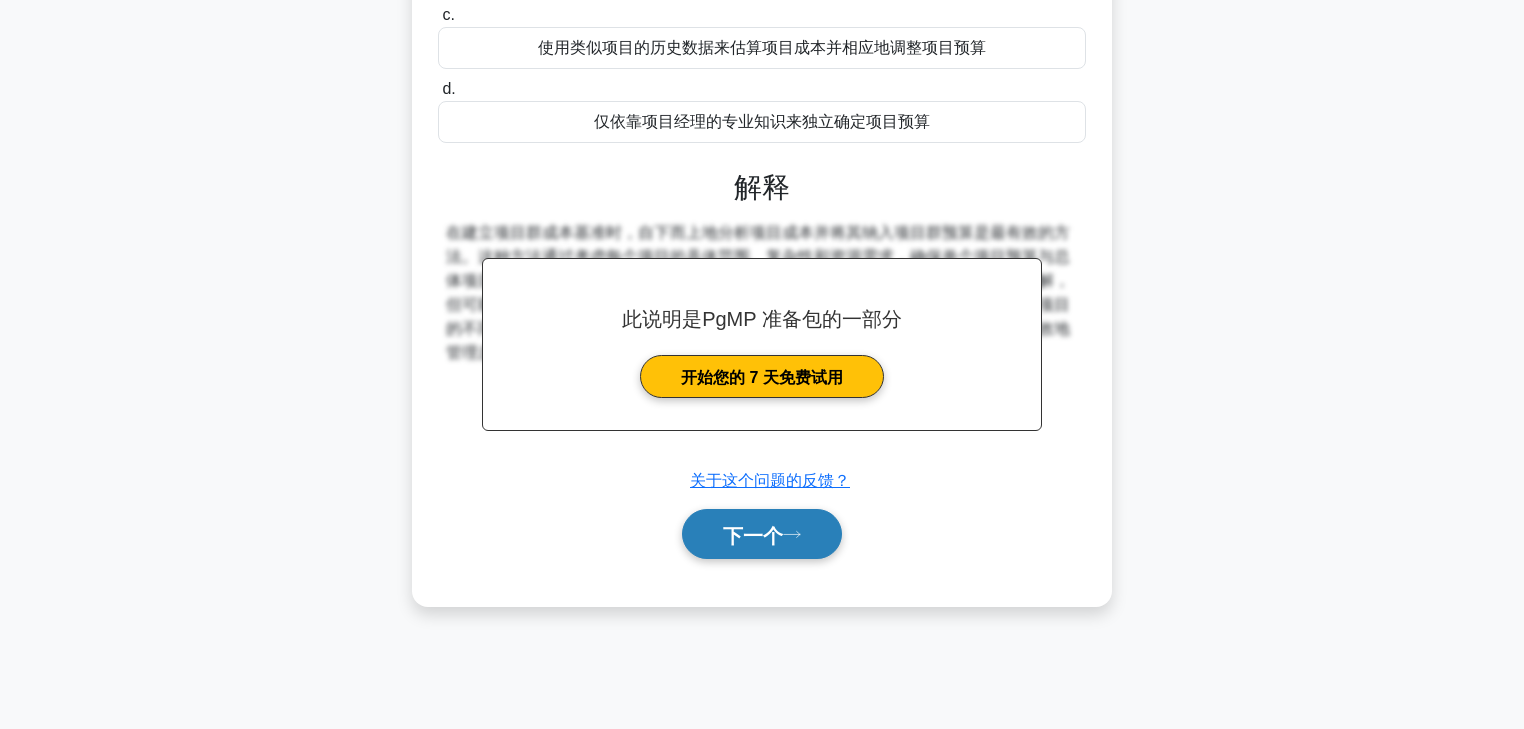 click on "下一个" at bounding box center [762, 534] 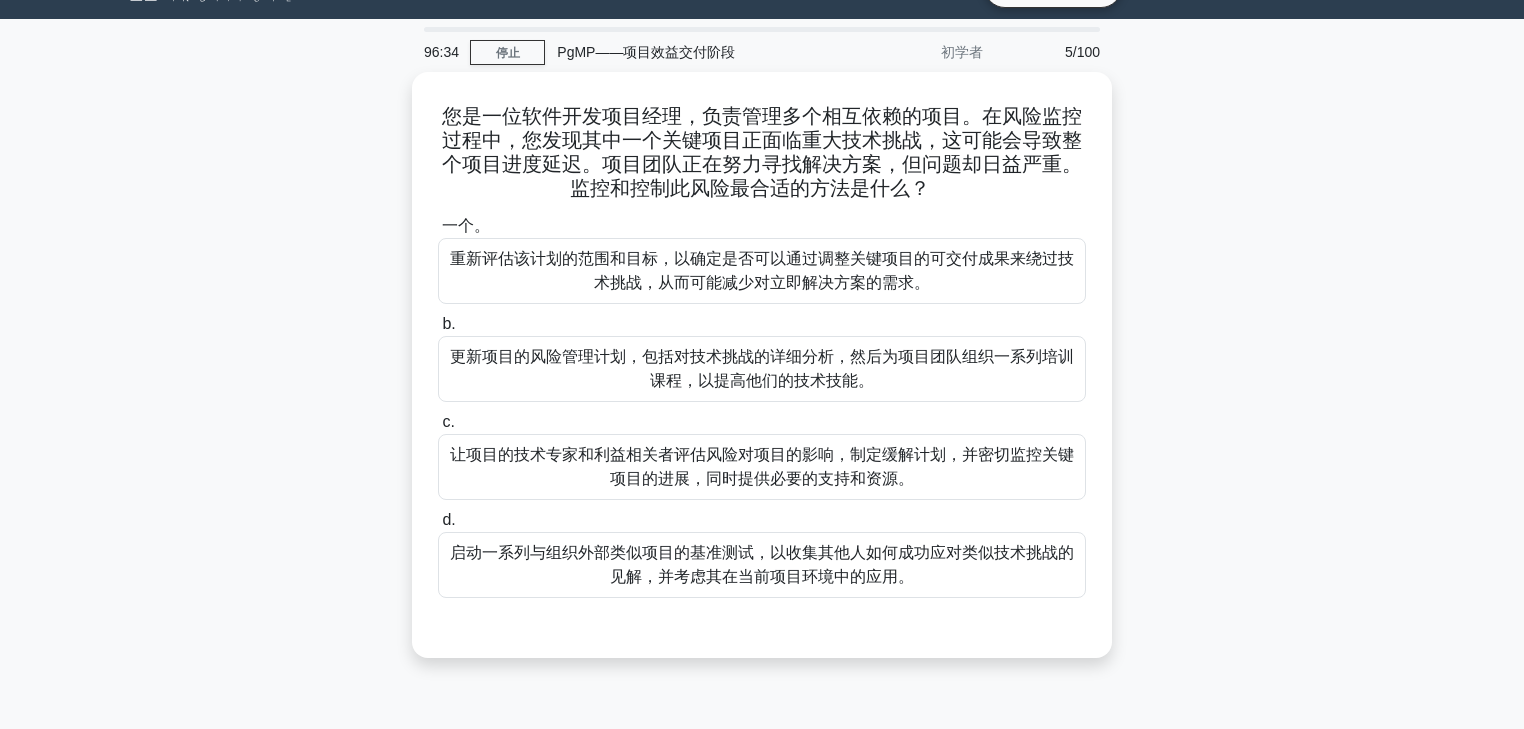 scroll, scrollTop: 0, scrollLeft: 0, axis: both 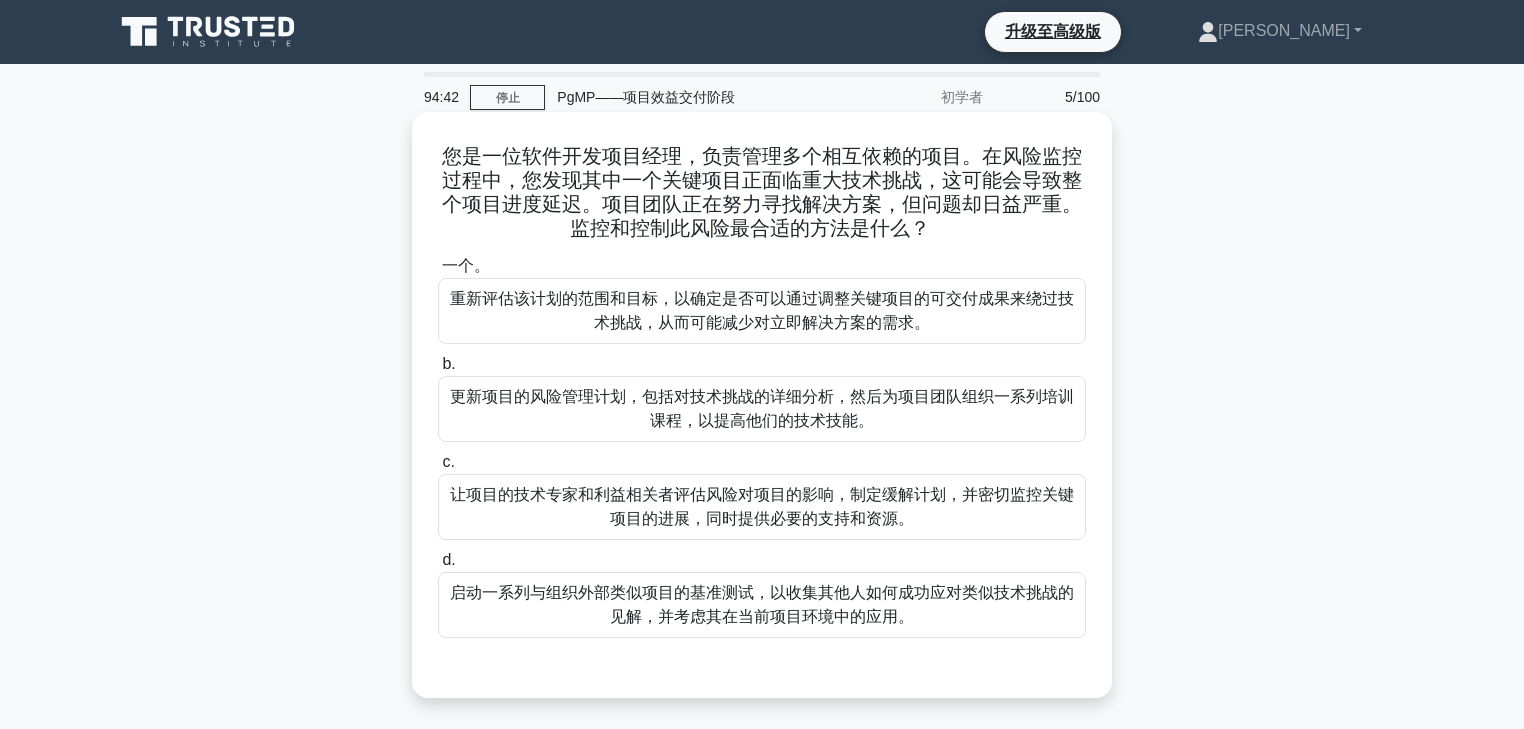click on "让项目的技术专家和利益相关者评估风险对项目的影响，制定缓解计划，并密切监控关键项目的进展，同时提供必要的支持和资源。" at bounding box center [762, 507] 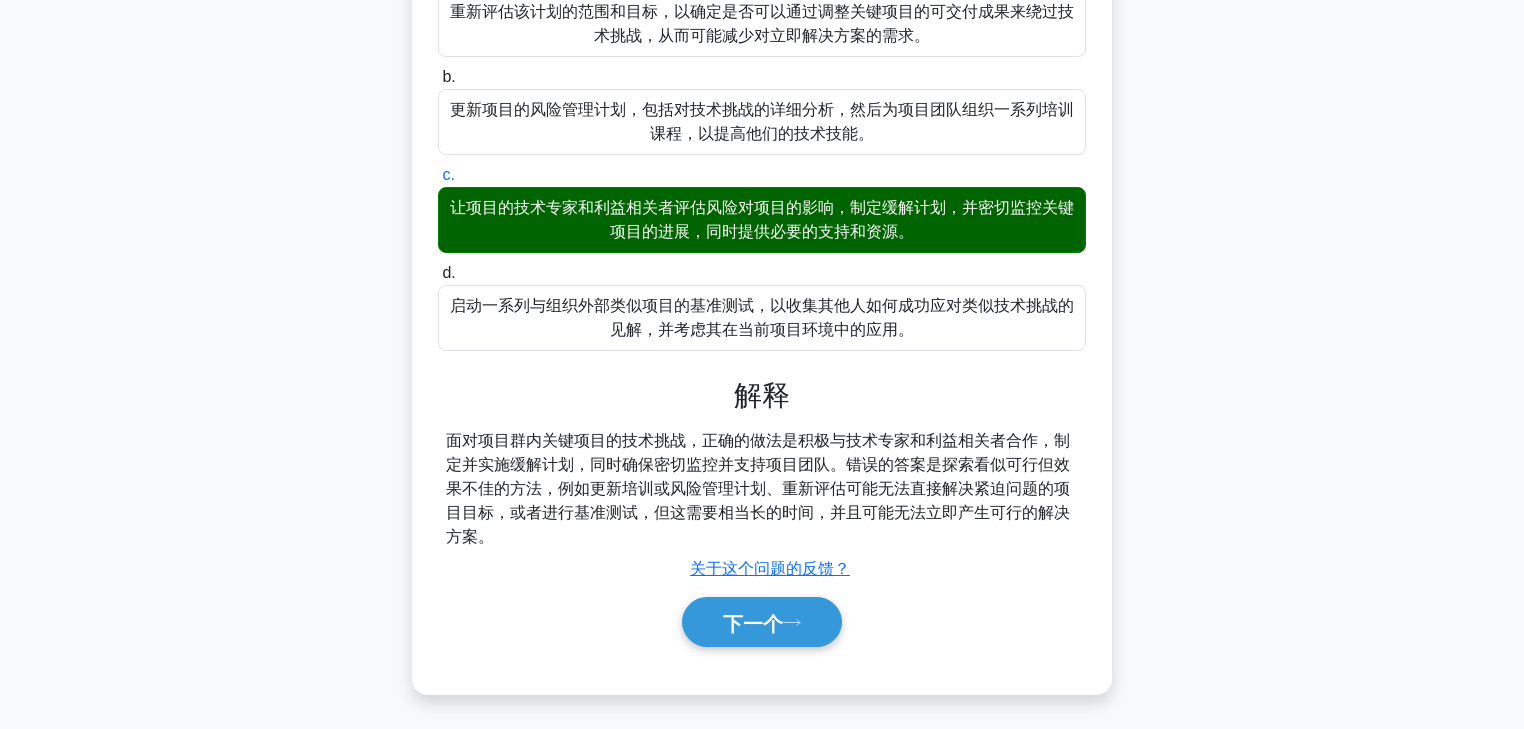 scroll, scrollTop: 288, scrollLeft: 0, axis: vertical 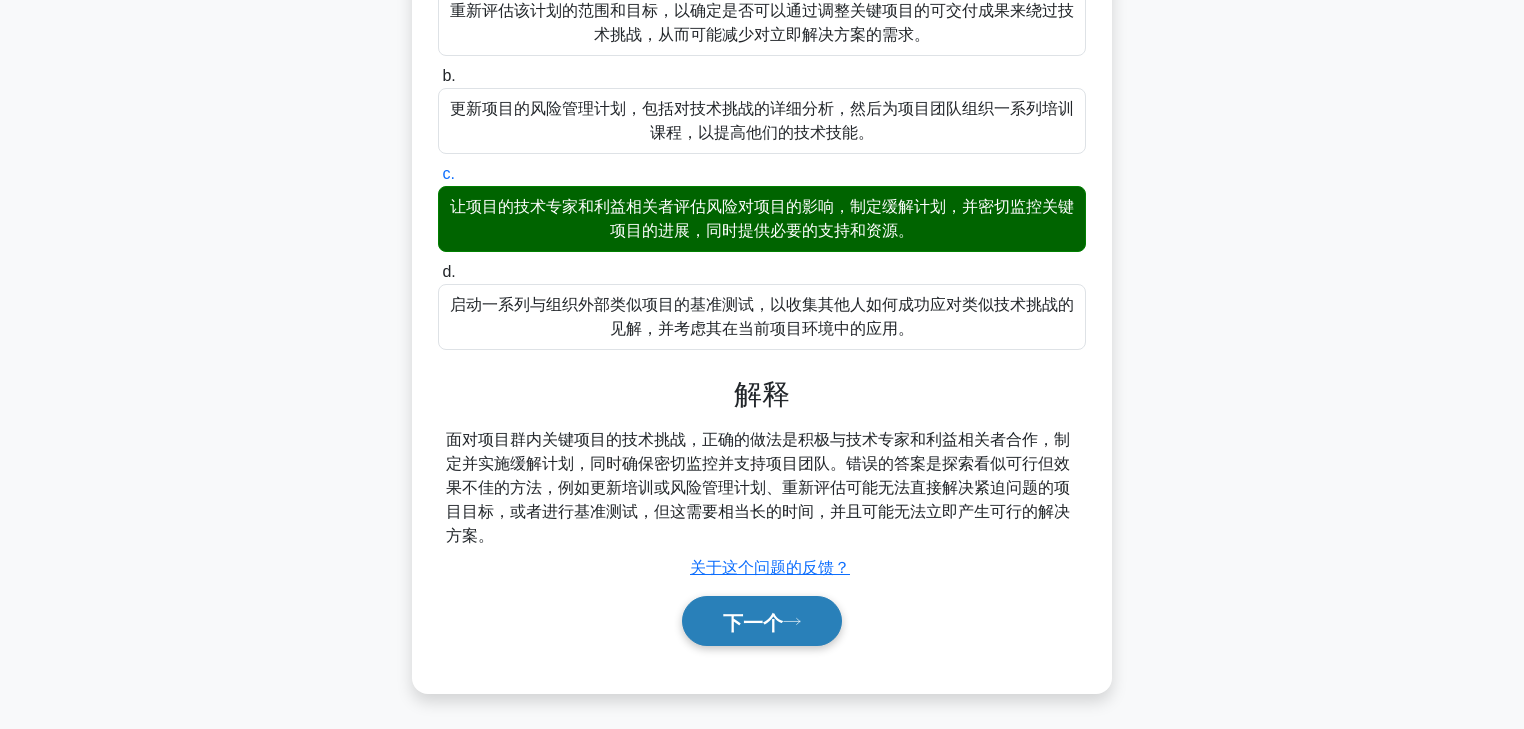 click on "下一个" at bounding box center [753, 622] 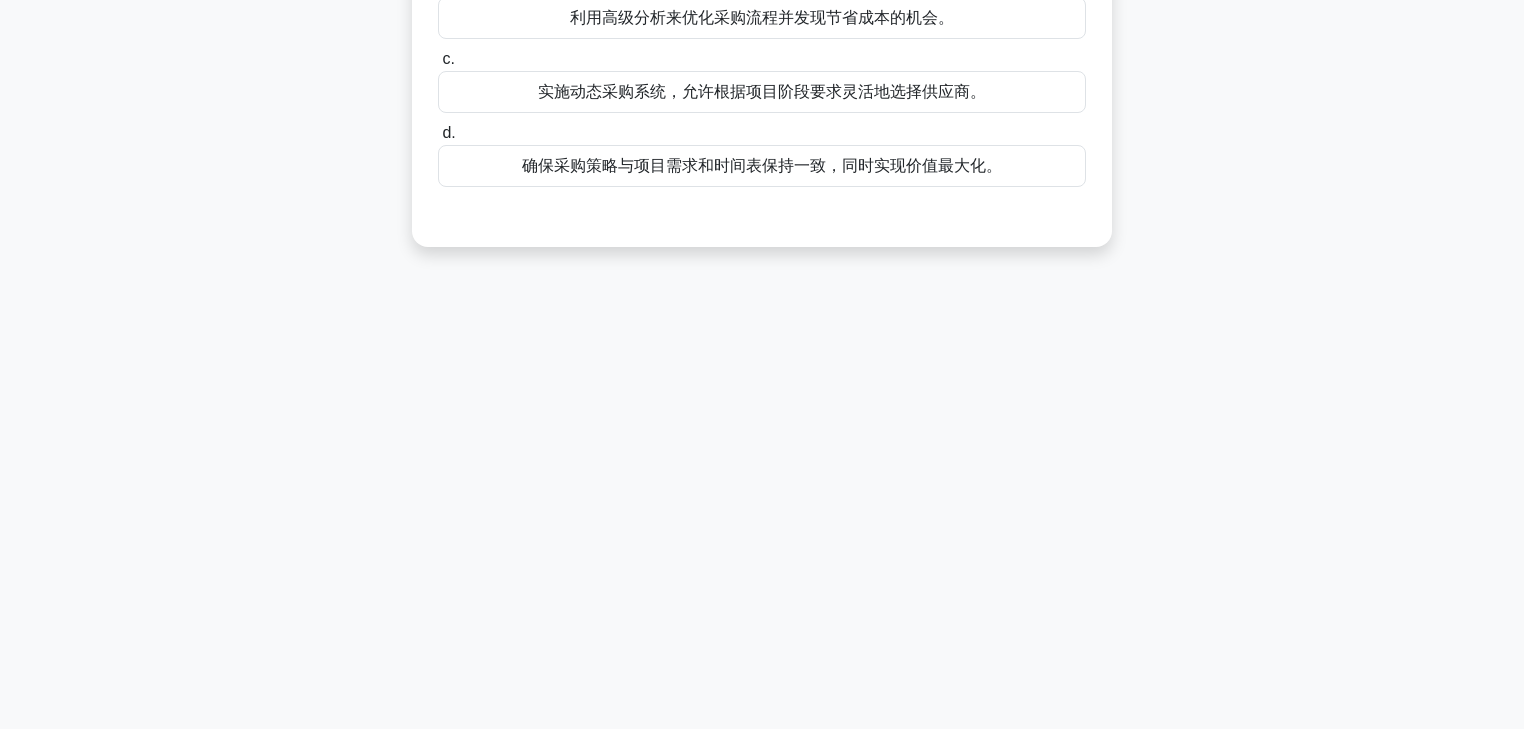 scroll, scrollTop: 0, scrollLeft: 0, axis: both 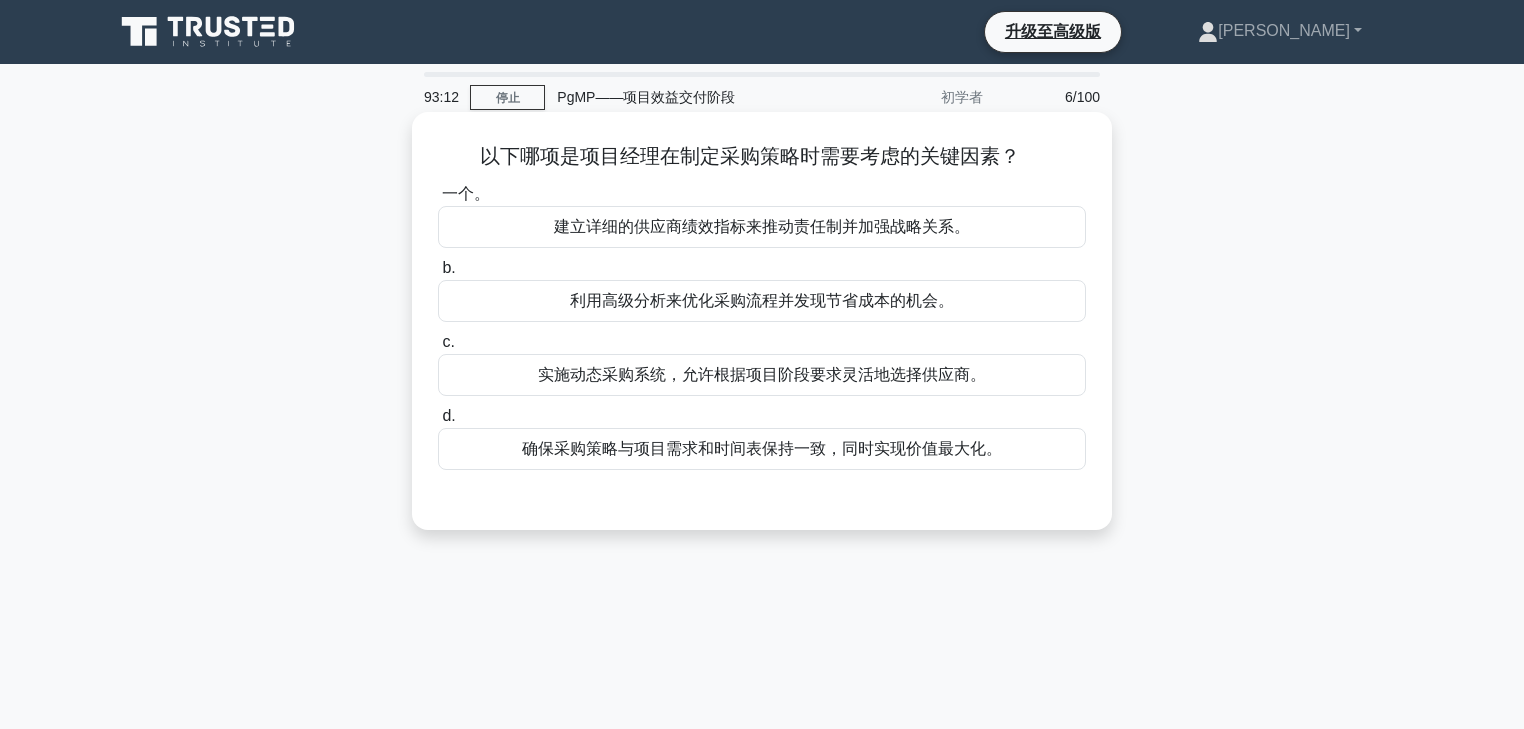 click on "建立详细的供应商绩效指标来推动责任制并加强战略关系。" at bounding box center (762, 226) 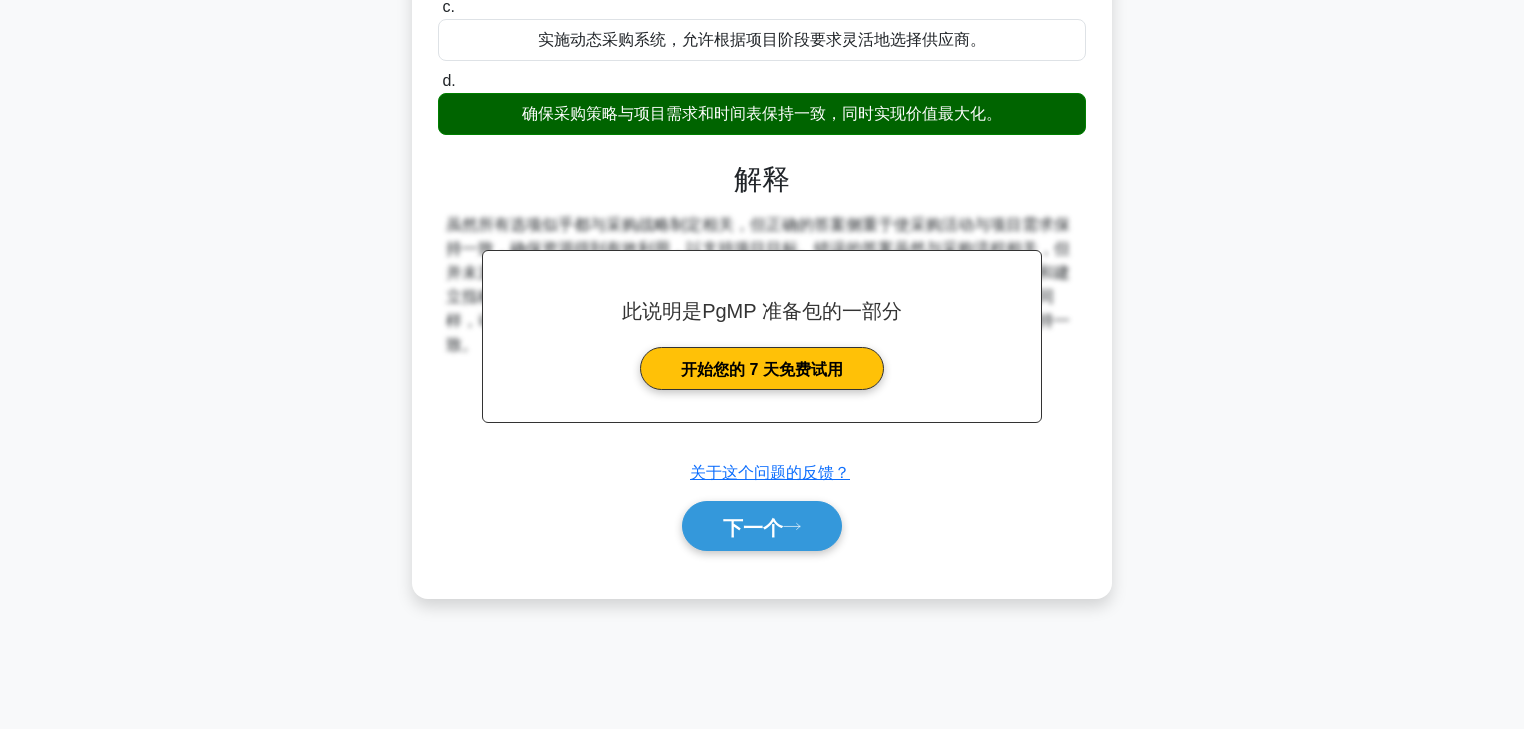 scroll, scrollTop: 340, scrollLeft: 0, axis: vertical 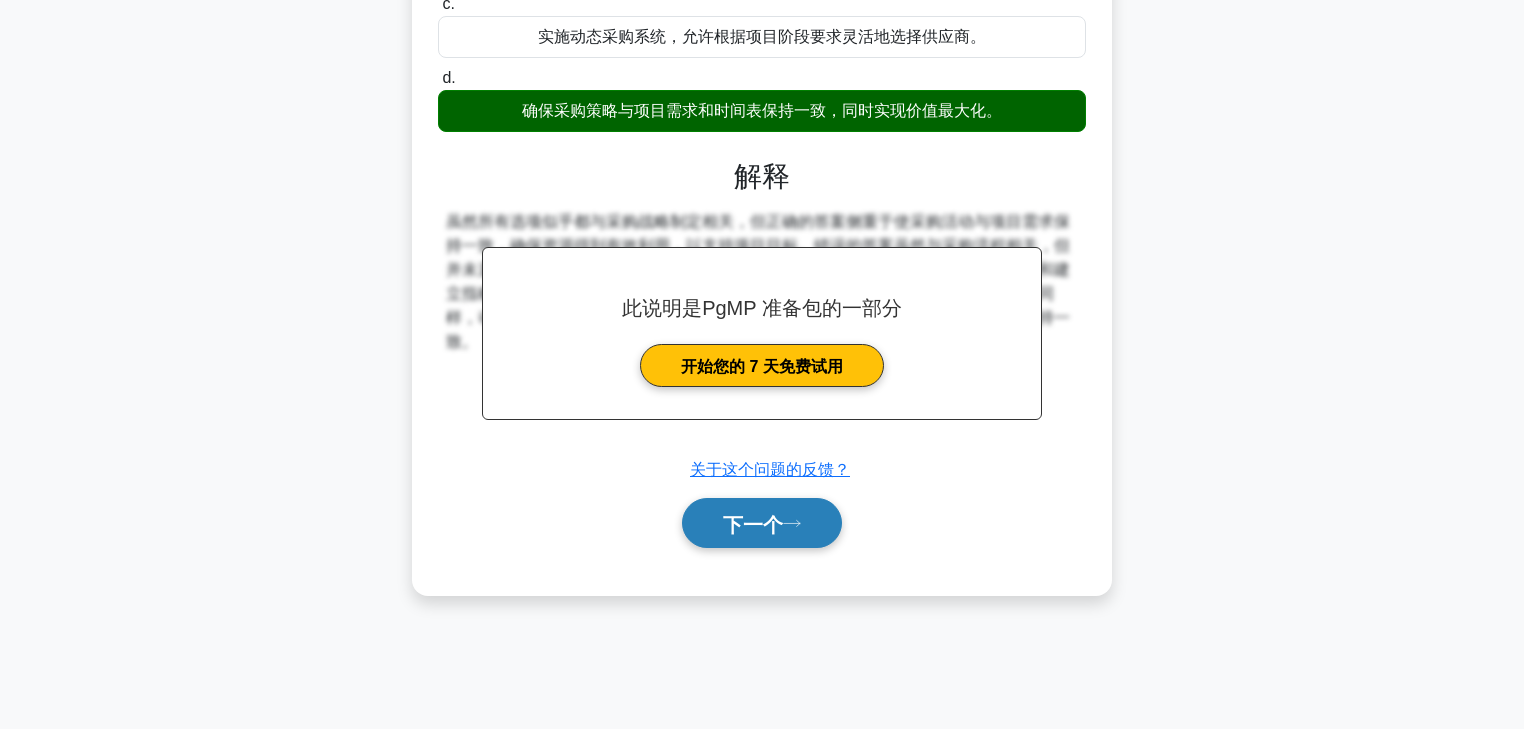 click on "下一个" at bounding box center (753, 524) 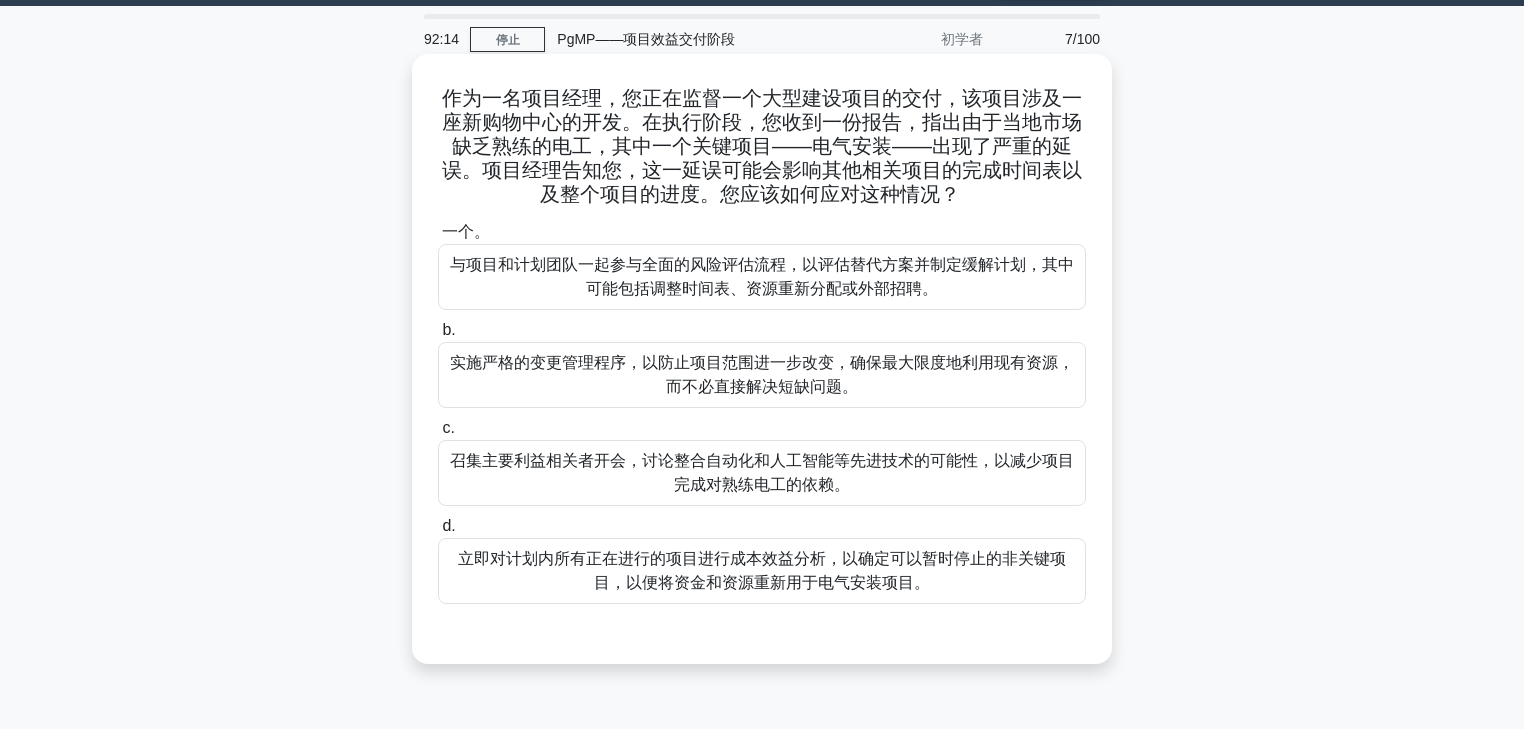 scroll, scrollTop: 60, scrollLeft: 0, axis: vertical 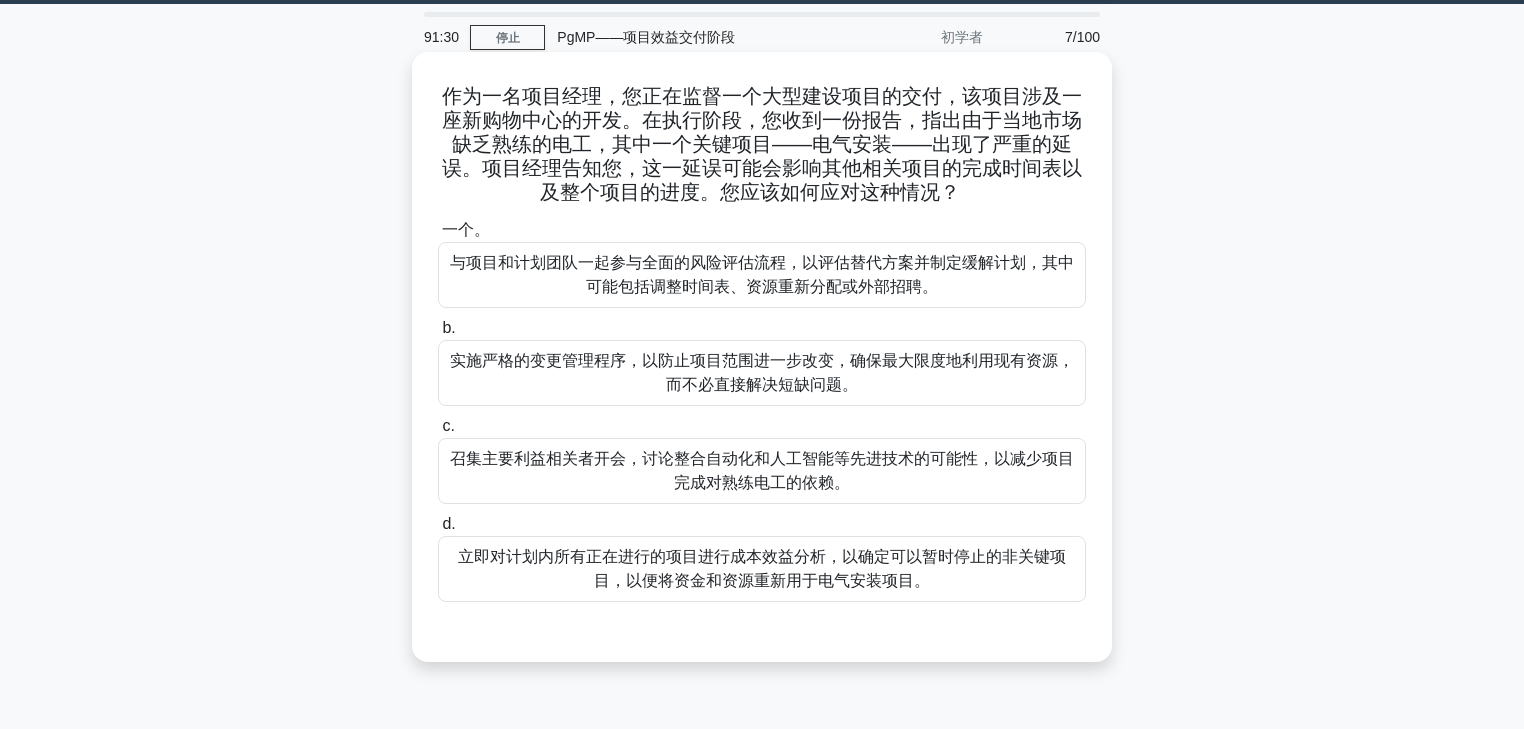 click on "与项目和计划团队一起参与全面的风险评估流程，以评估替代方案并制定缓解计划，其中可能包括调整时间表、资源重新分配或外部招聘。" at bounding box center (762, 274) 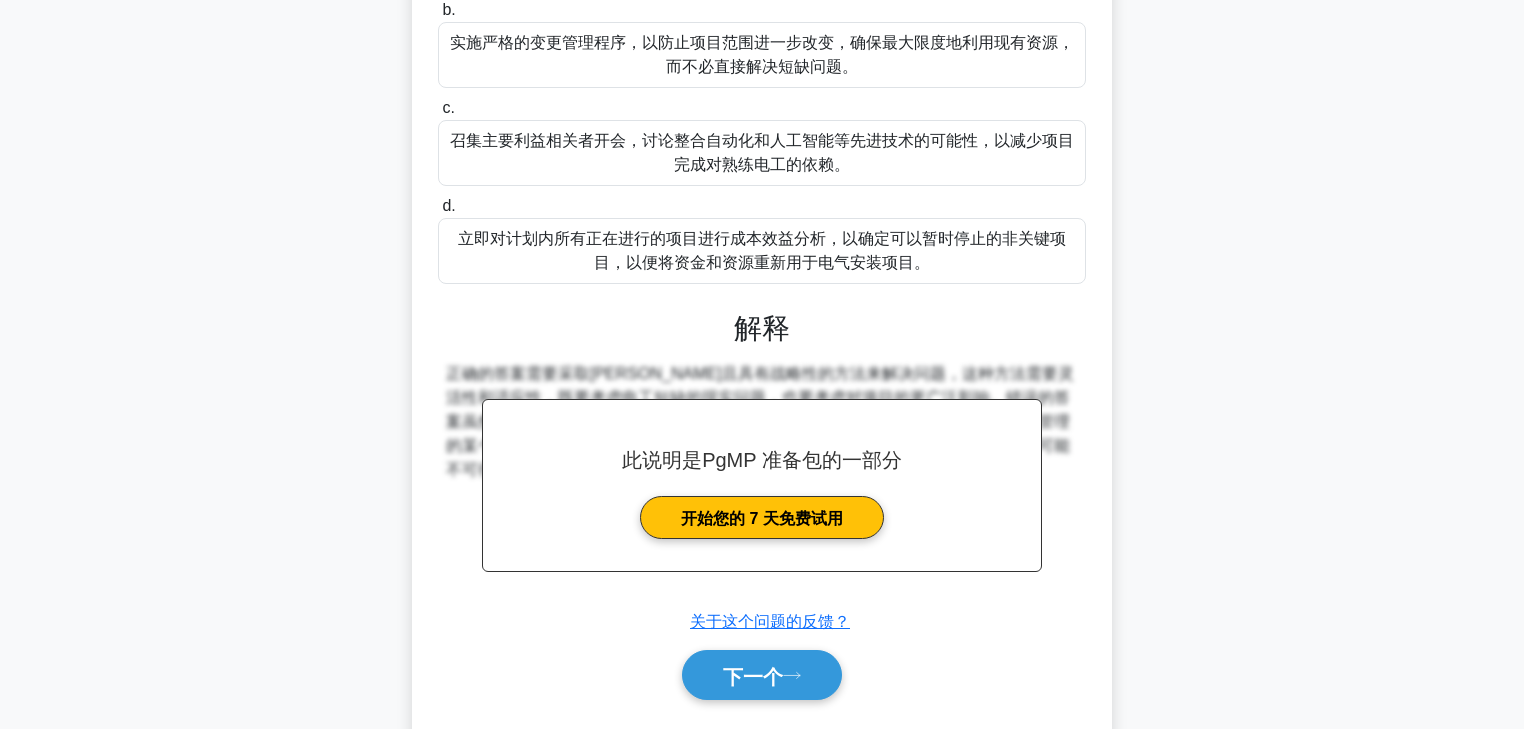 scroll, scrollTop: 435, scrollLeft: 0, axis: vertical 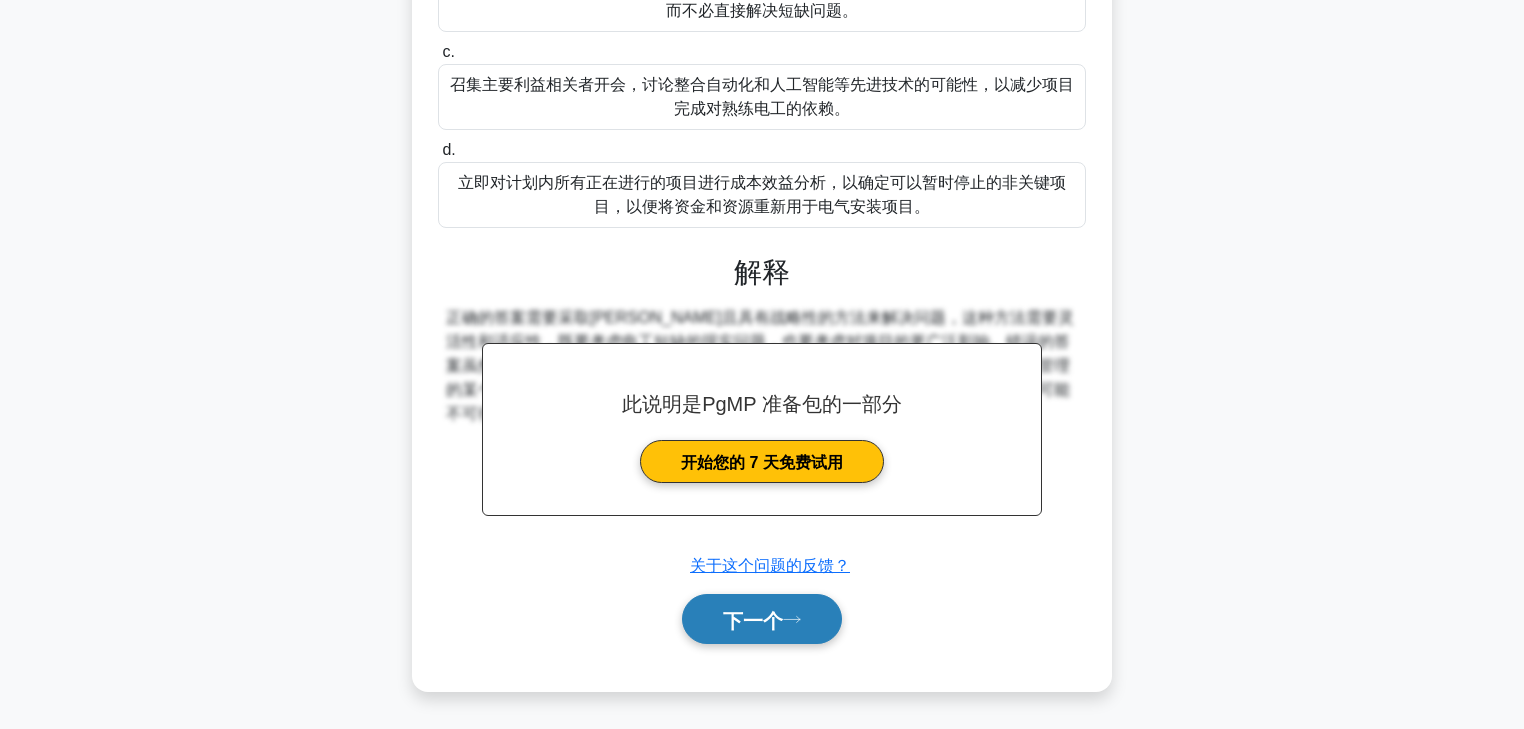 click 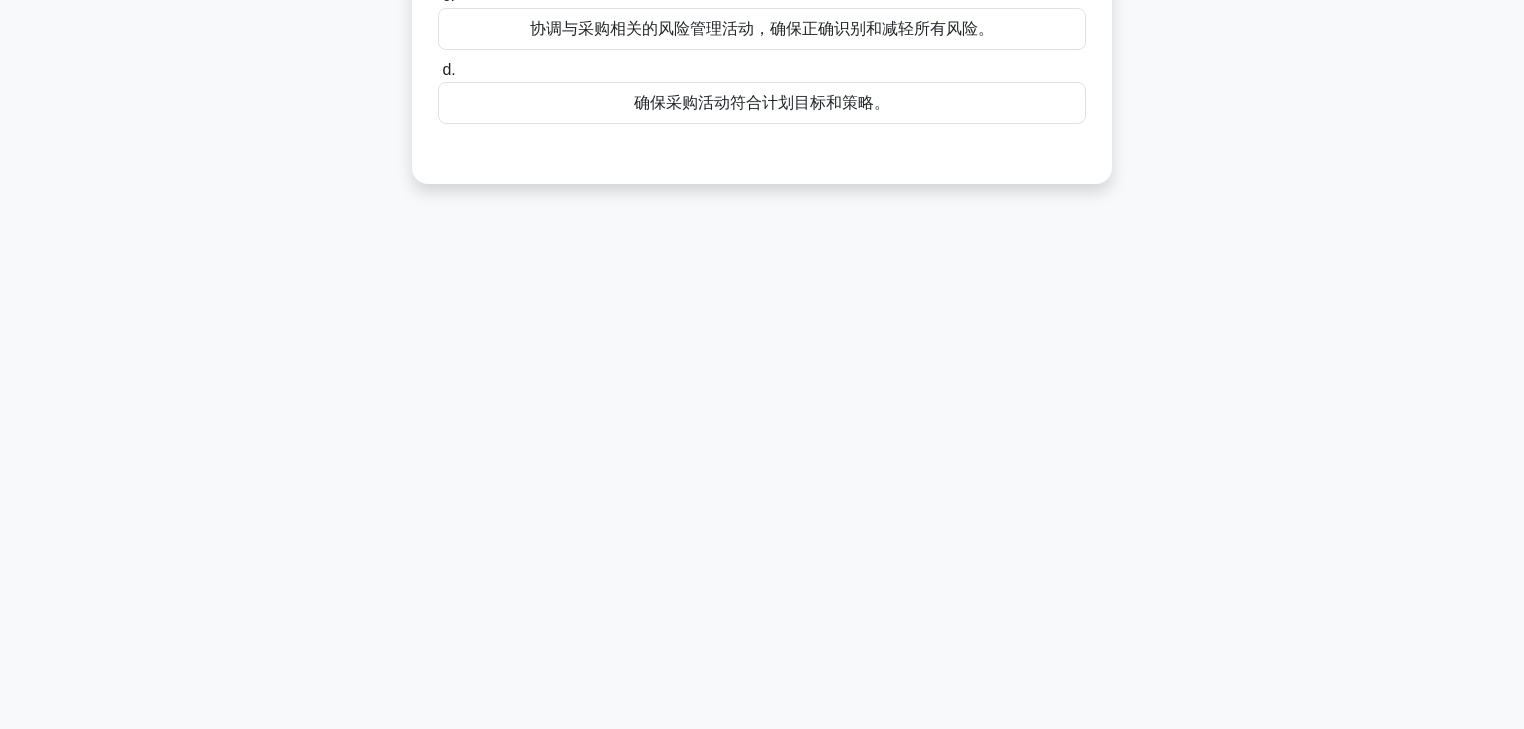 scroll, scrollTop: 0, scrollLeft: 0, axis: both 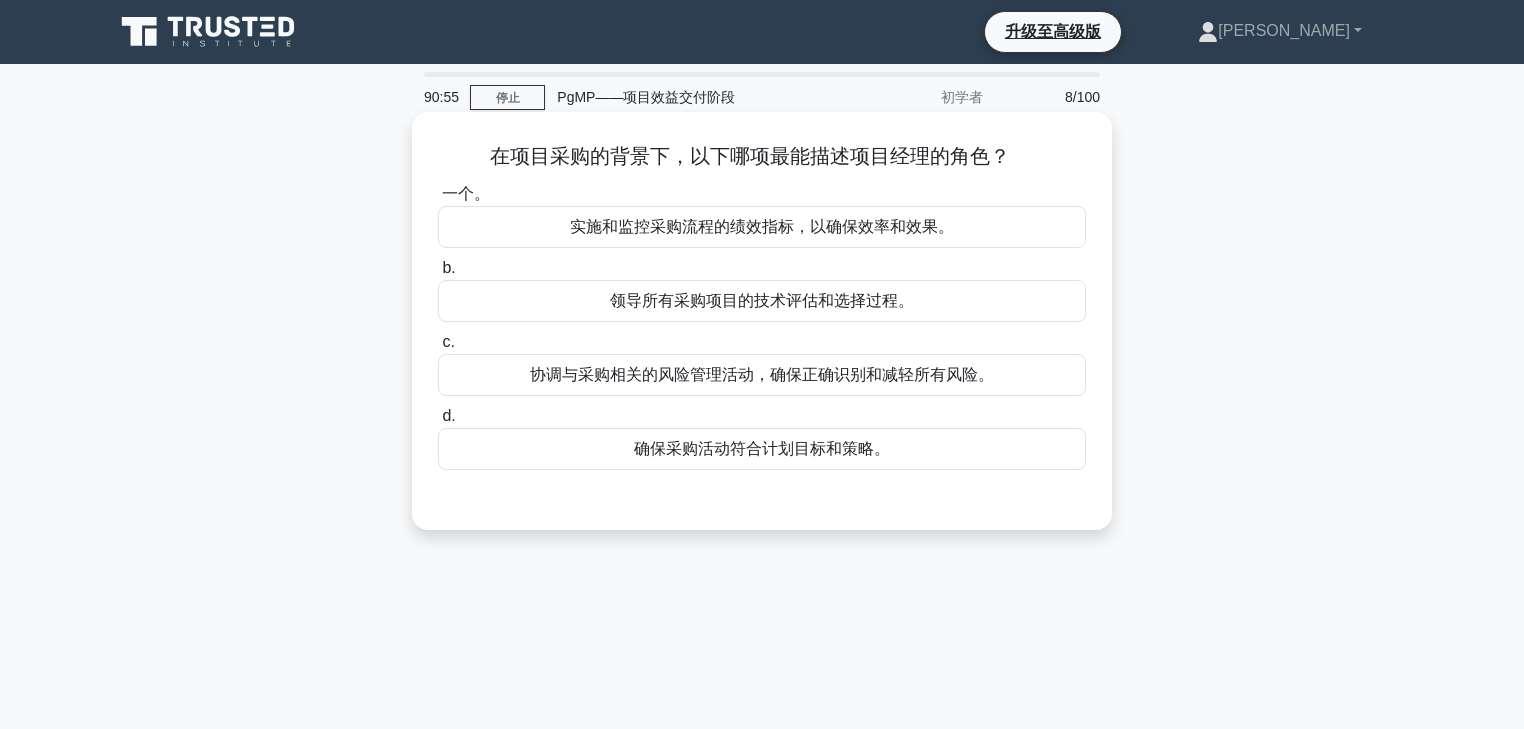 click on "实施和监控采购流程的绩效指标，以确保效率和效果。" at bounding box center (762, 226) 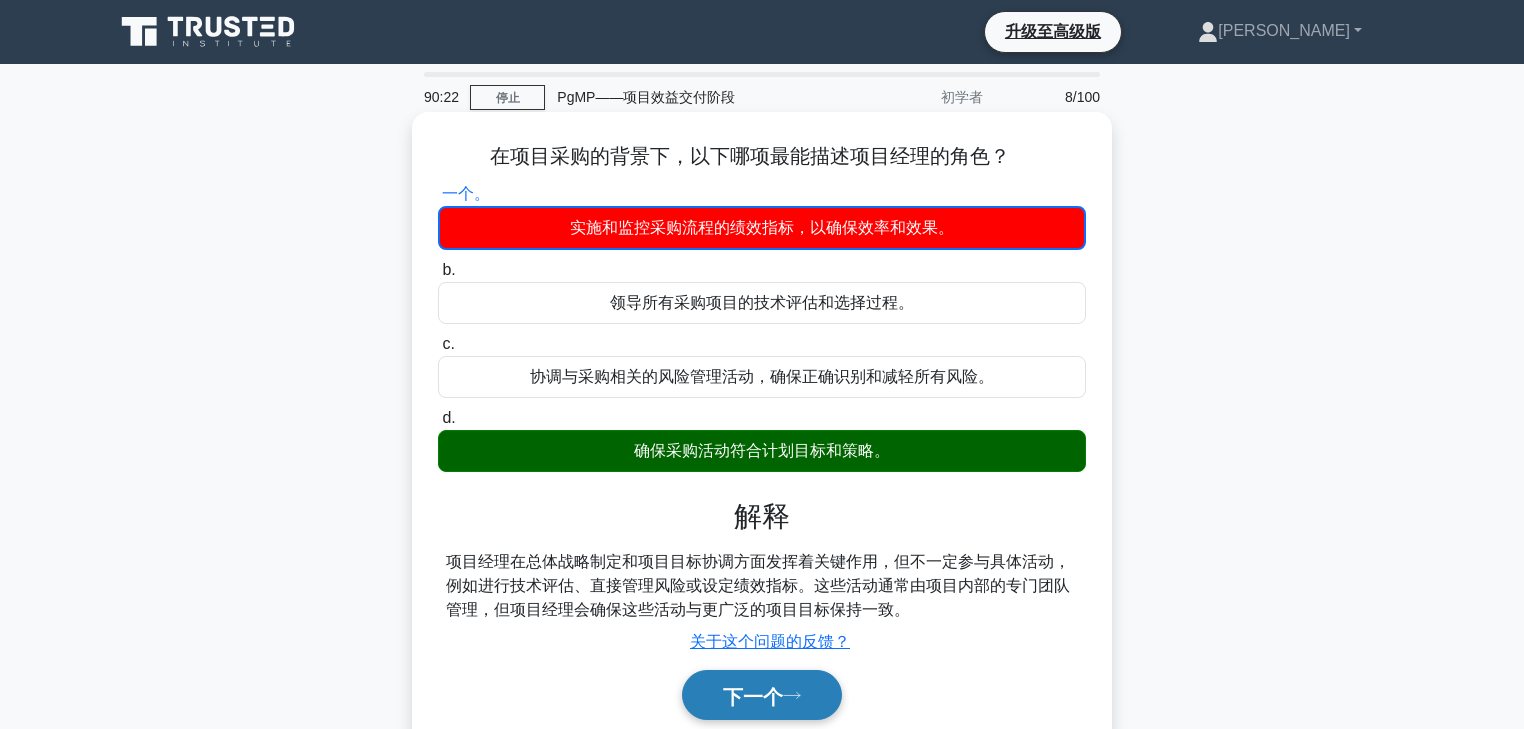 click on "下一个" at bounding box center [753, 696] 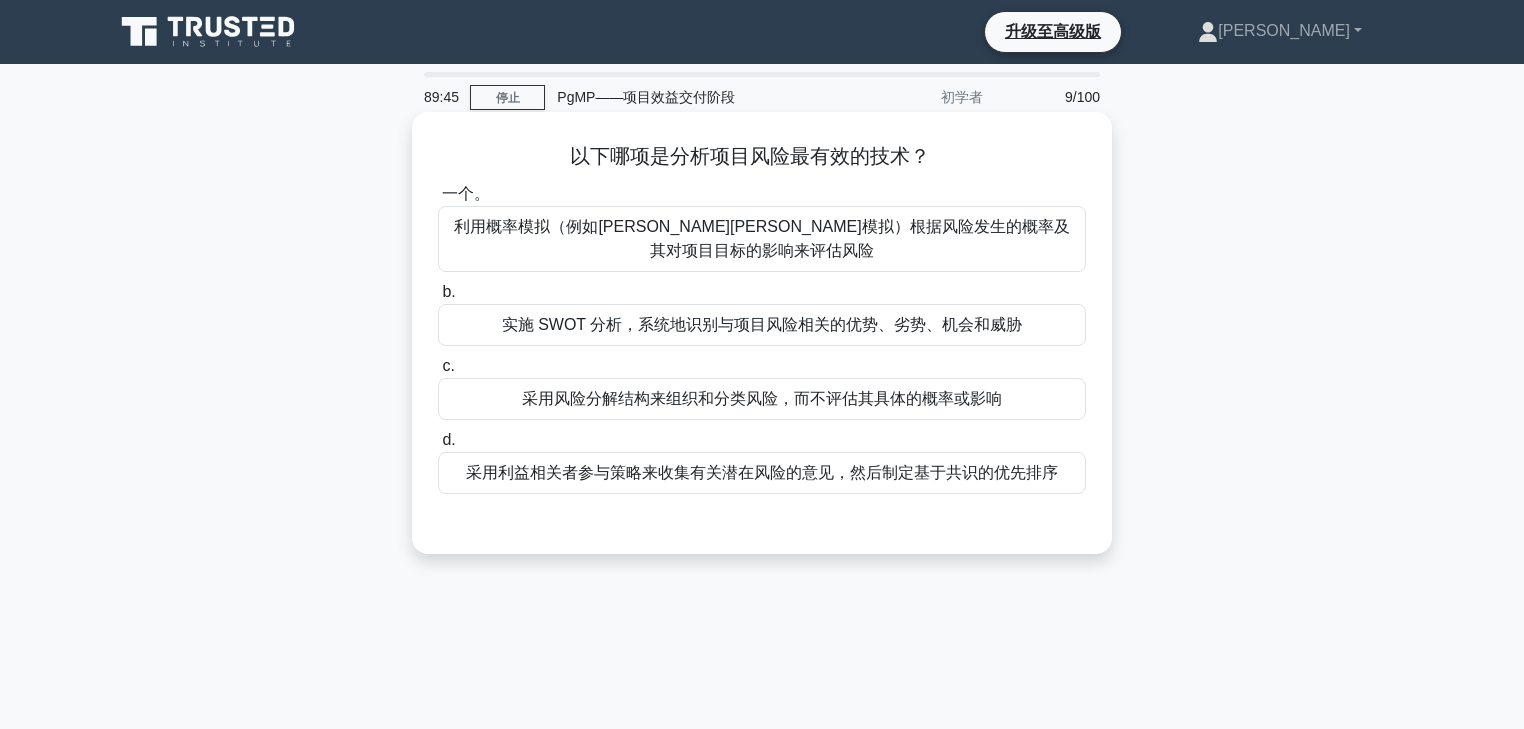 click on "利用概率模拟（例如蒙特卡洛模拟）根据风险发生的概率及其对项目目标的影响来评估风险" at bounding box center (762, 239) 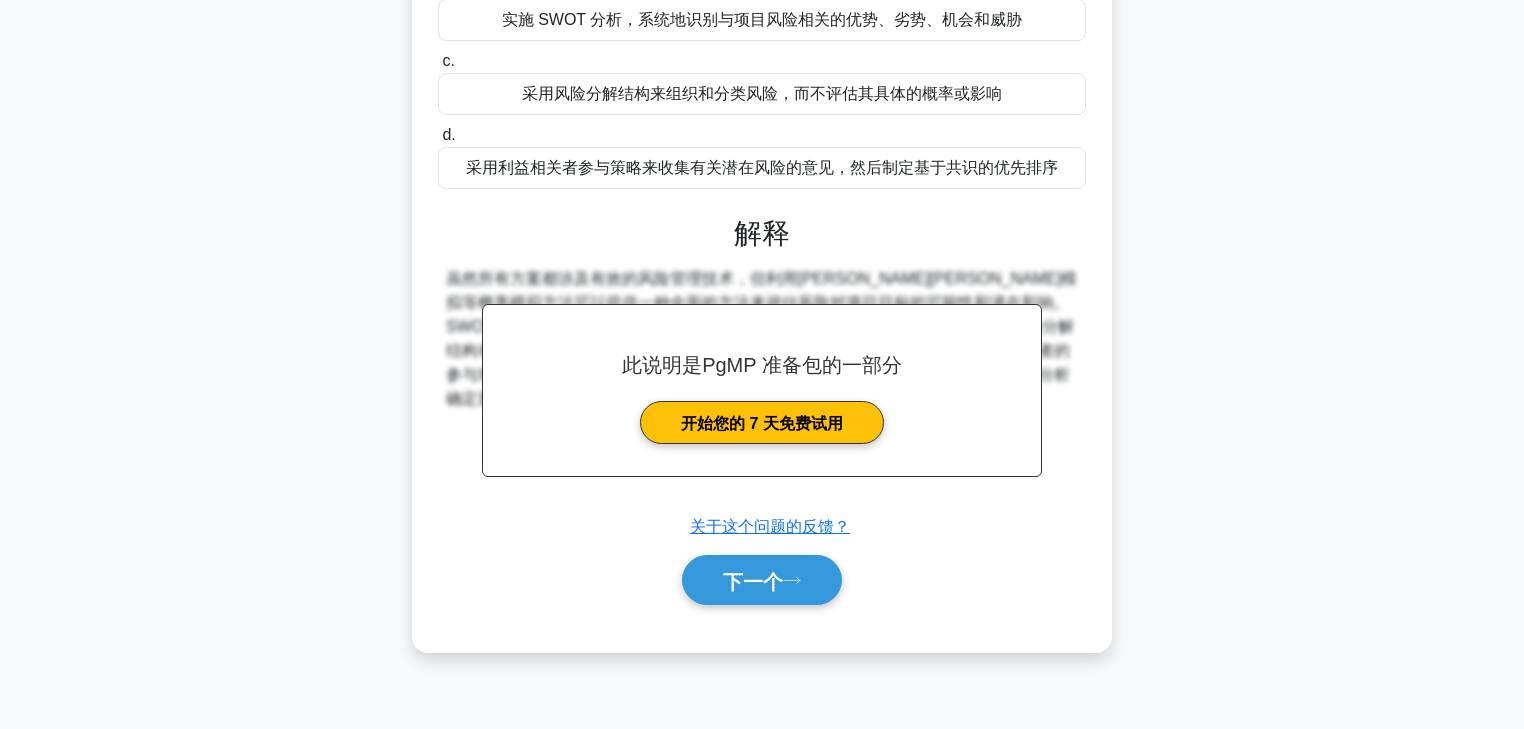 scroll, scrollTop: 352, scrollLeft: 0, axis: vertical 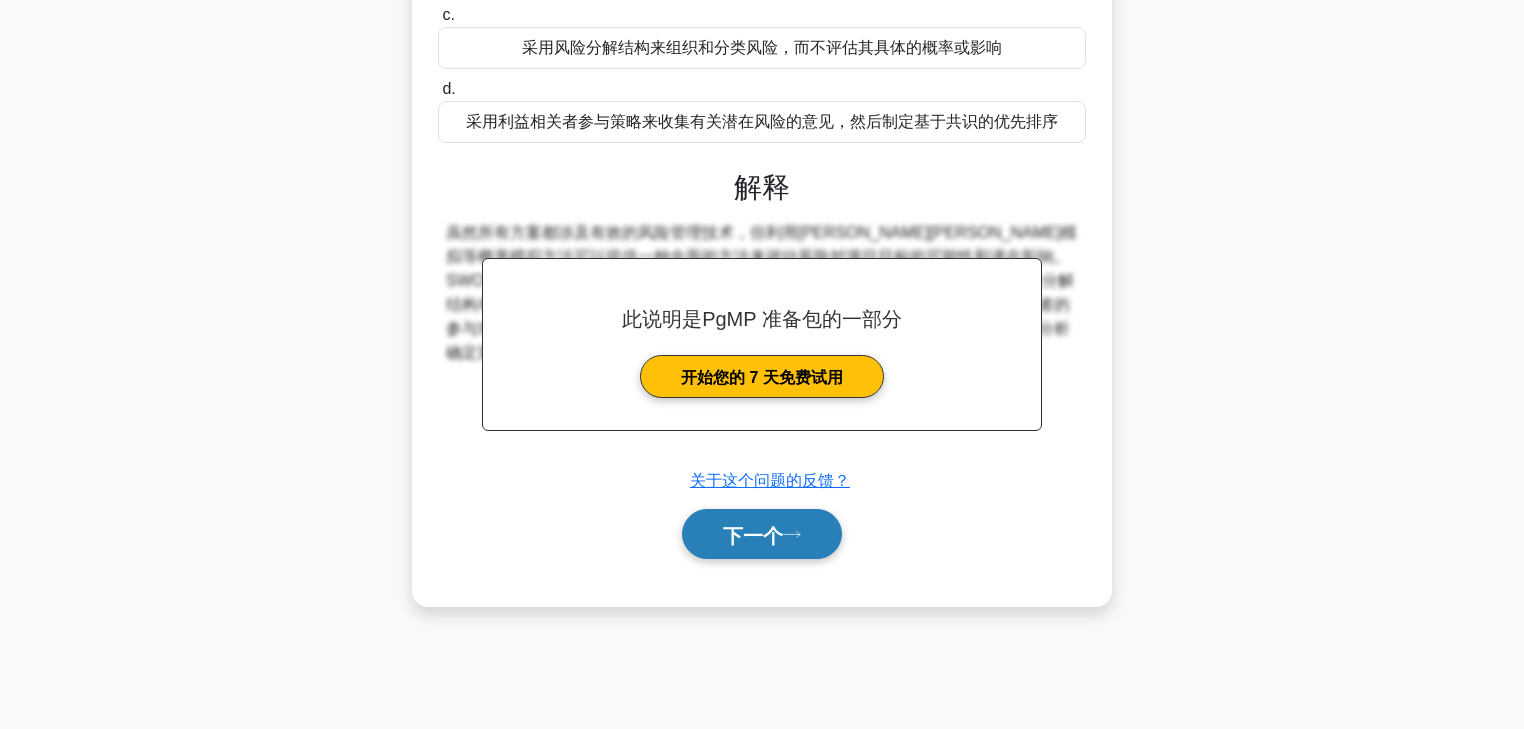 click on "下一个" at bounding box center (762, 534) 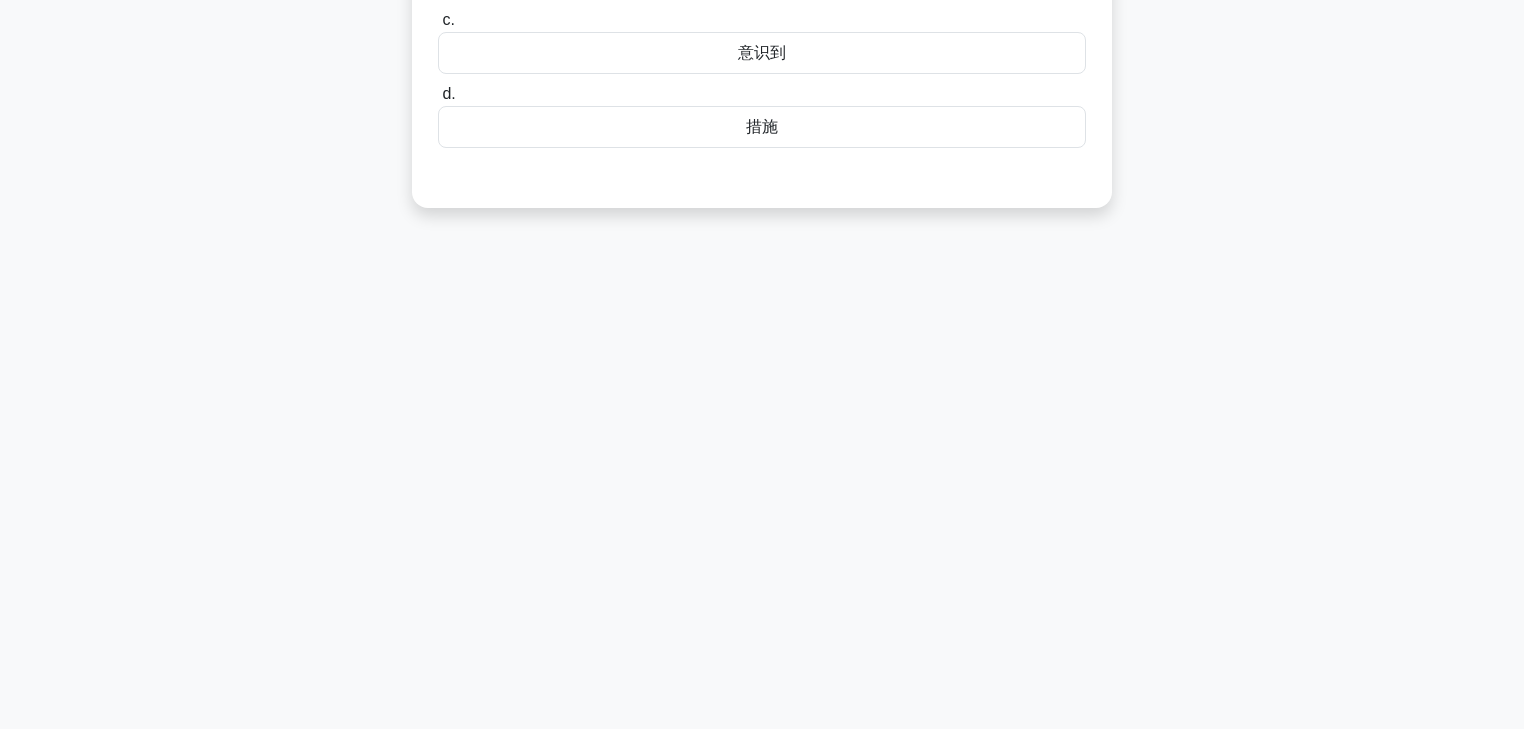 scroll, scrollTop: 0, scrollLeft: 0, axis: both 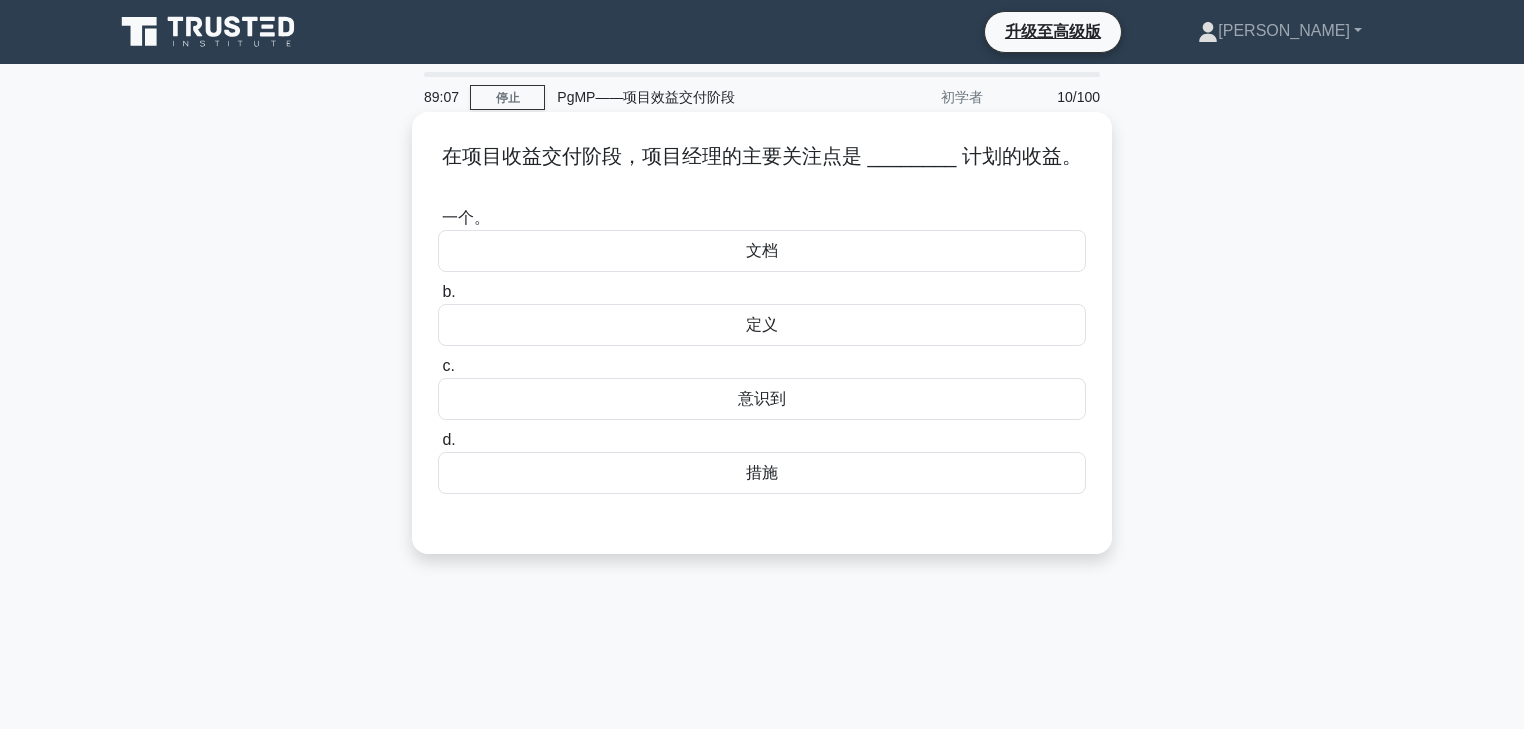 click on "定义" at bounding box center (762, 325) 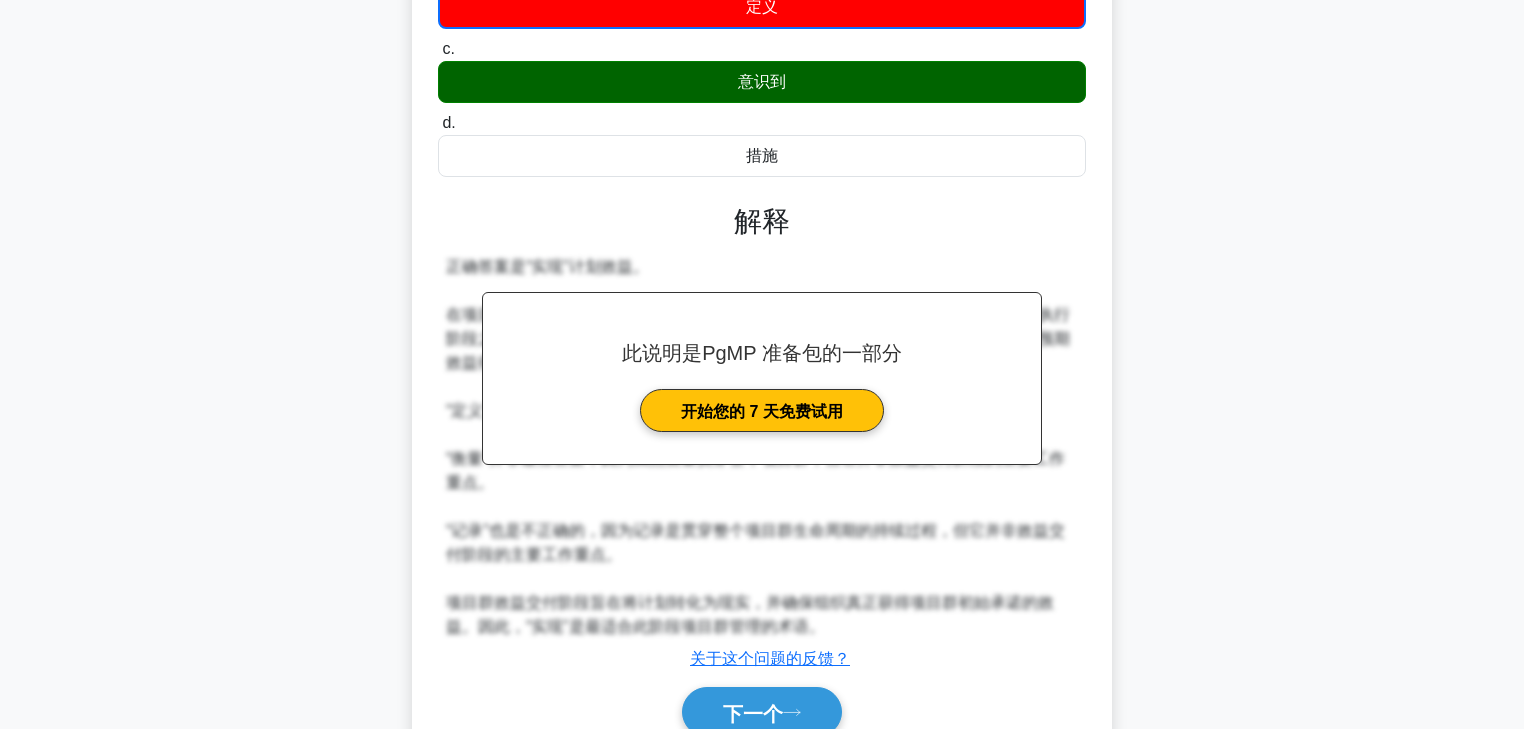 scroll, scrollTop: 388, scrollLeft: 0, axis: vertical 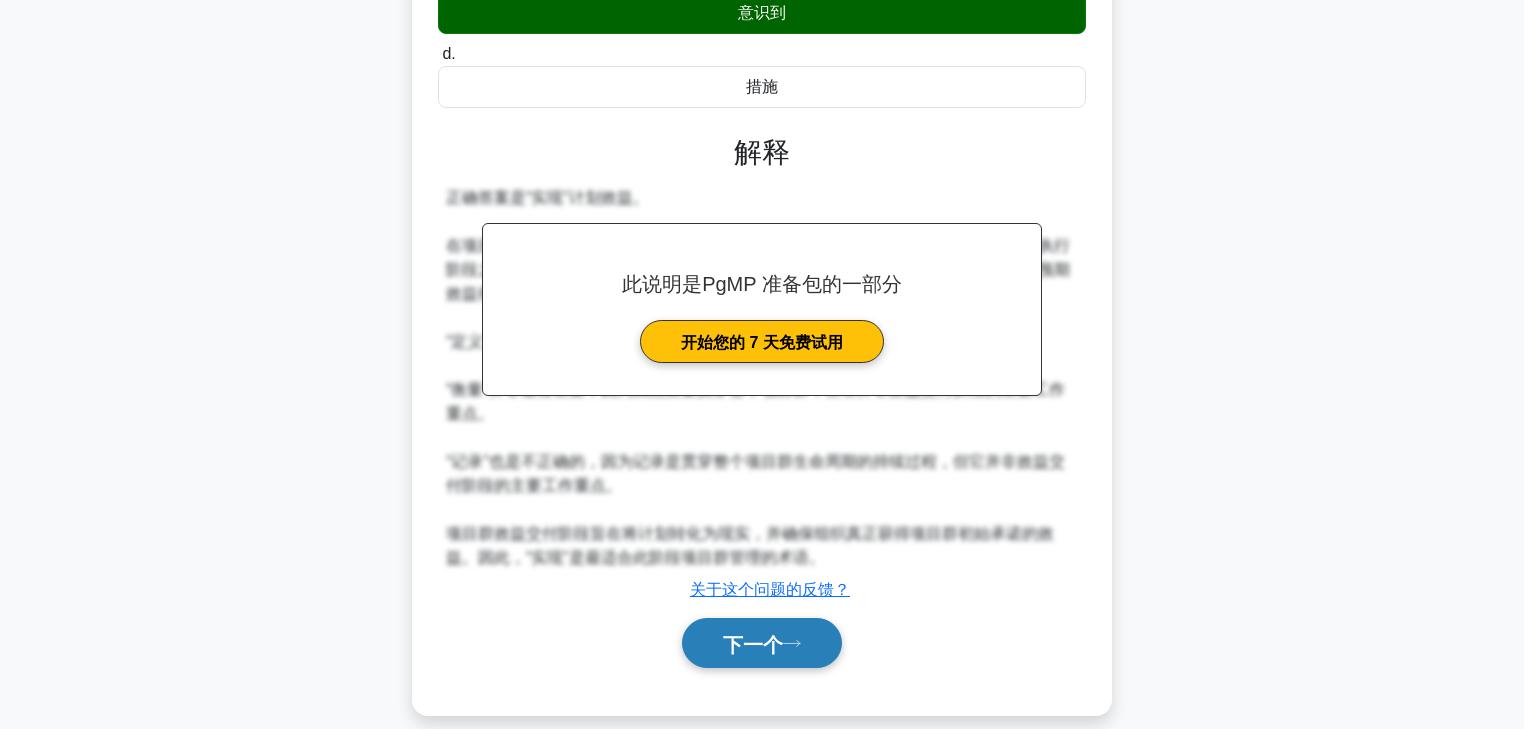 click on "下一个" at bounding box center [753, 644] 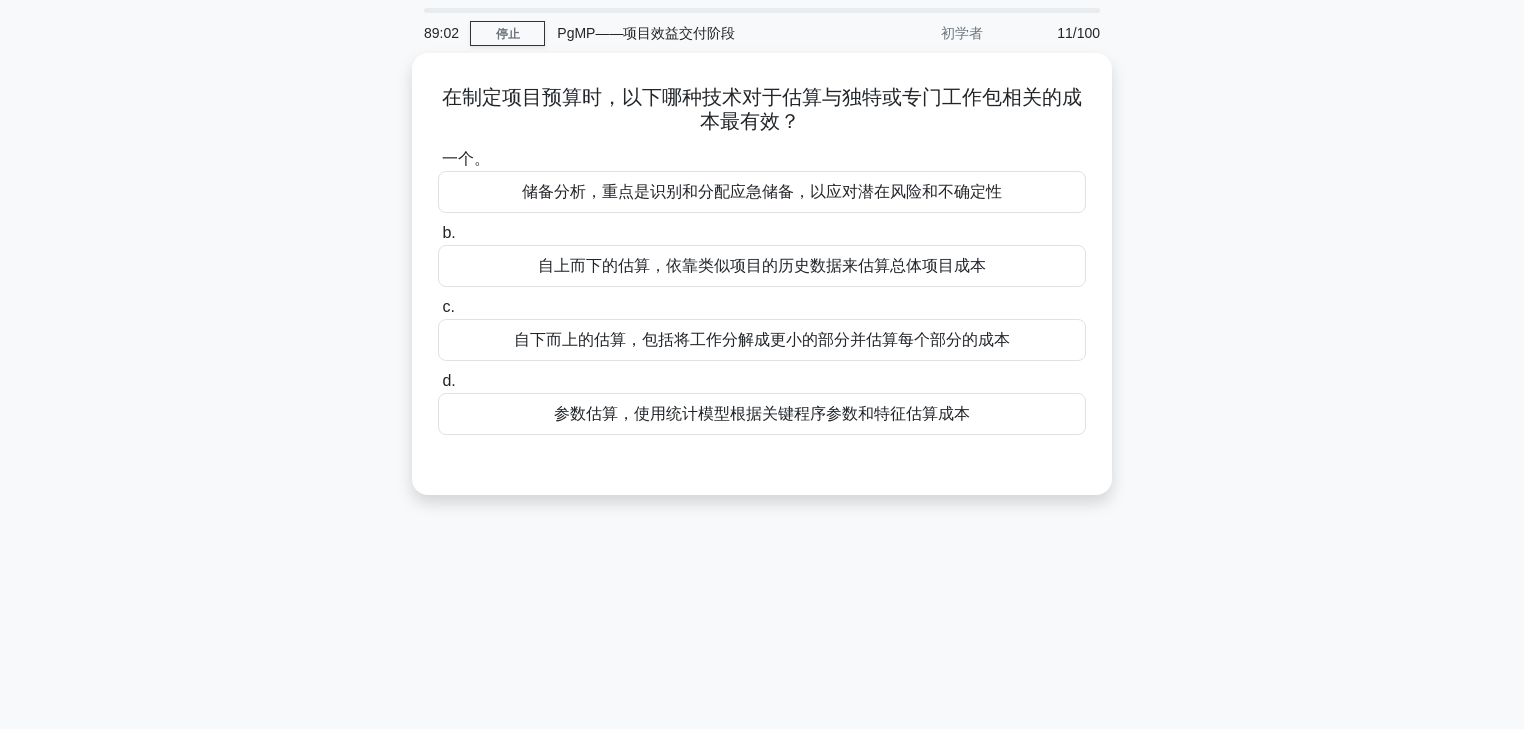 scroll, scrollTop: 0, scrollLeft: 0, axis: both 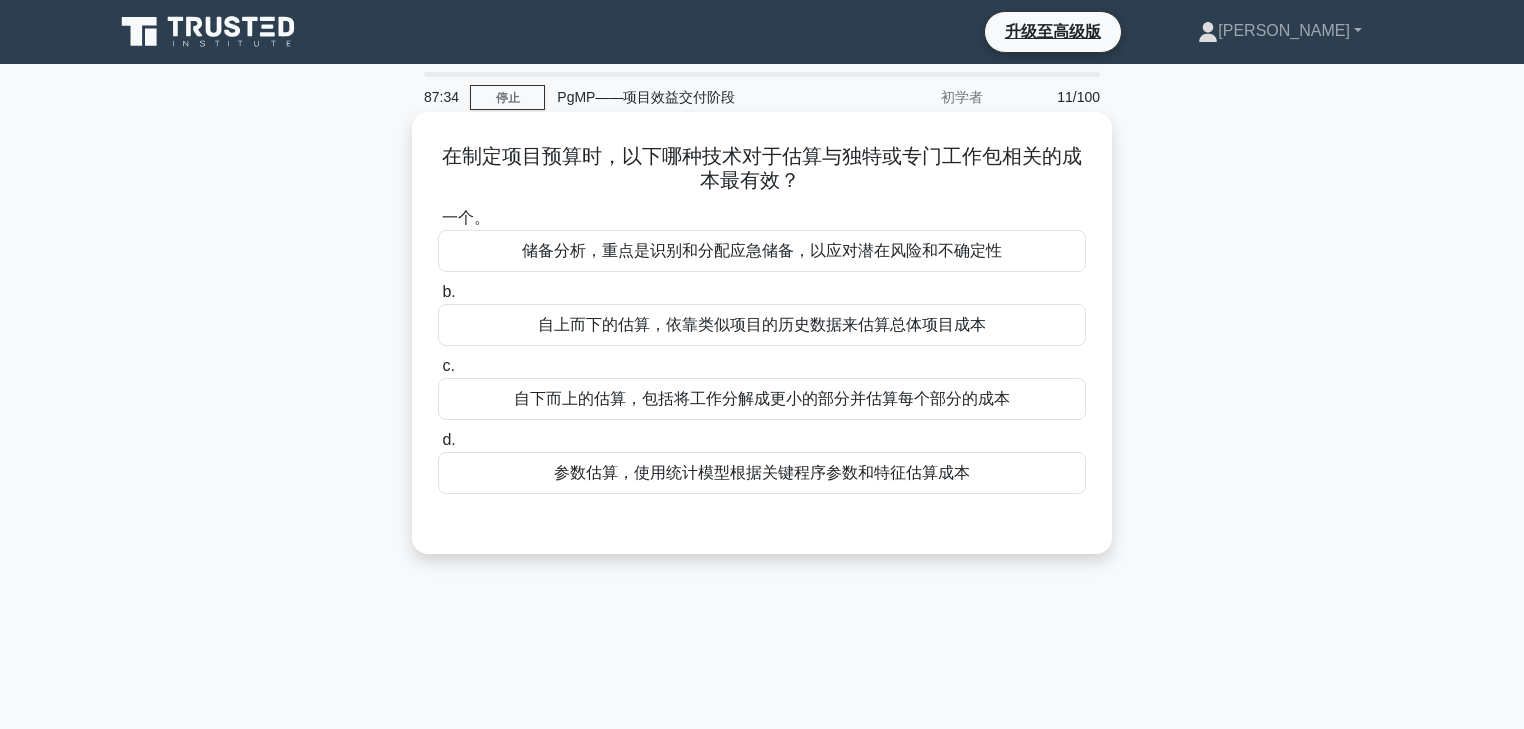 click on "自下而上的估算，包括将工作分解成更小的部分并估算每个部分的成本" at bounding box center [762, 398] 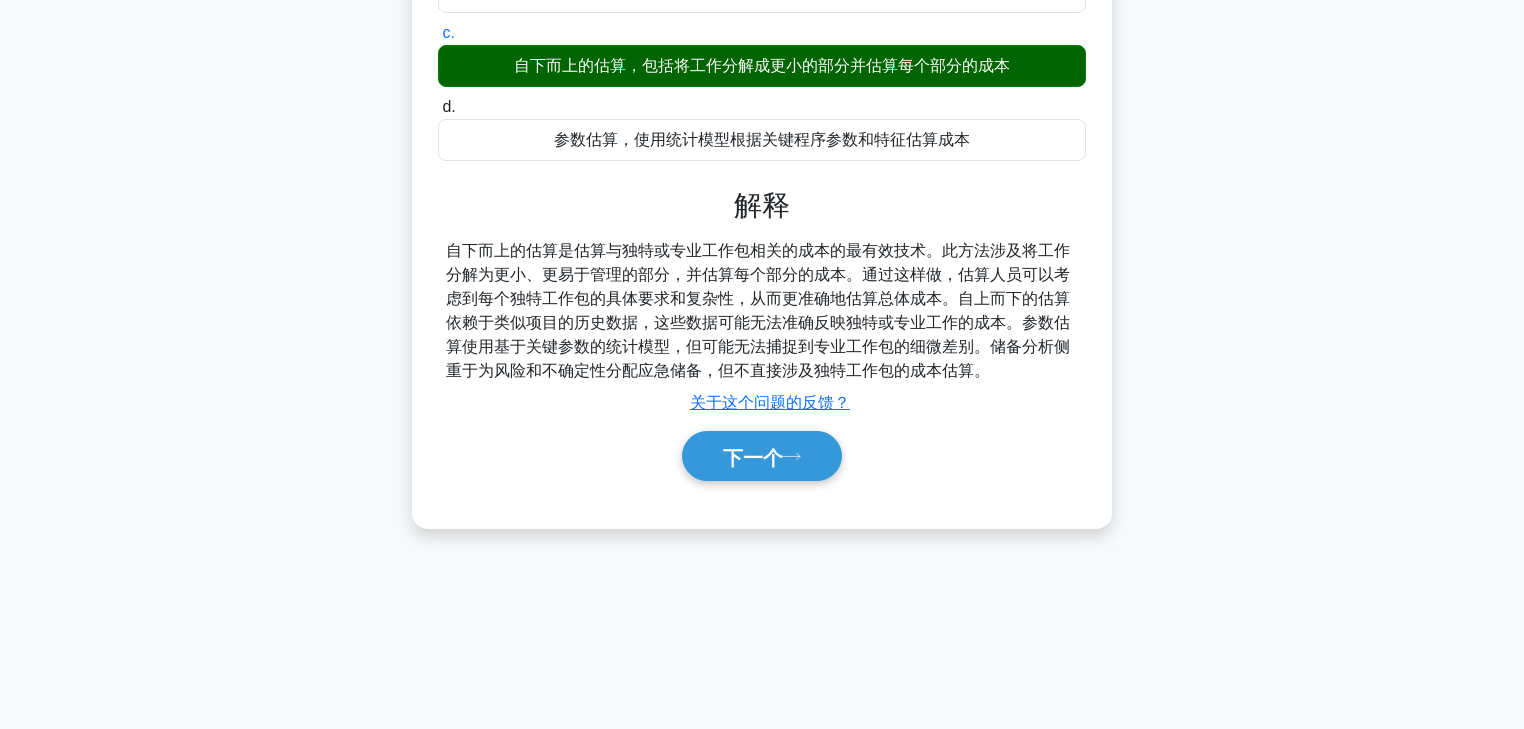 scroll, scrollTop: 352, scrollLeft: 0, axis: vertical 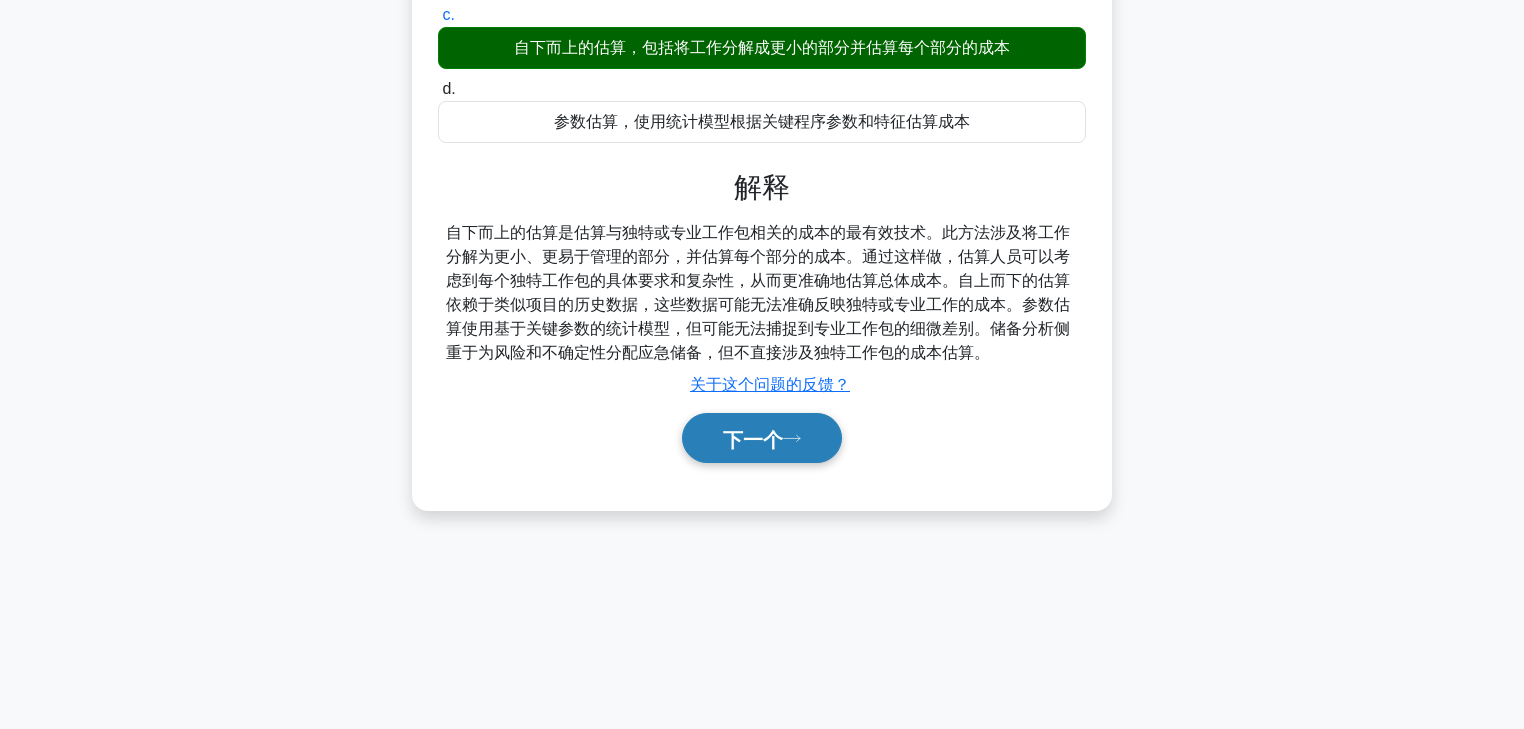 click on "下一个" at bounding box center [762, 438] 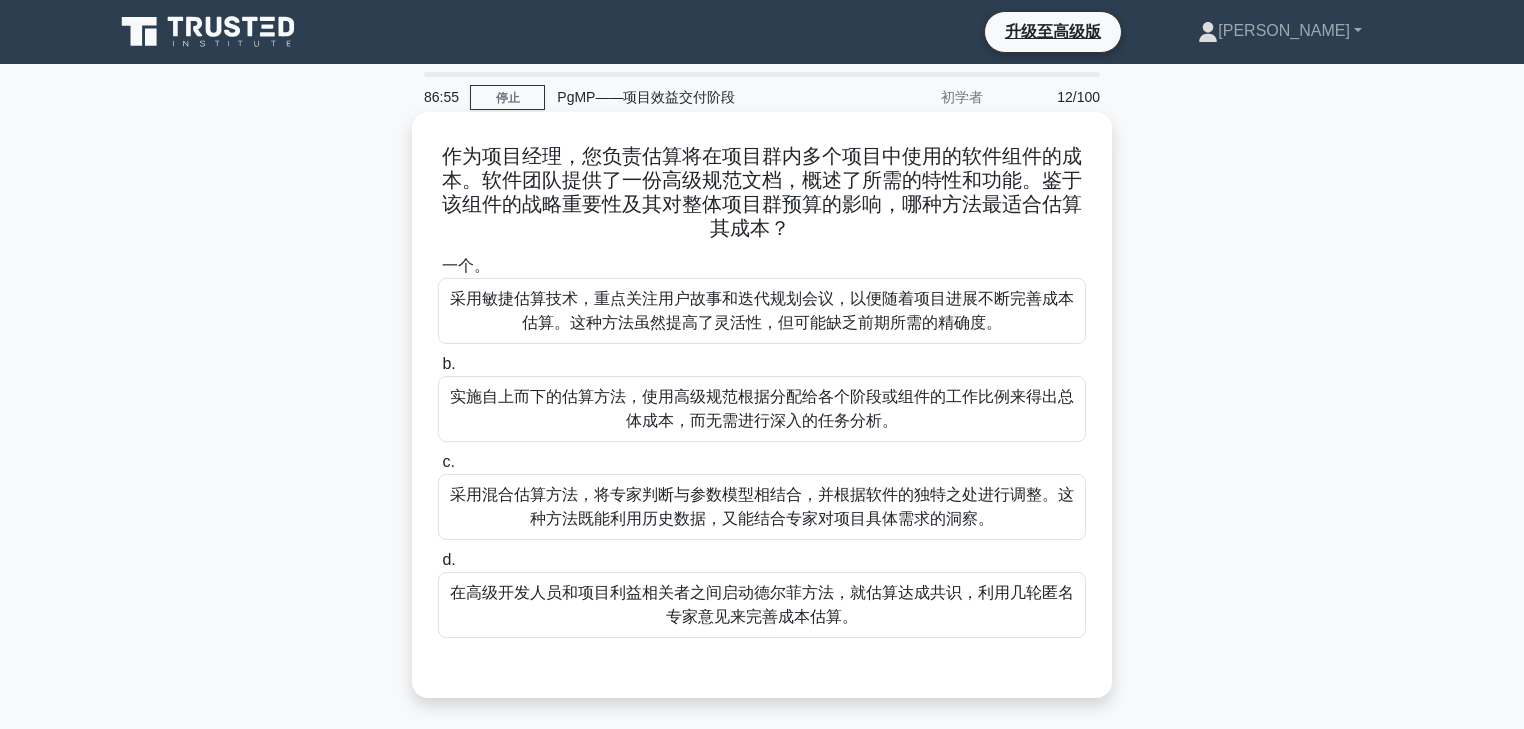 scroll, scrollTop: 83, scrollLeft: 0, axis: vertical 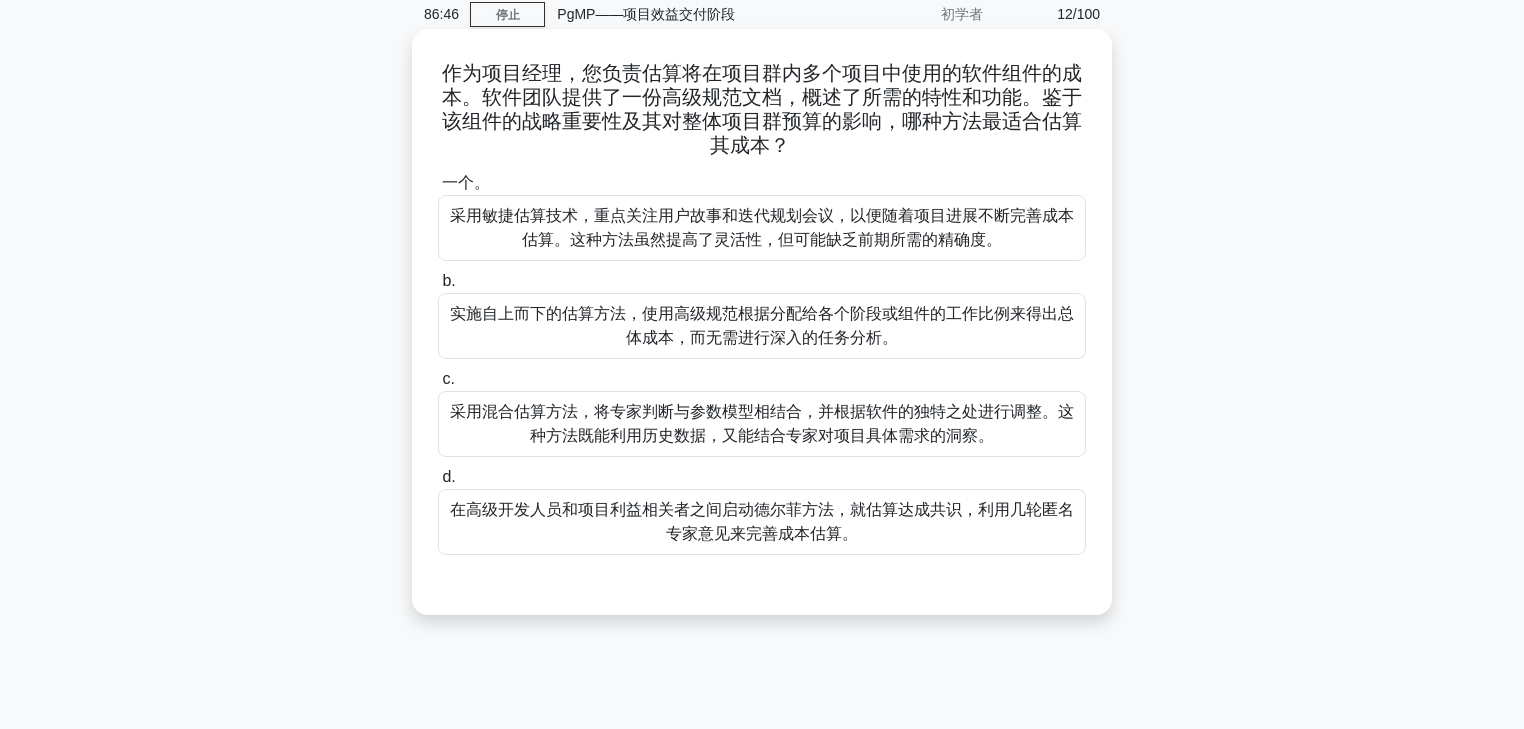 click on "采用混合估算方法，将专家判断与参数模型相结合，并根据软件的独特之处进行调整。这种方法既能利用历史数据，又能结合专家对项目具体需求的洞察。" at bounding box center [762, 423] 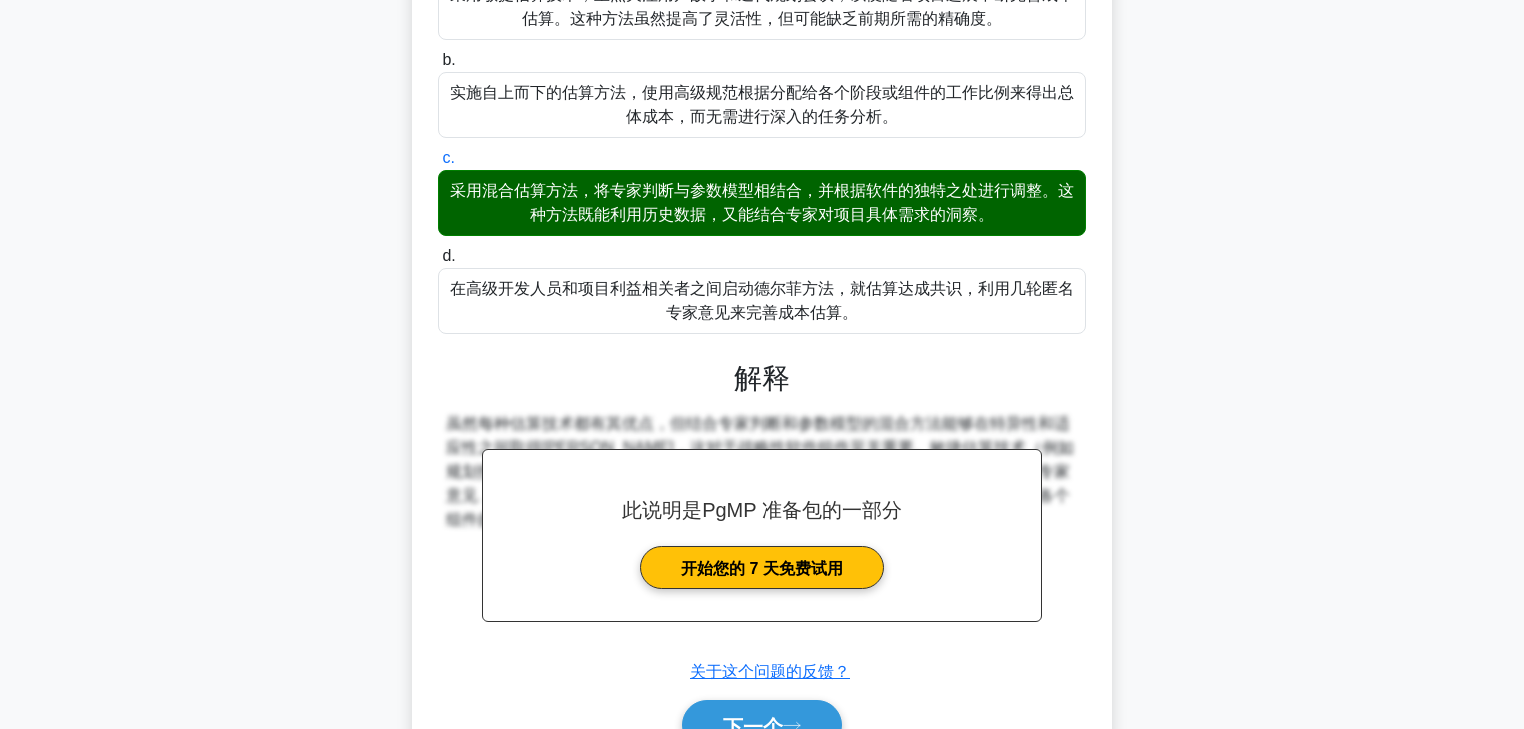 scroll, scrollTop: 411, scrollLeft: 0, axis: vertical 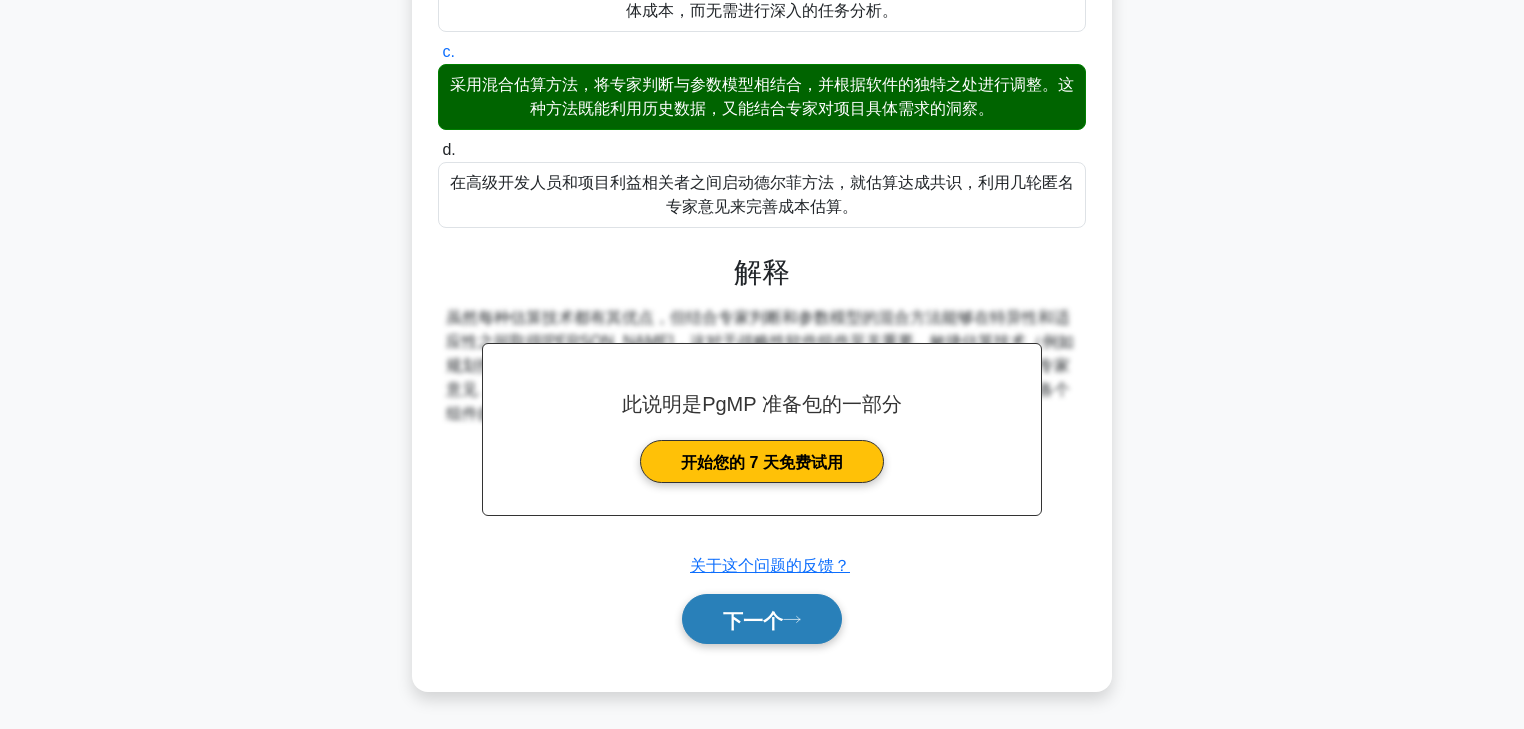 click on "下一个" at bounding box center [753, 620] 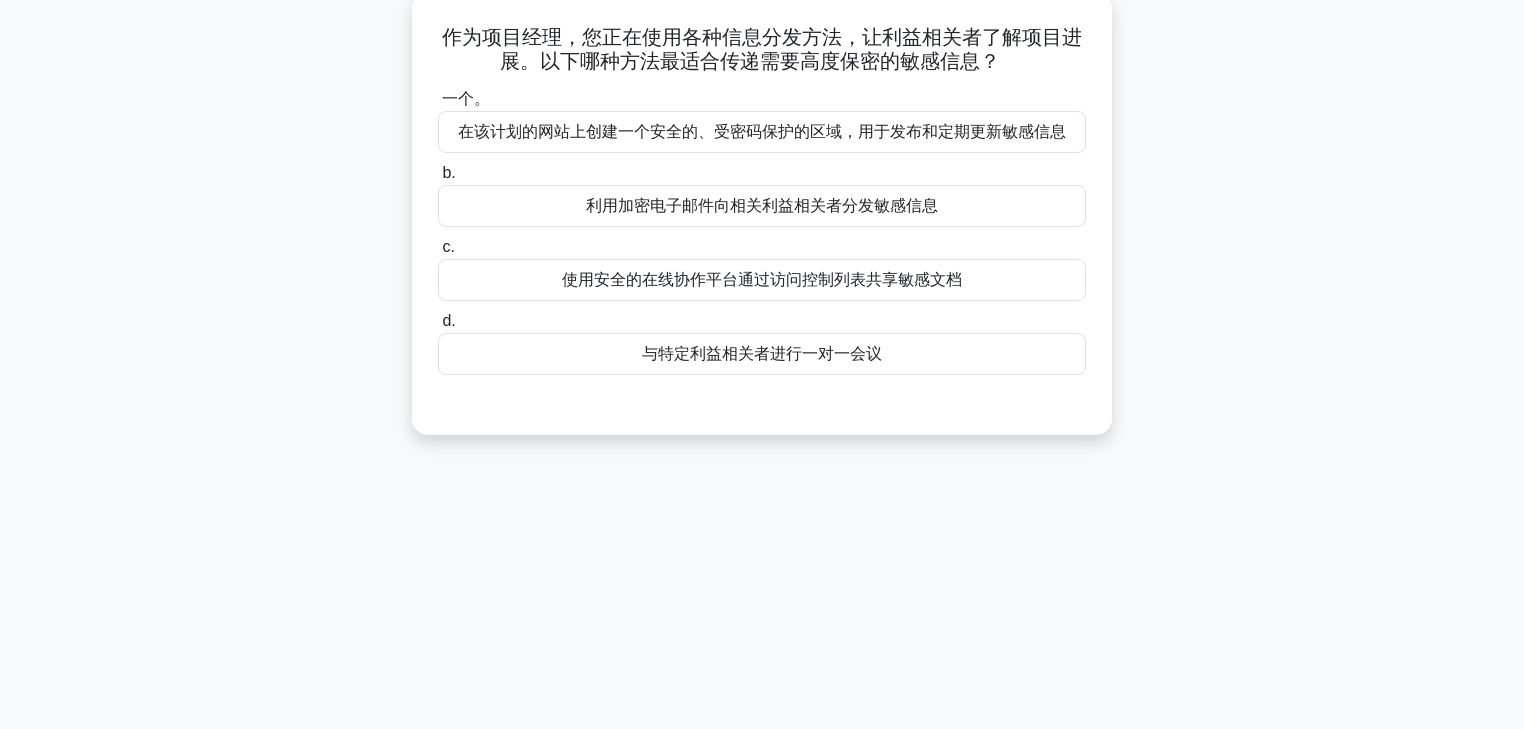 scroll, scrollTop: 0, scrollLeft: 0, axis: both 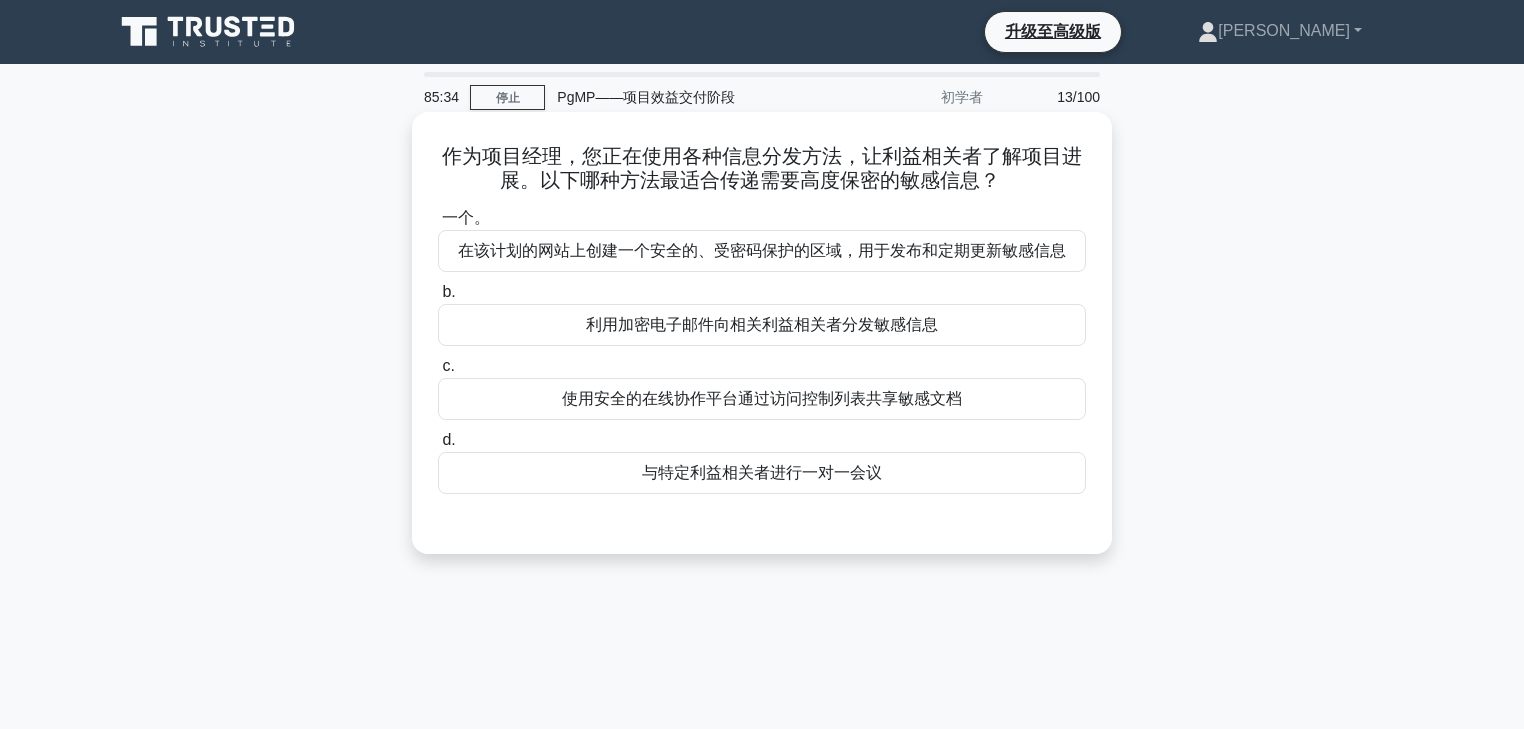 click on "使用安全的在线协作平台通过访问控制列表共享敏感文档" at bounding box center [762, 398] 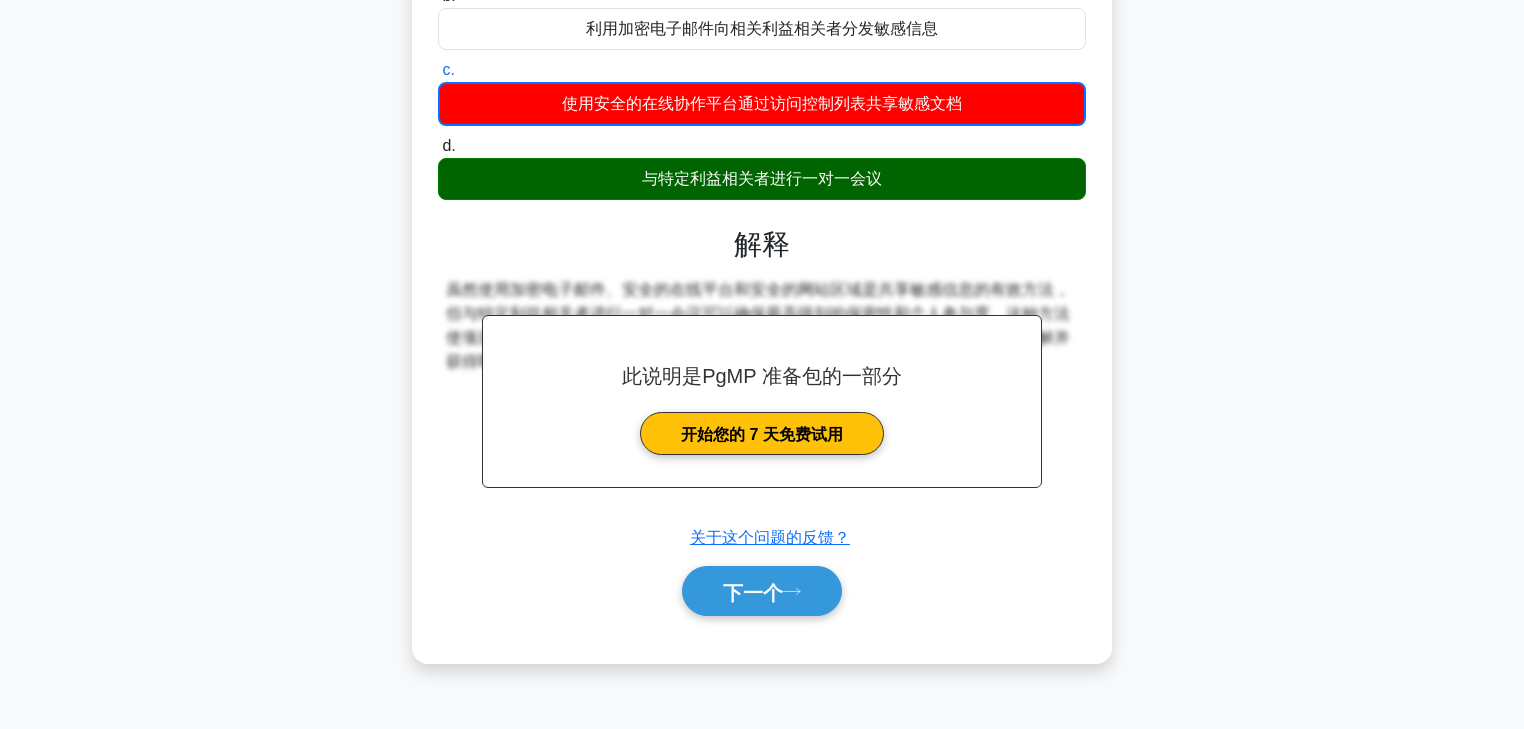 scroll, scrollTop: 296, scrollLeft: 0, axis: vertical 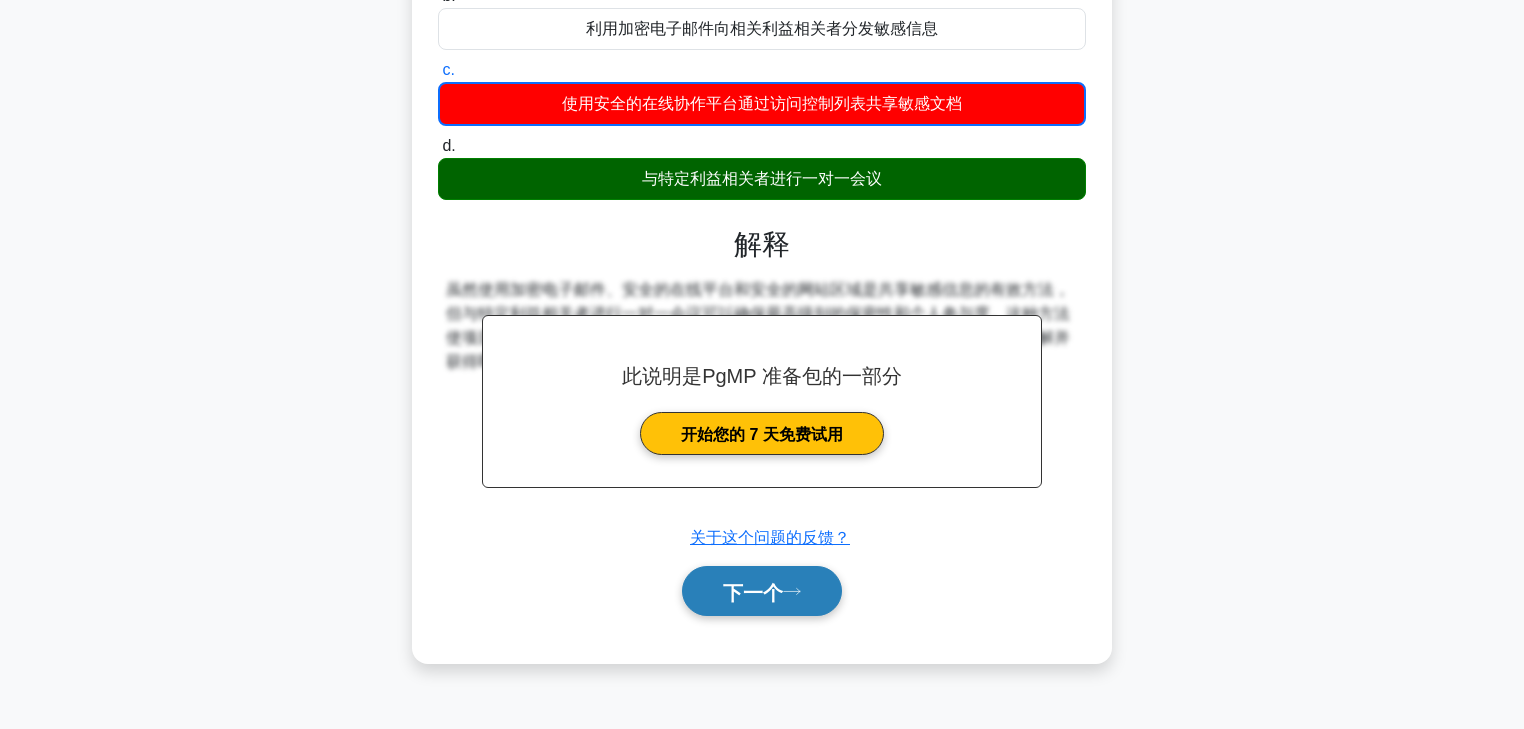 click 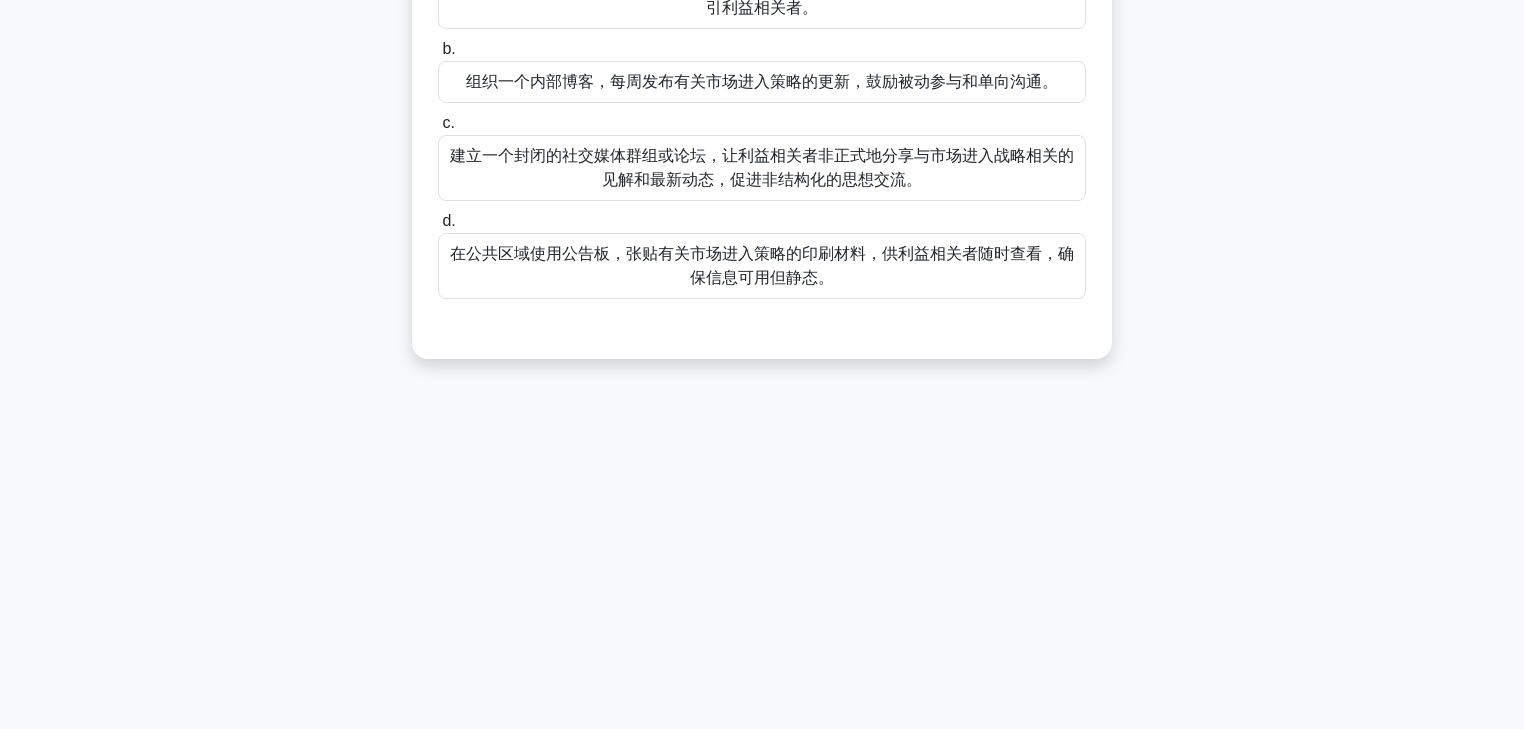scroll, scrollTop: 0, scrollLeft: 0, axis: both 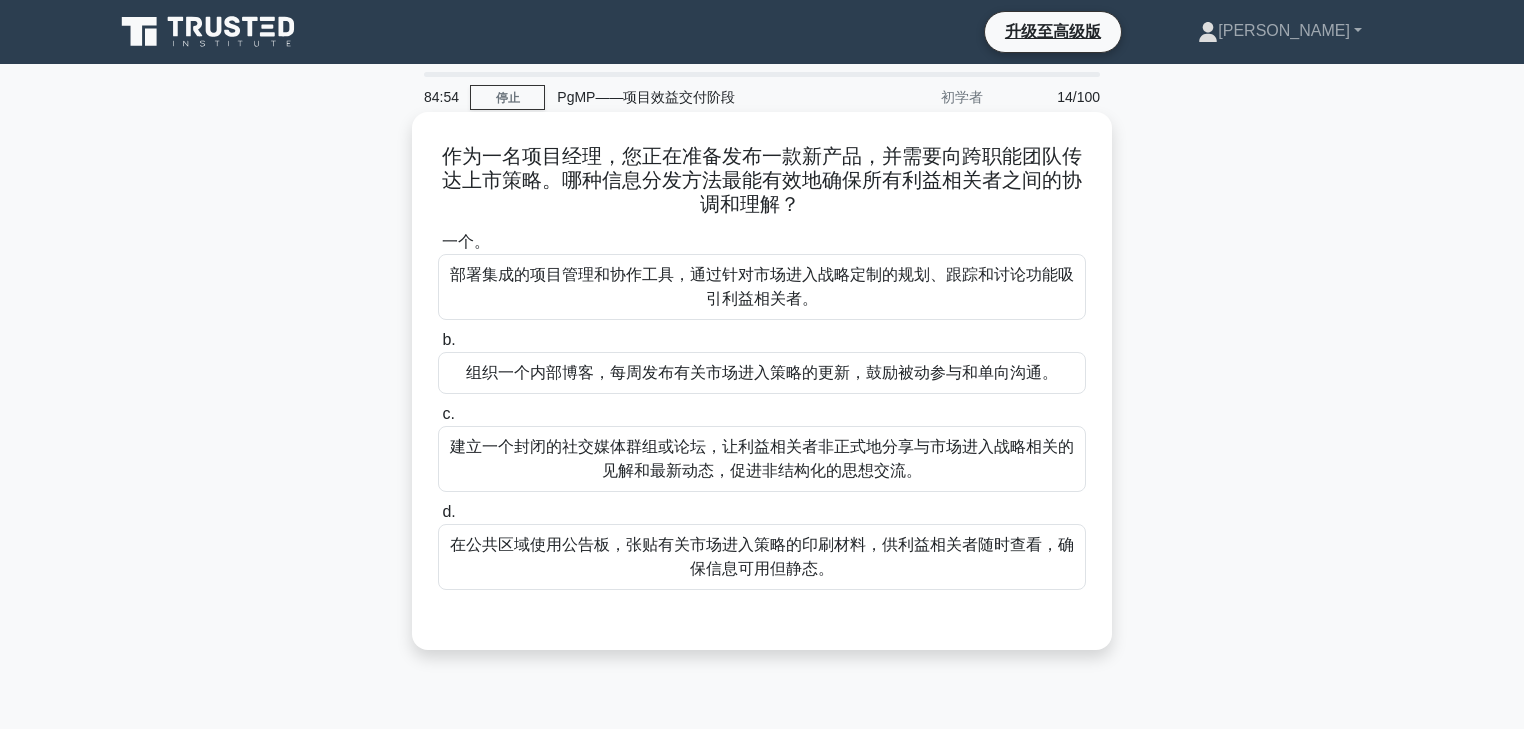 click on "建立一个封闭的社交媒体群组或论坛，让利益相关者非正式地分享与市场进入战略相关的见解和最新动态，促进非结构化的思想交流。" at bounding box center (762, 459) 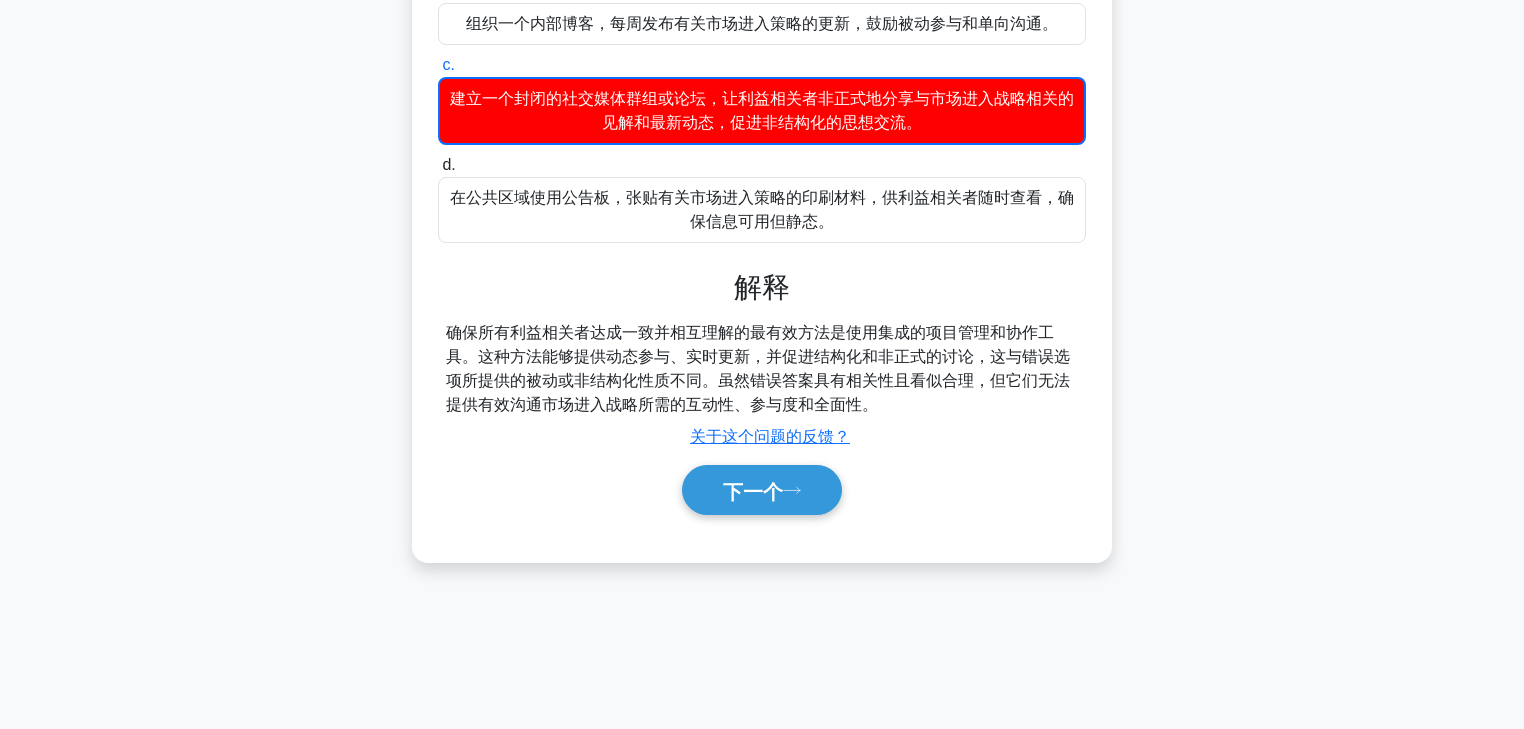 scroll, scrollTop: 352, scrollLeft: 0, axis: vertical 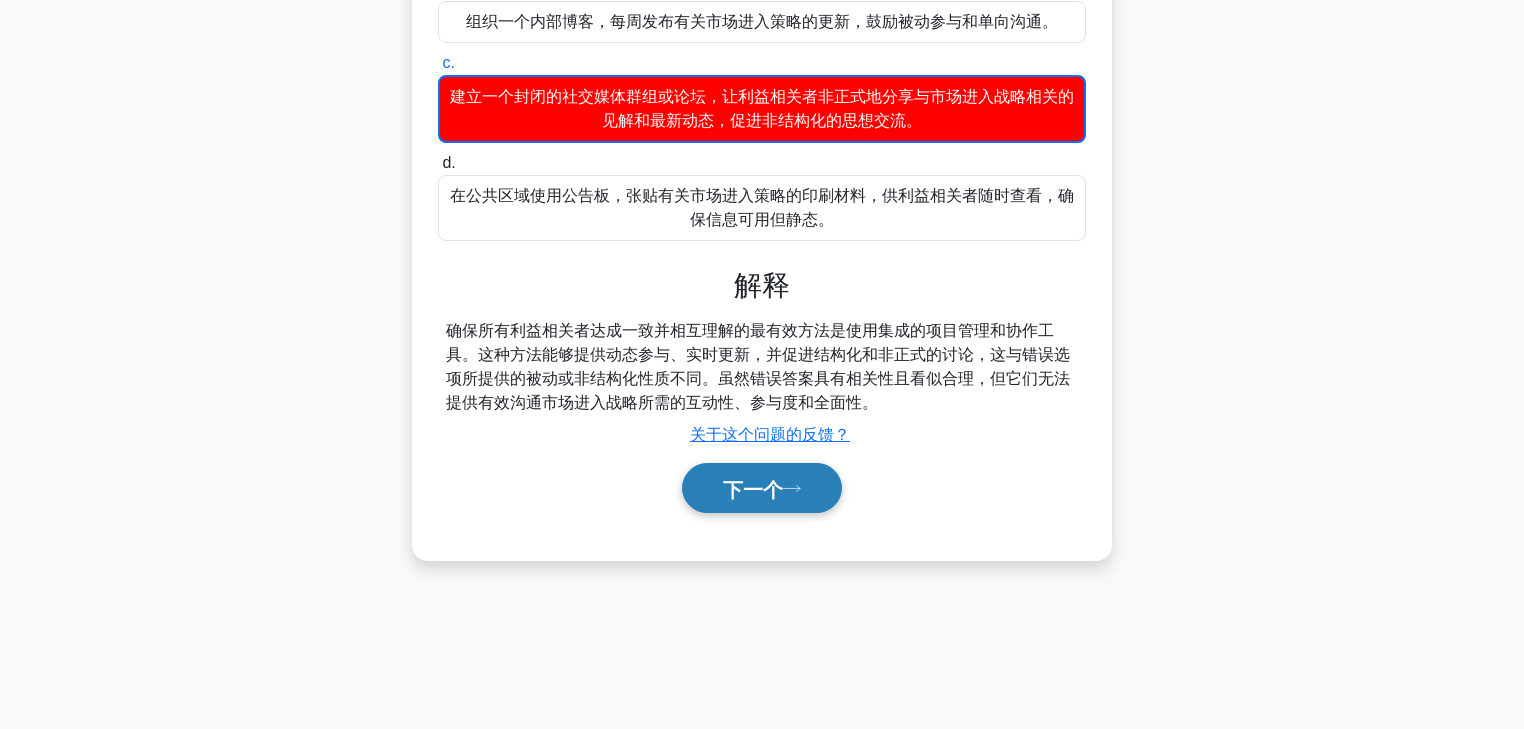 click 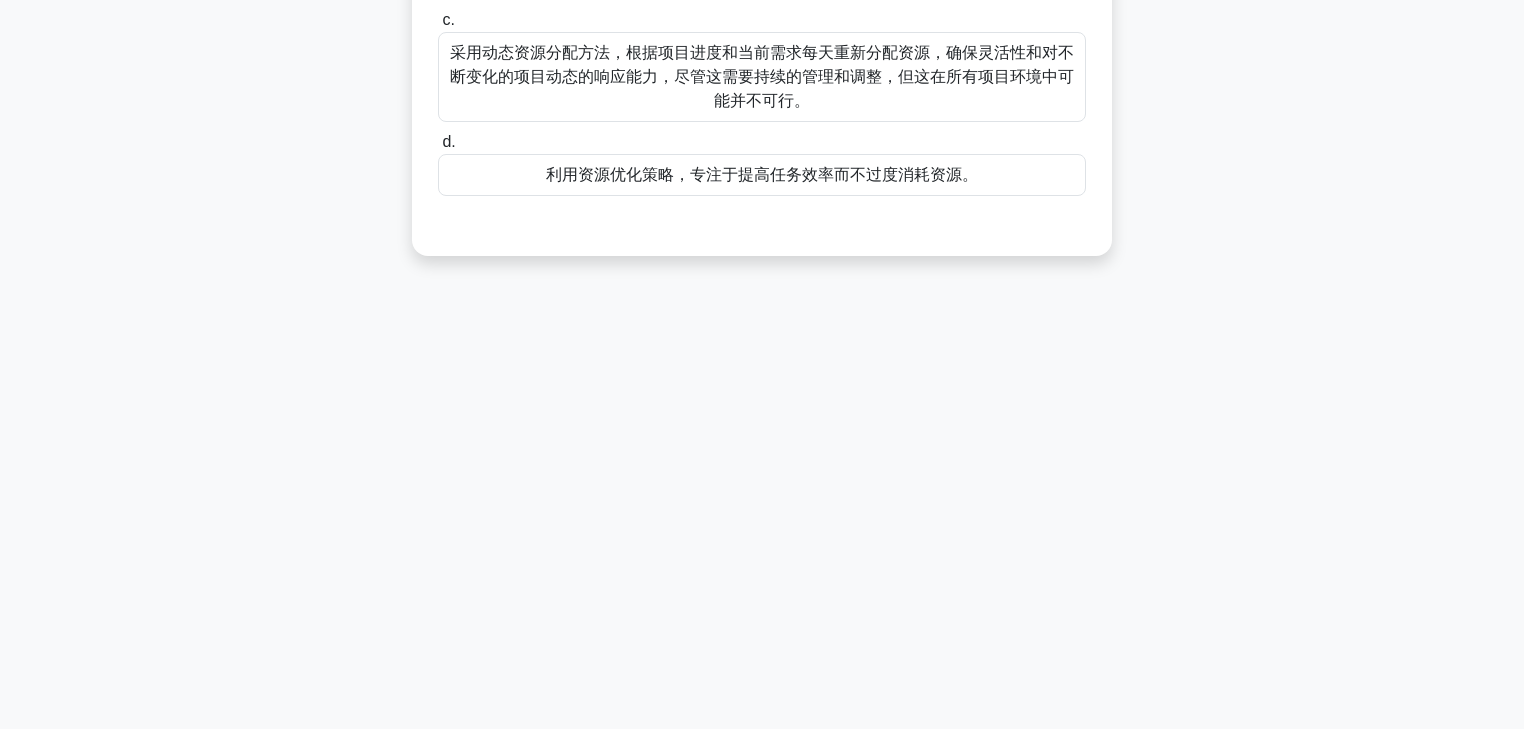 scroll, scrollTop: 0, scrollLeft: 0, axis: both 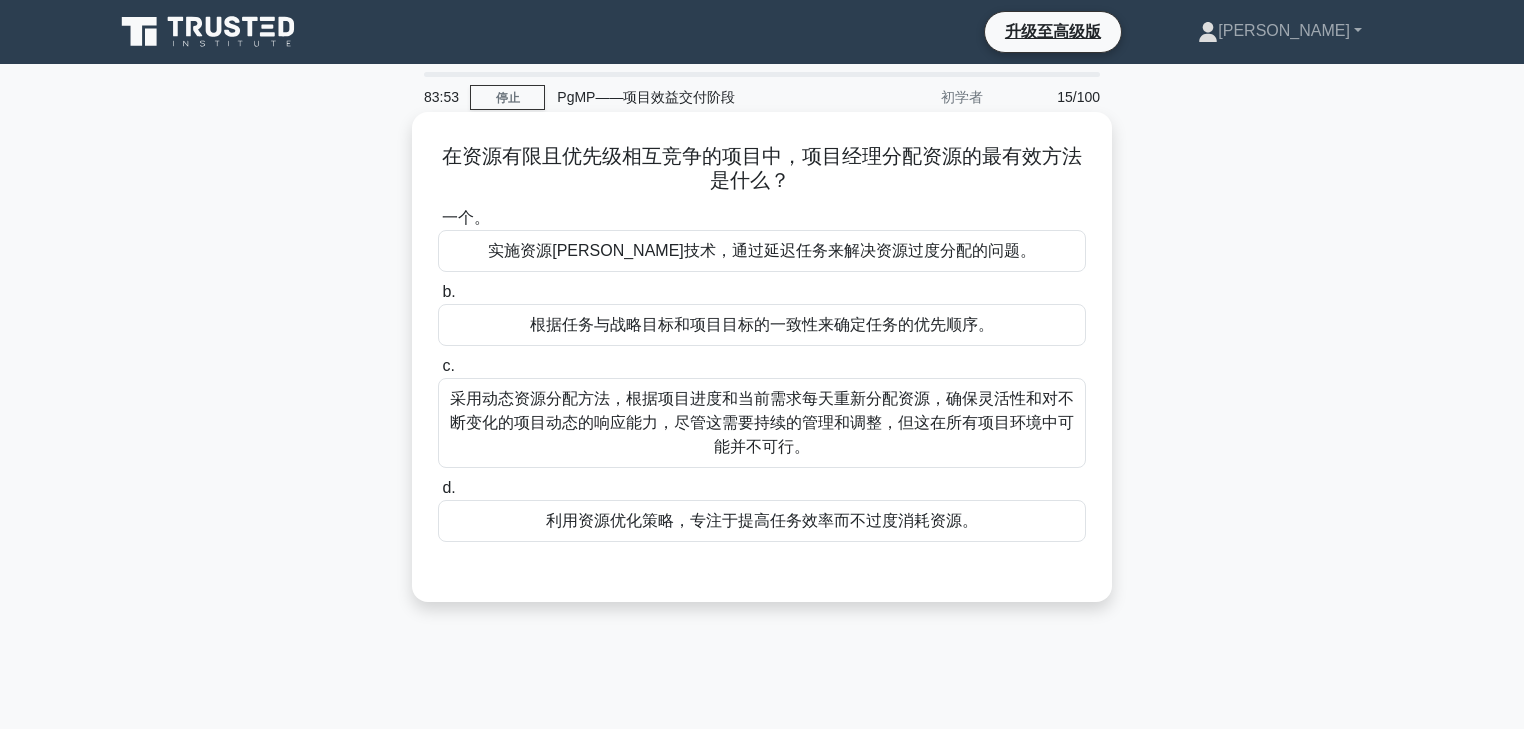 click on "根据任务与战略目标和项目目标的一致性来确定任务的优先顺序。" at bounding box center [762, 324] 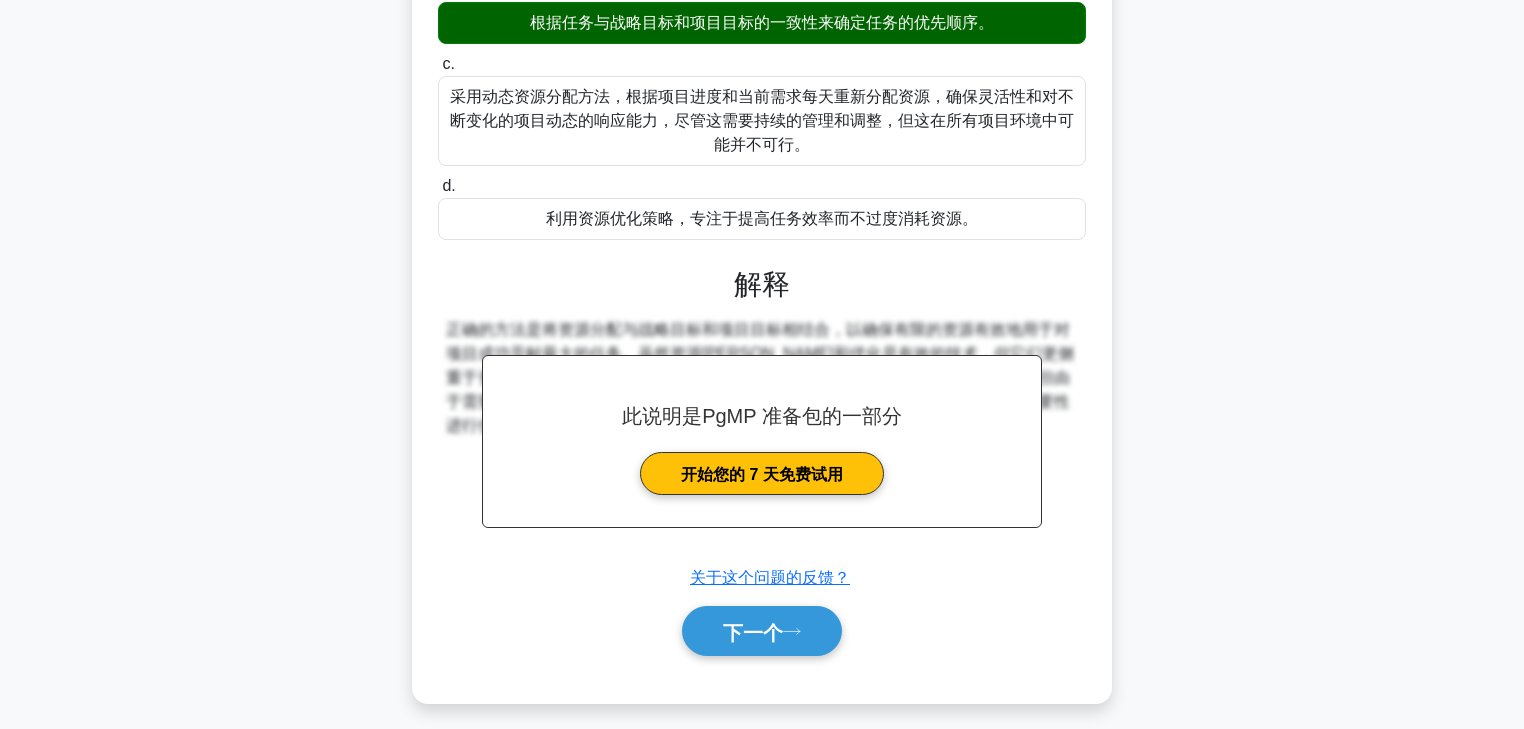 scroll, scrollTop: 313, scrollLeft: 0, axis: vertical 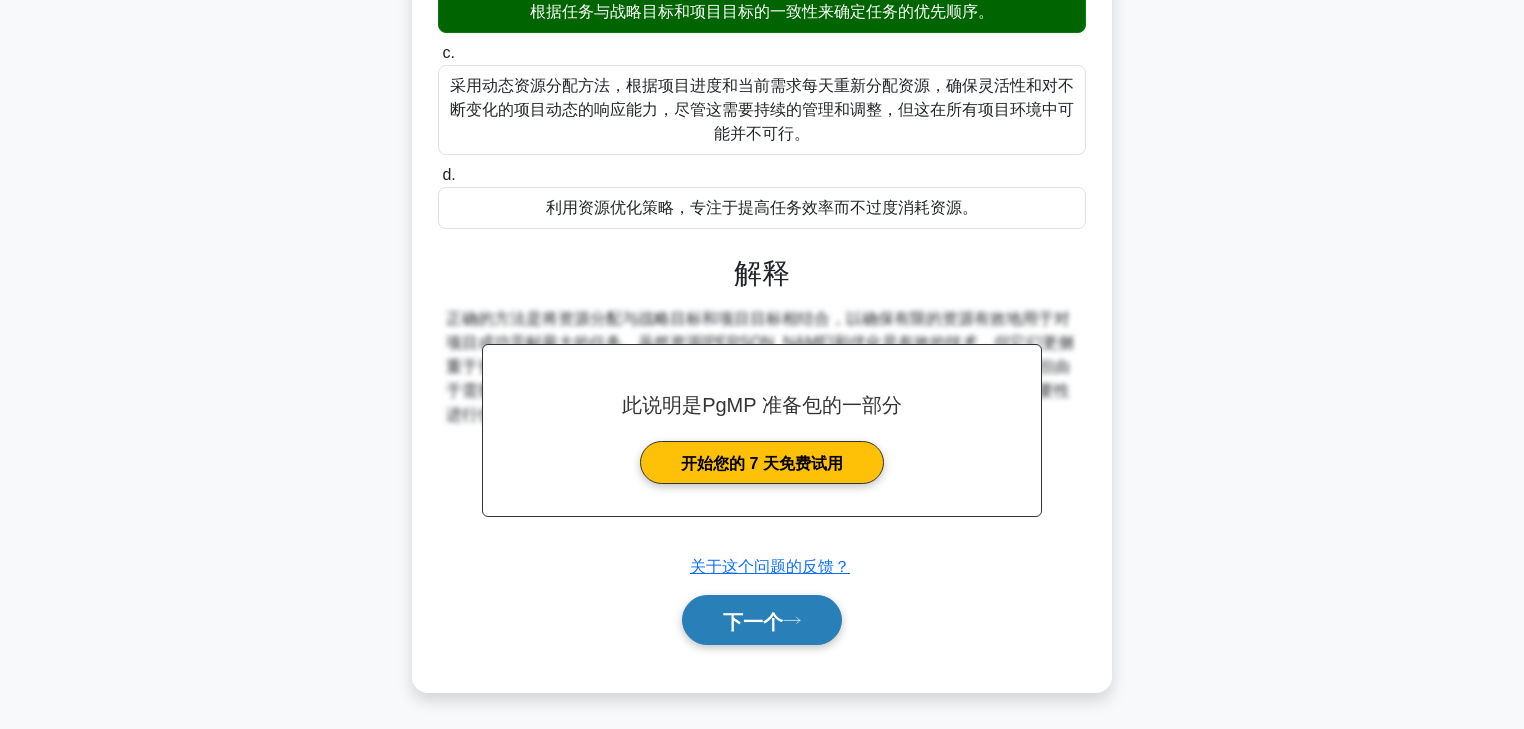 click on "下一个" at bounding box center (753, 621) 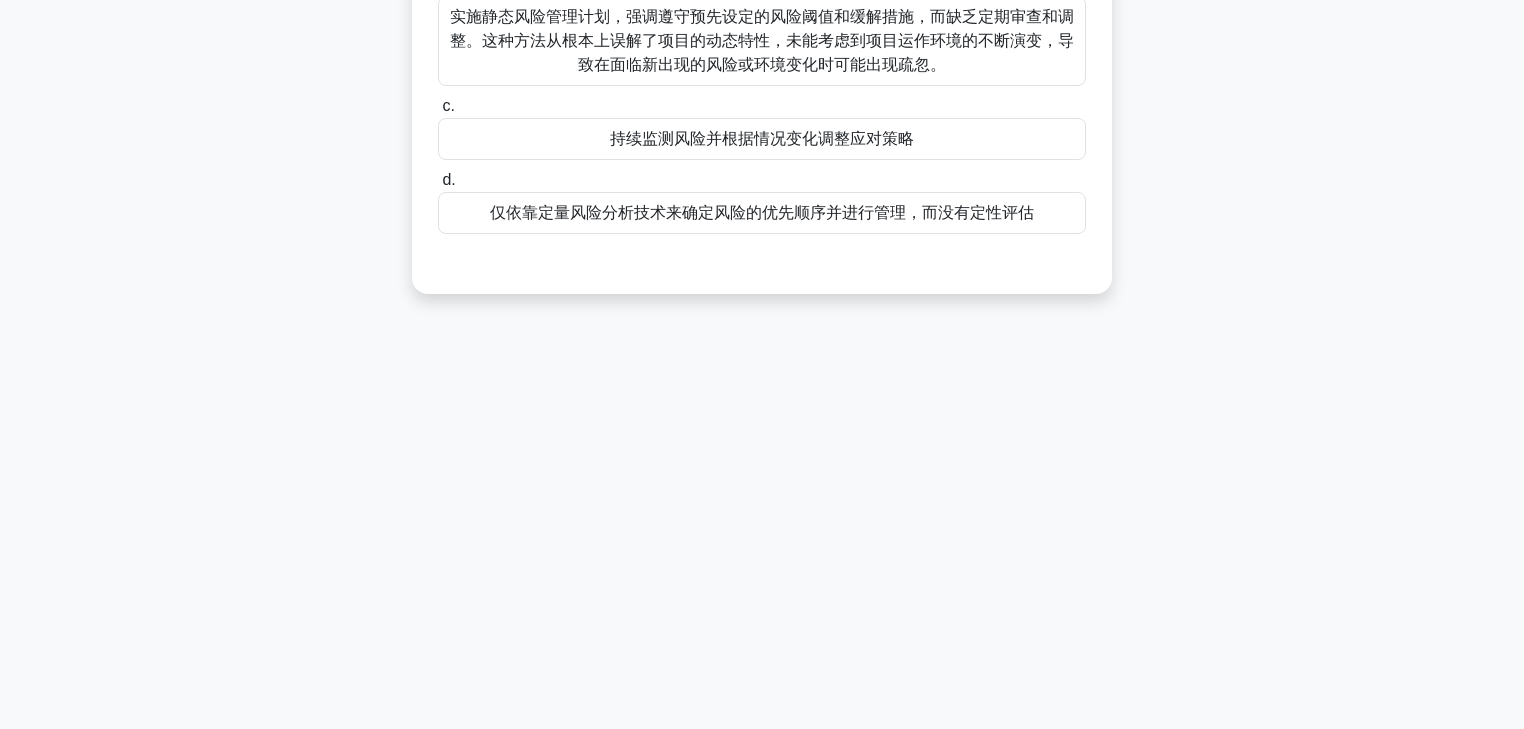scroll, scrollTop: 0, scrollLeft: 0, axis: both 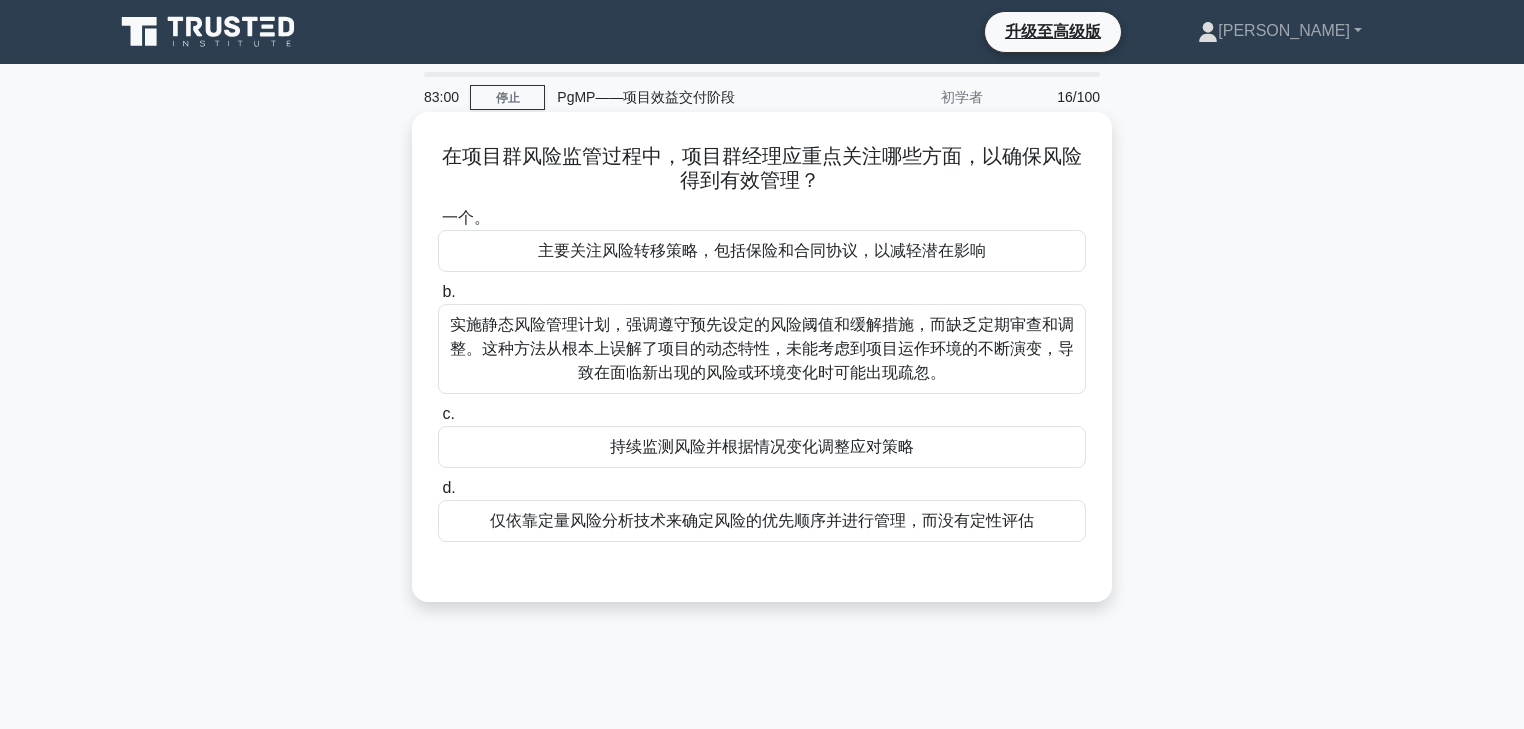 click on "持续监测风险并根据情况变化调整应对策略" at bounding box center [762, 446] 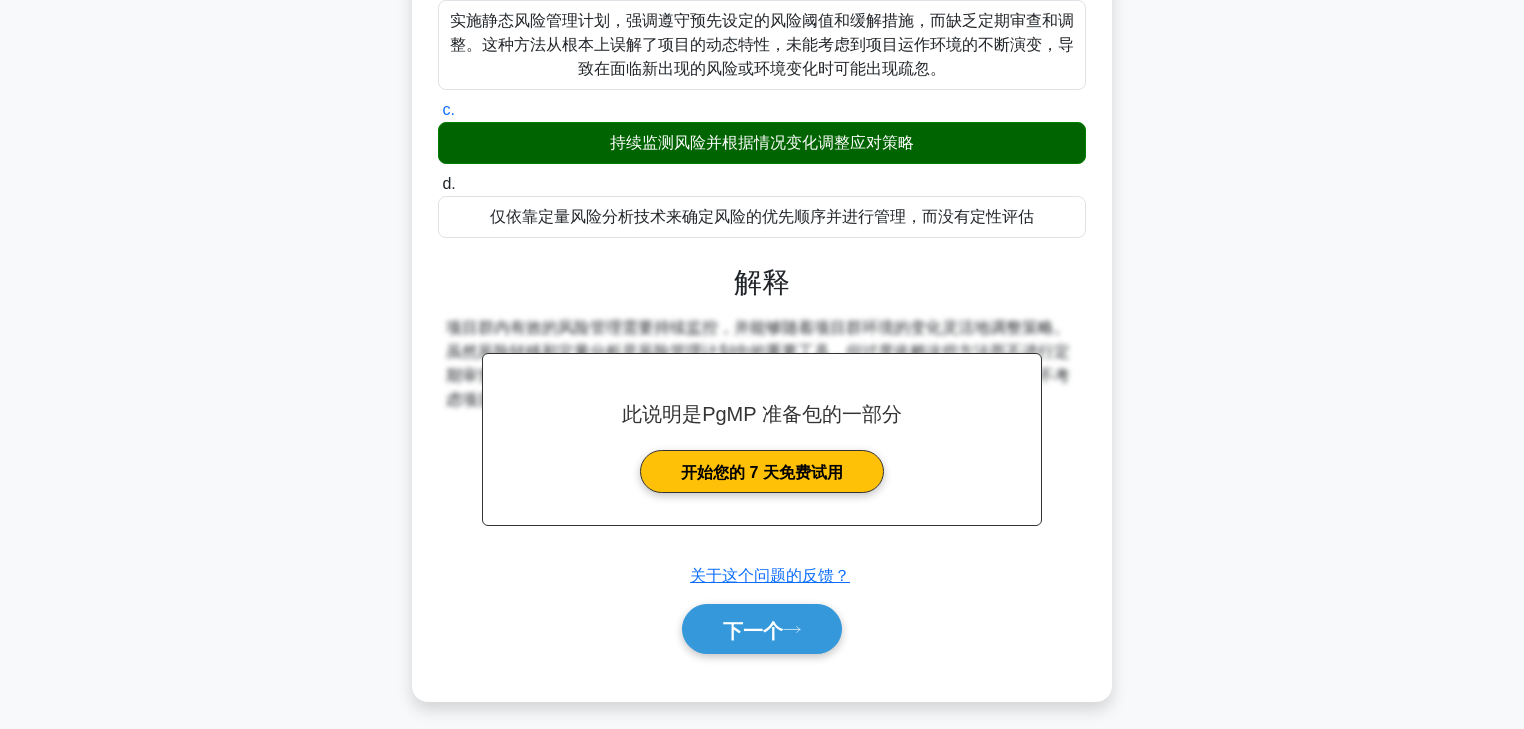 scroll, scrollTop: 305, scrollLeft: 0, axis: vertical 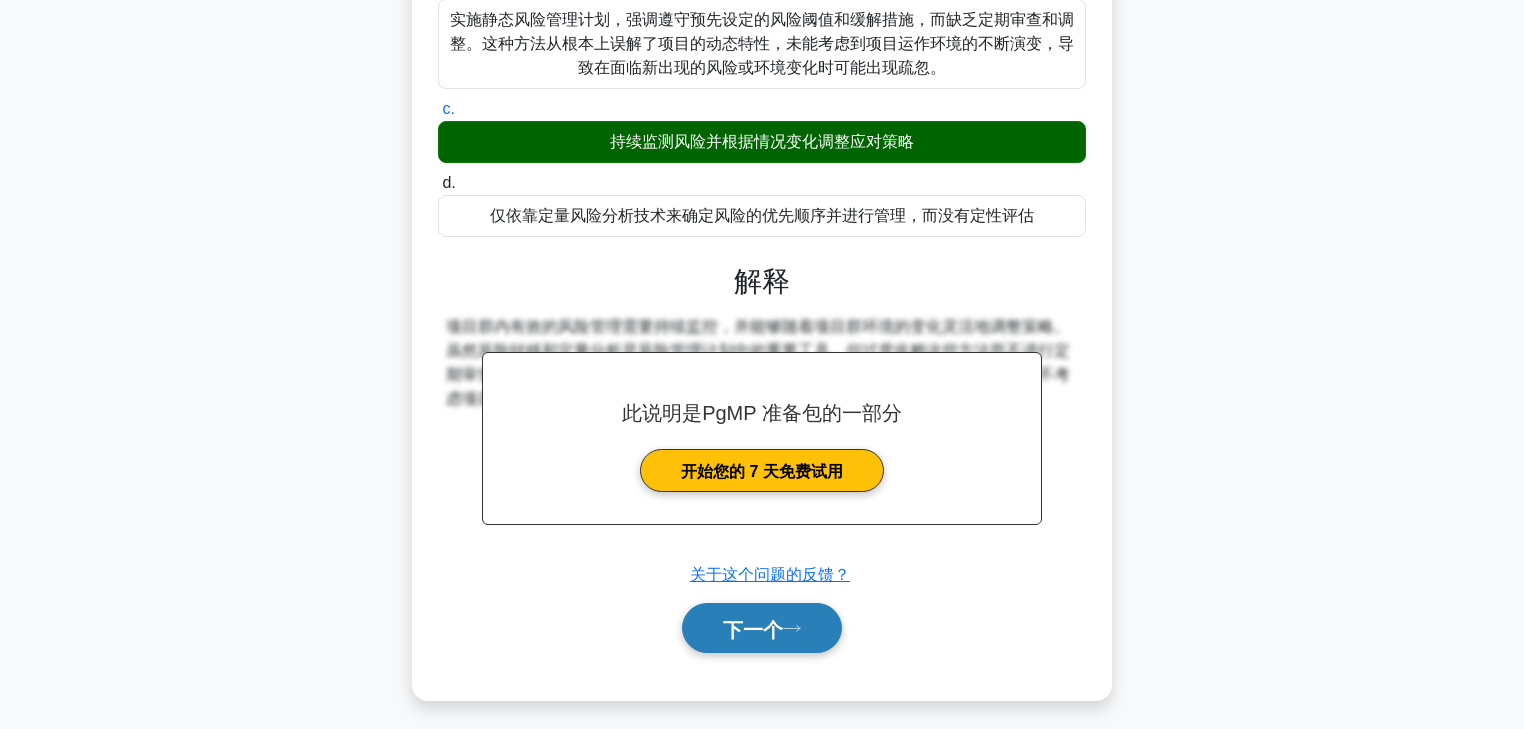 click on "下一个" at bounding box center (753, 629) 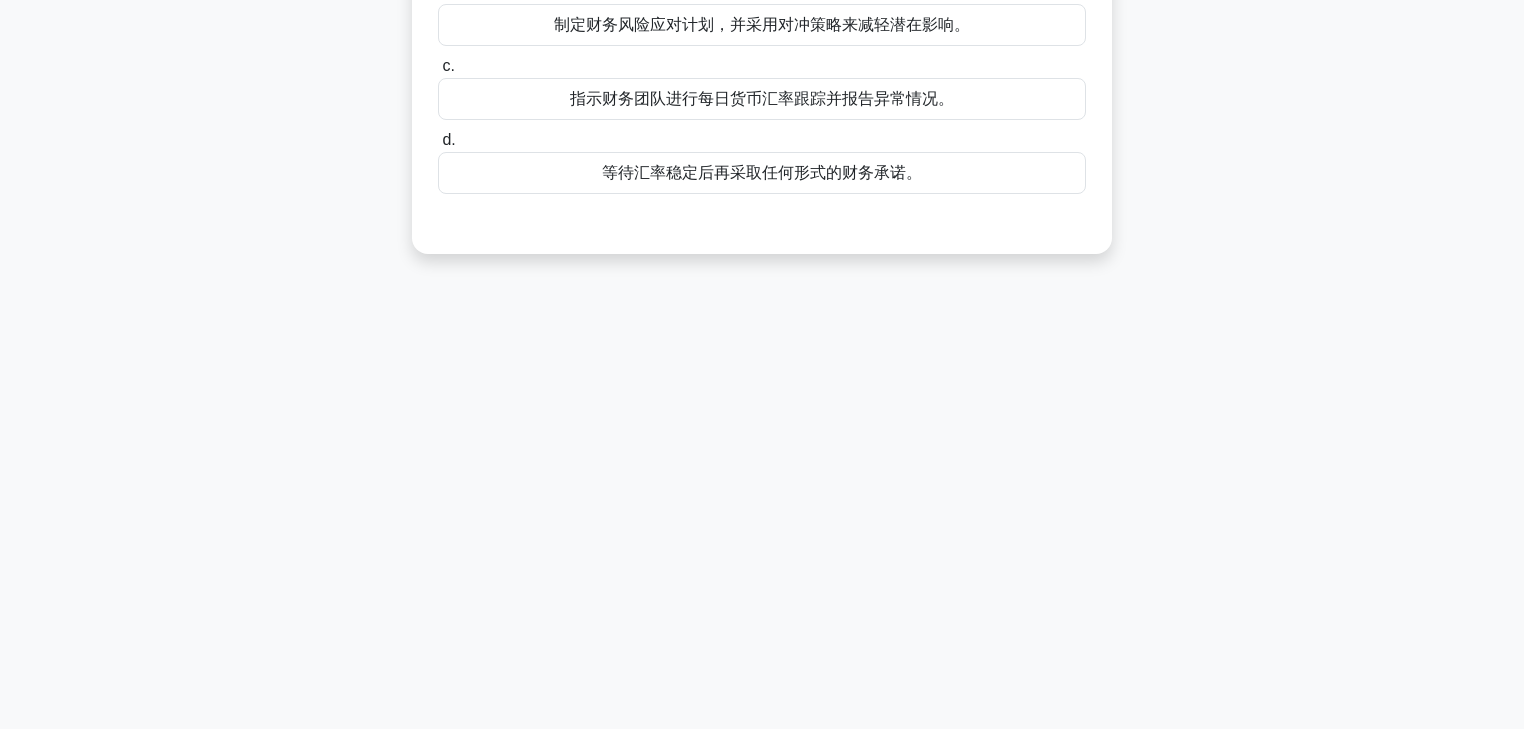scroll, scrollTop: 0, scrollLeft: 0, axis: both 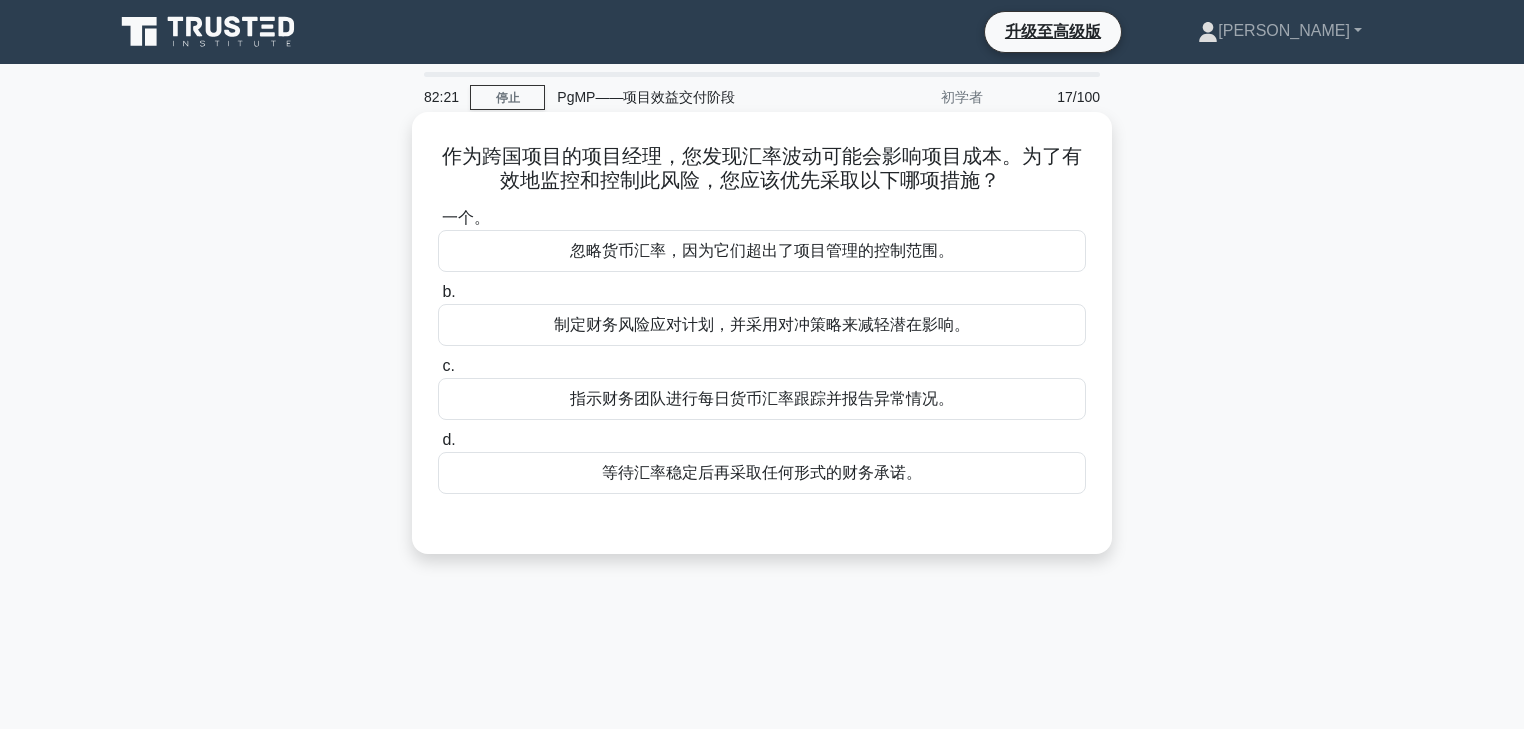 click on "制定财务风险应对计划，并采用对冲策略来减轻潜在影响。" at bounding box center (762, 324) 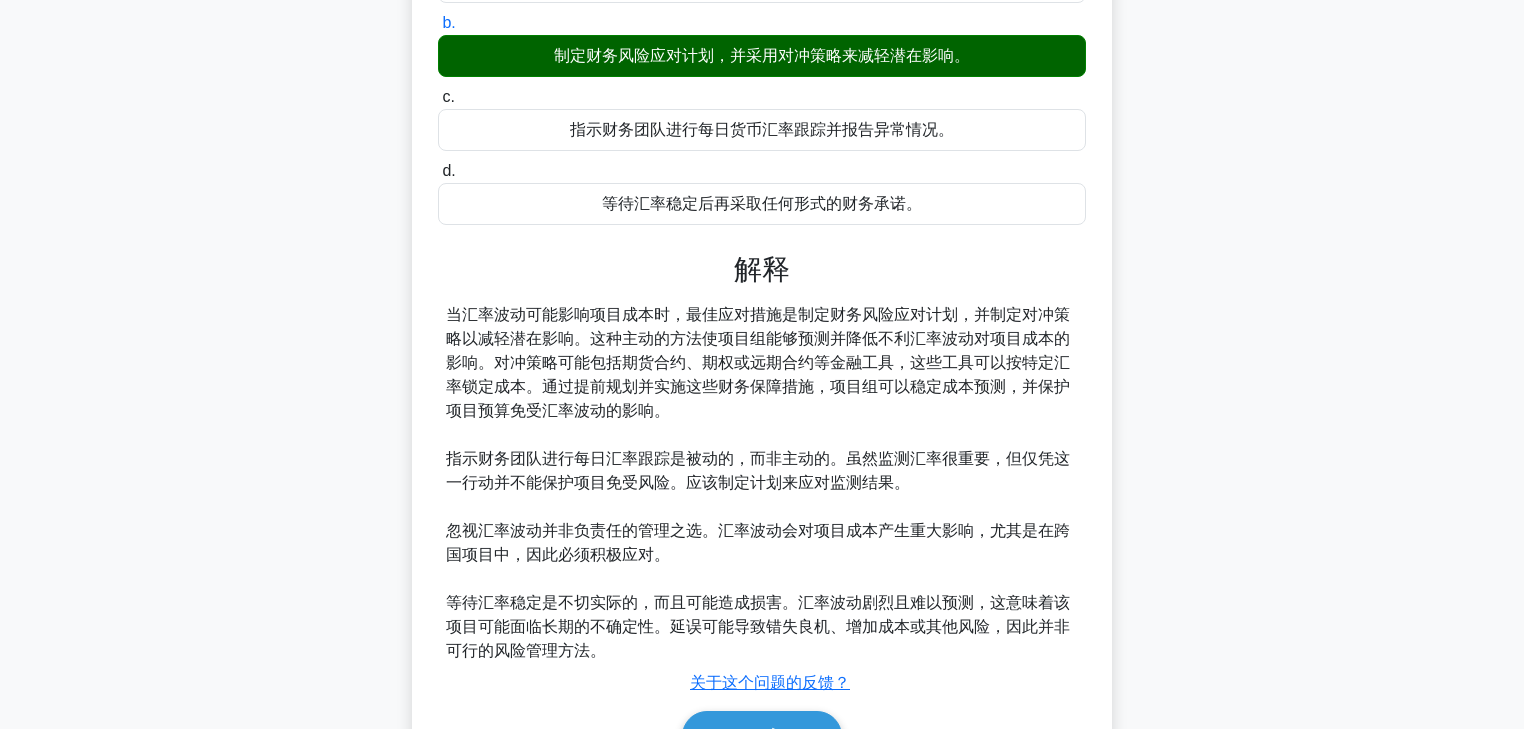 scroll, scrollTop: 387, scrollLeft: 0, axis: vertical 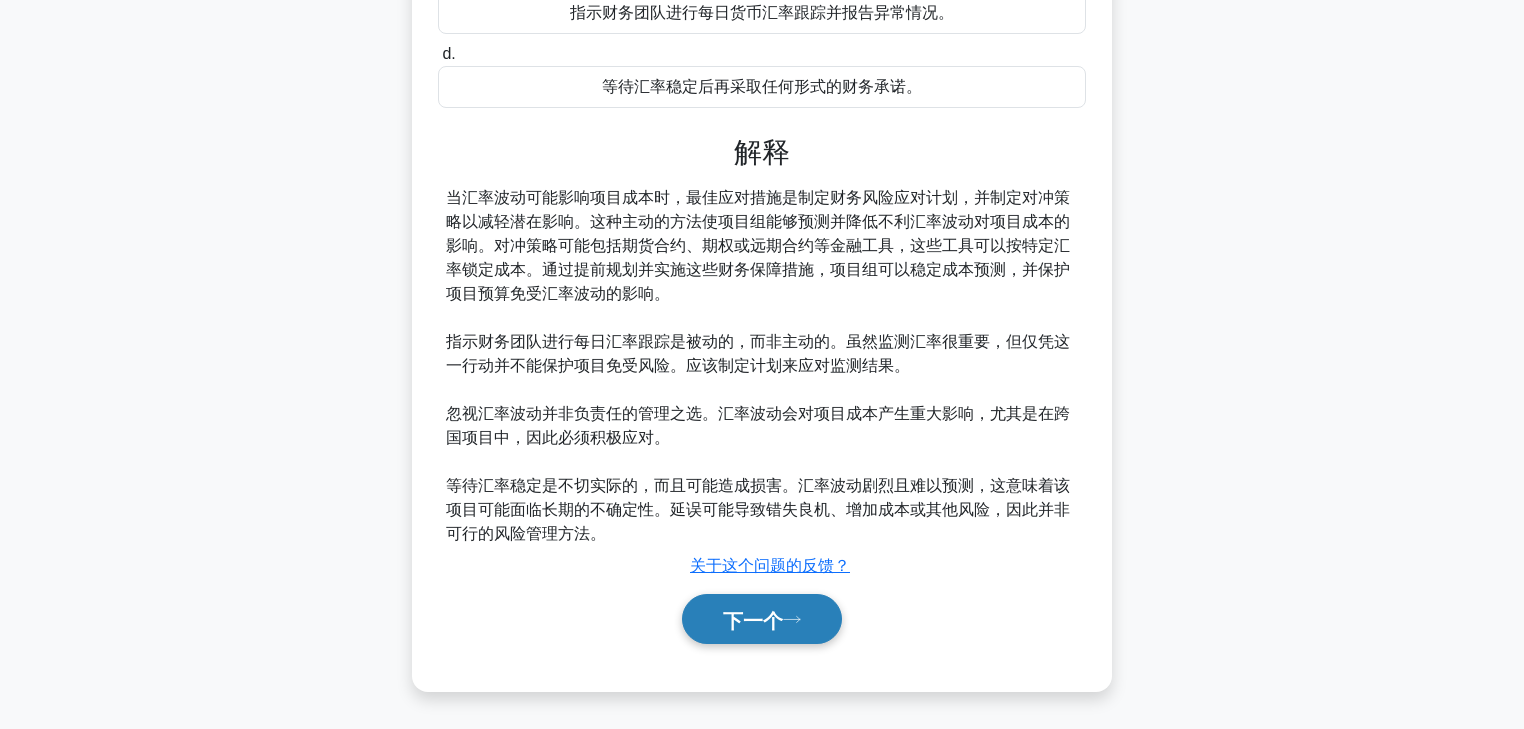 click on "下一个" at bounding box center (753, 620) 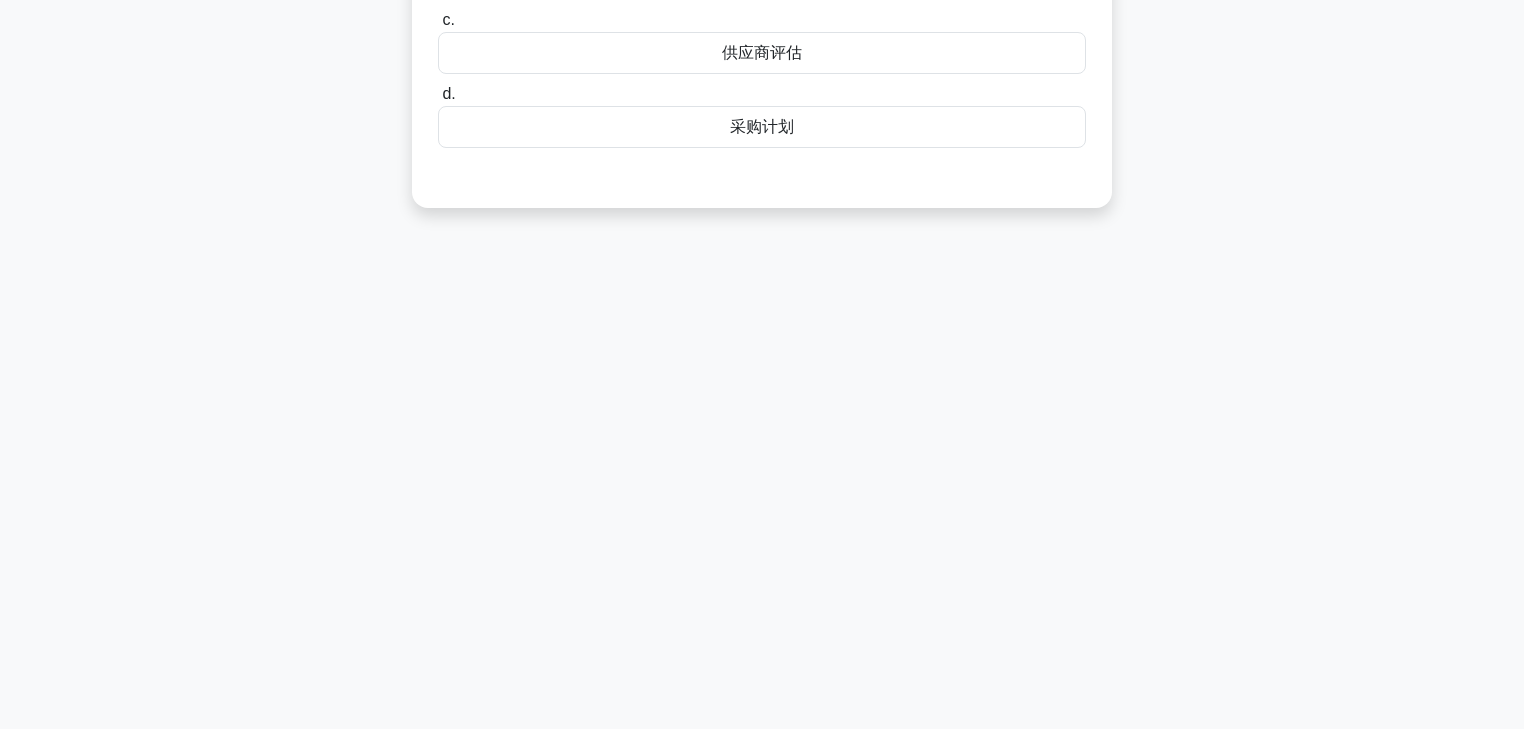 scroll, scrollTop: 0, scrollLeft: 0, axis: both 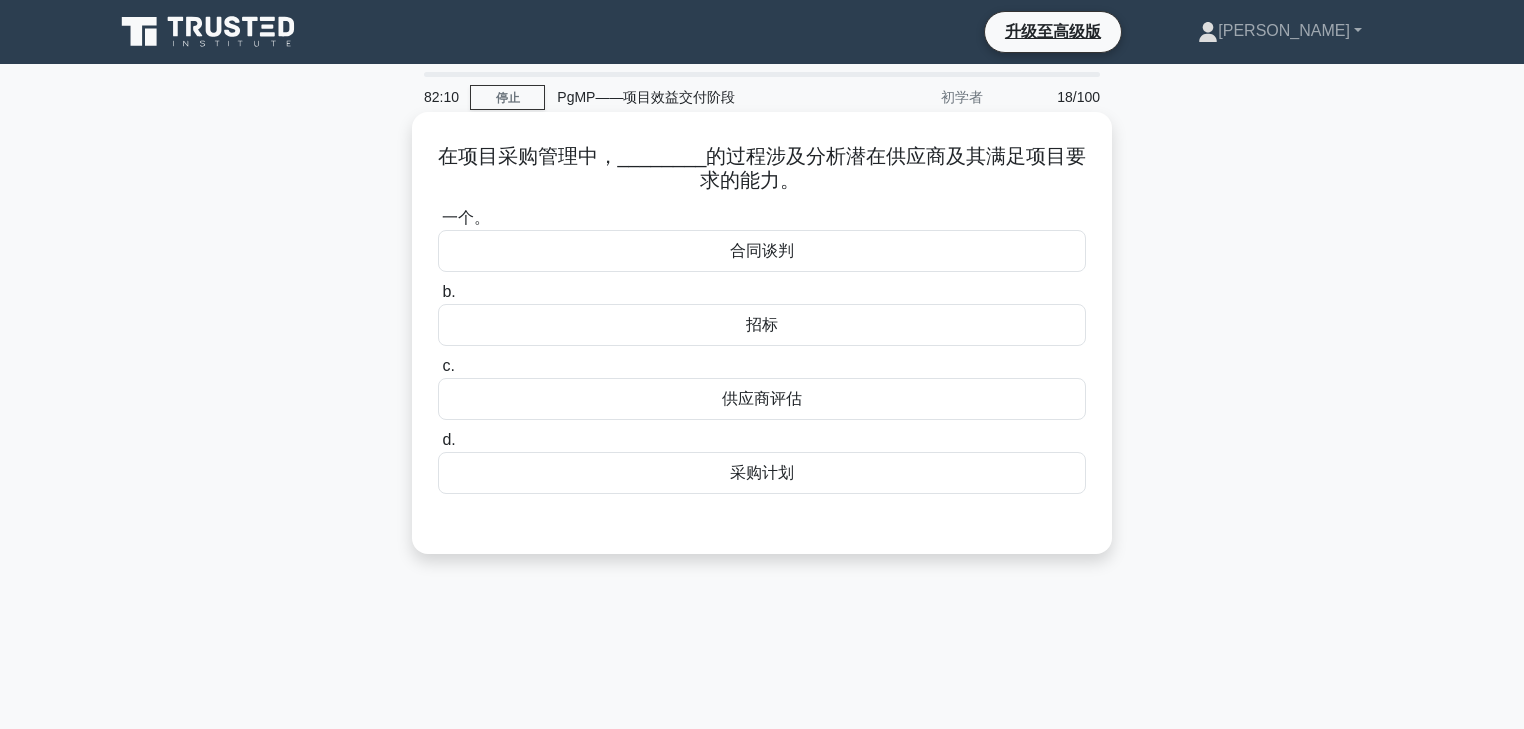 click on "供应商评估" at bounding box center [762, 399] 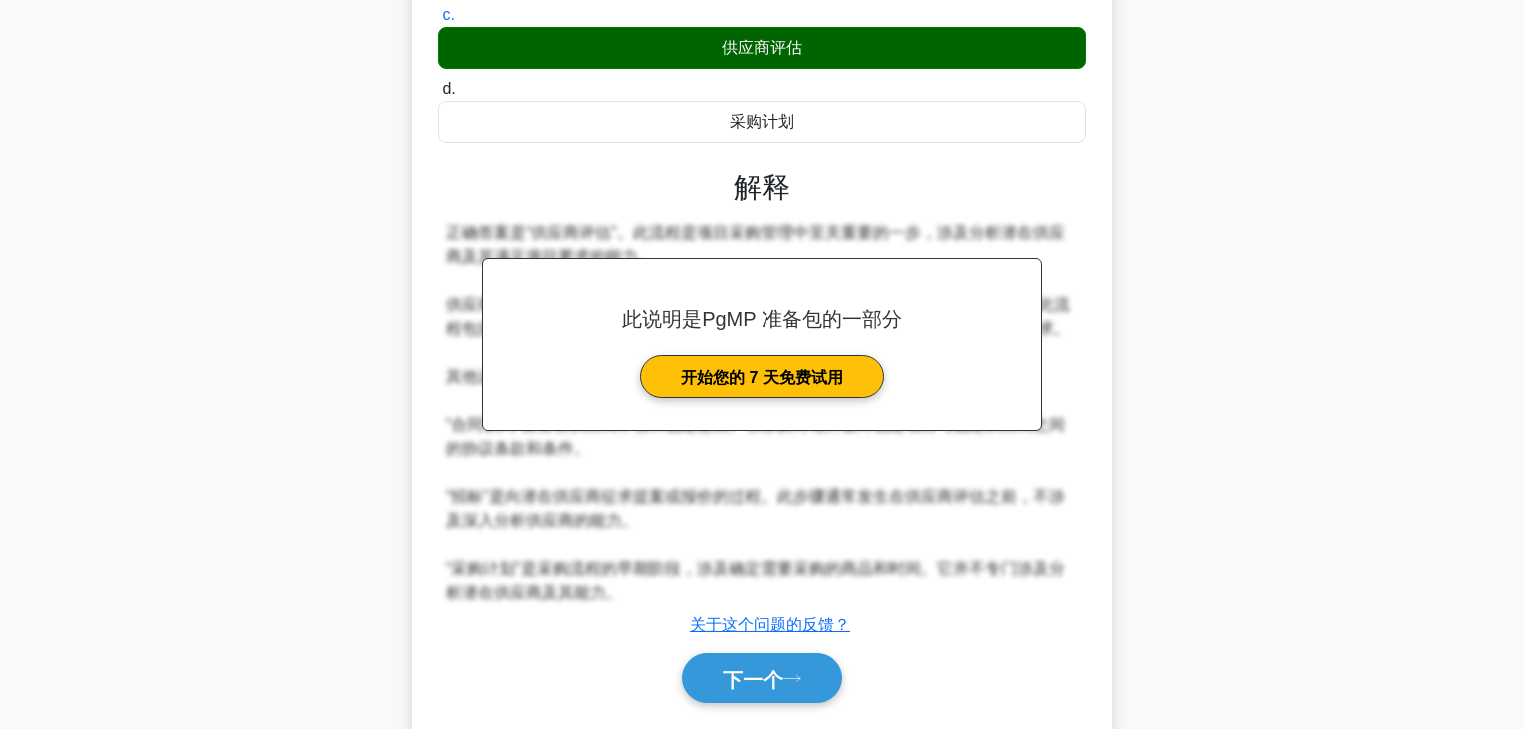 scroll, scrollTop: 411, scrollLeft: 0, axis: vertical 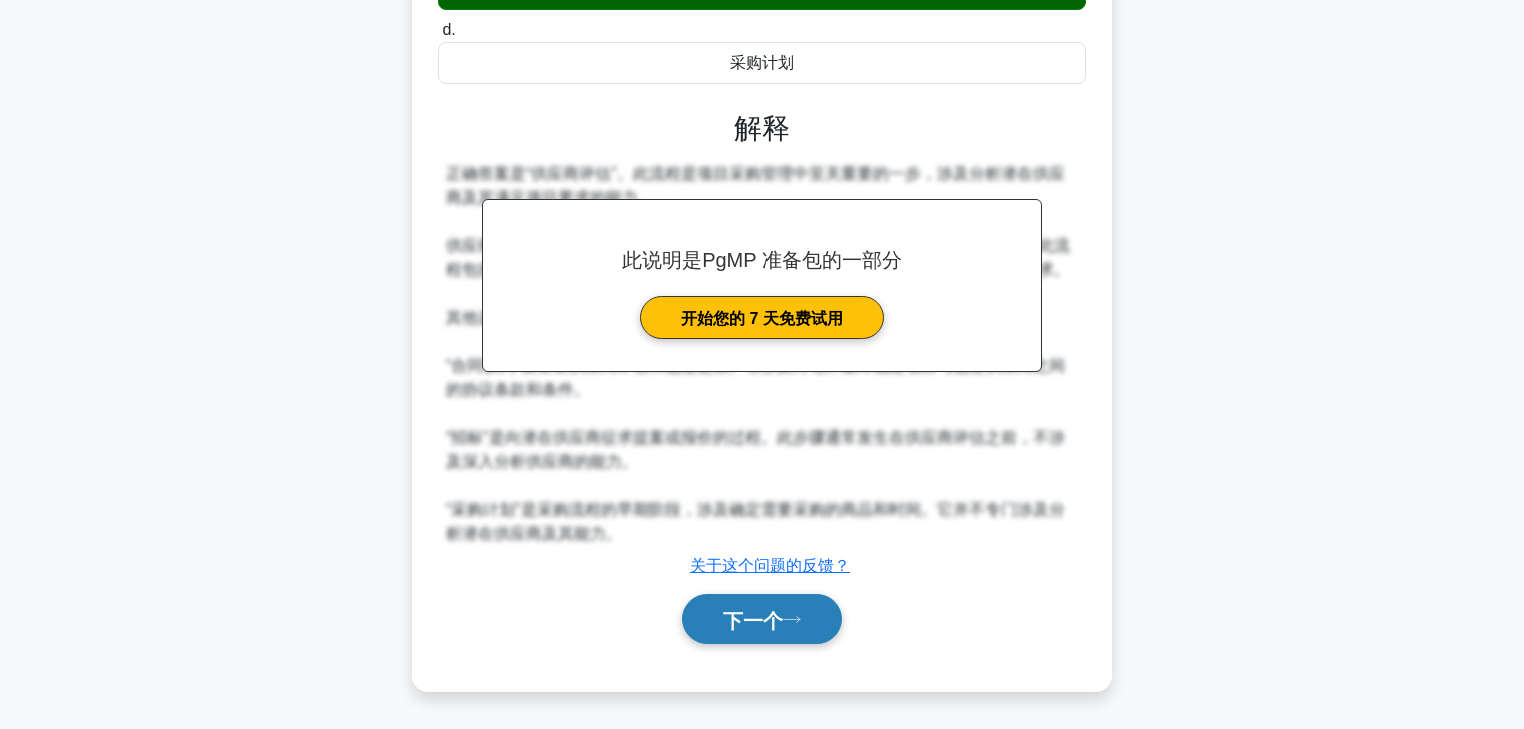 click on "下一个" at bounding box center [762, 619] 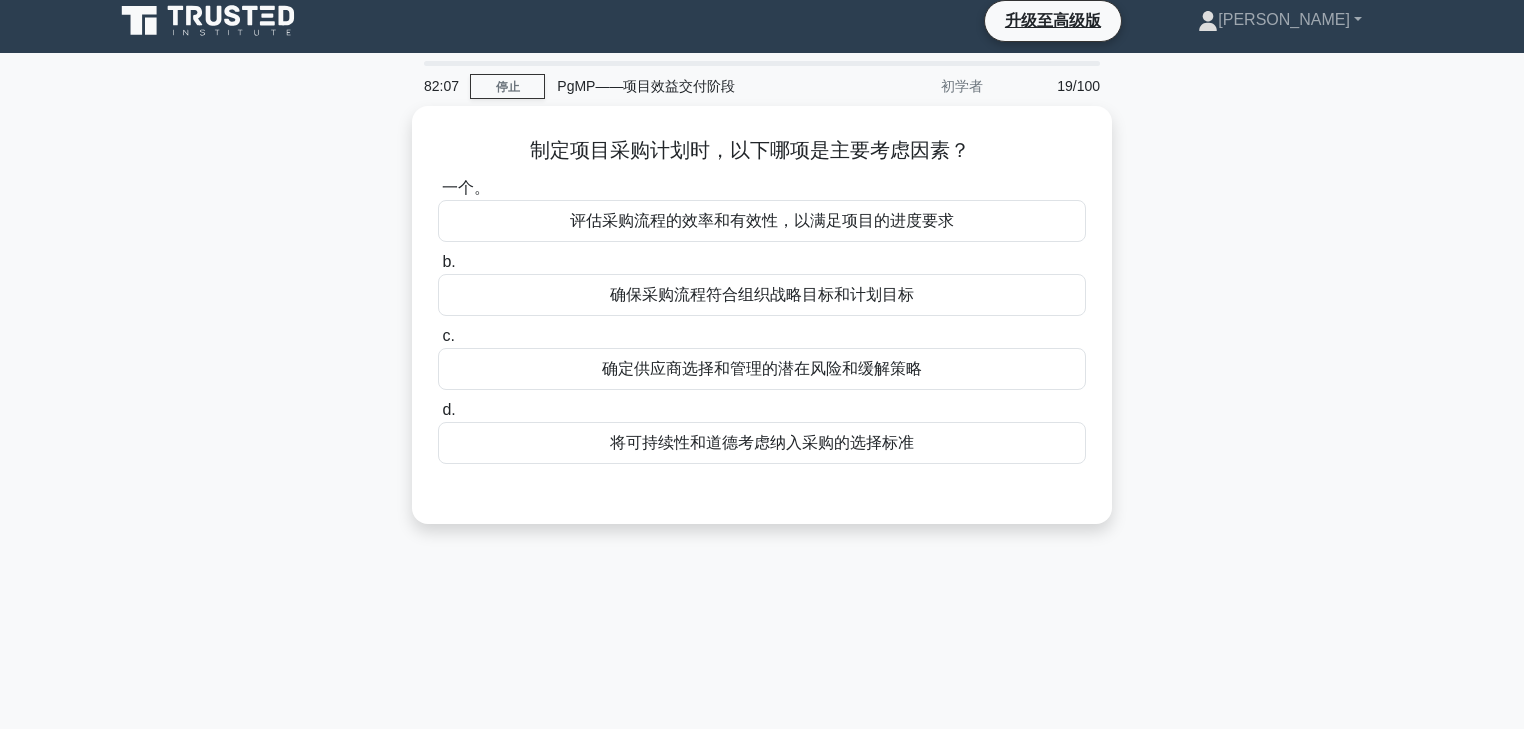 scroll, scrollTop: 0, scrollLeft: 0, axis: both 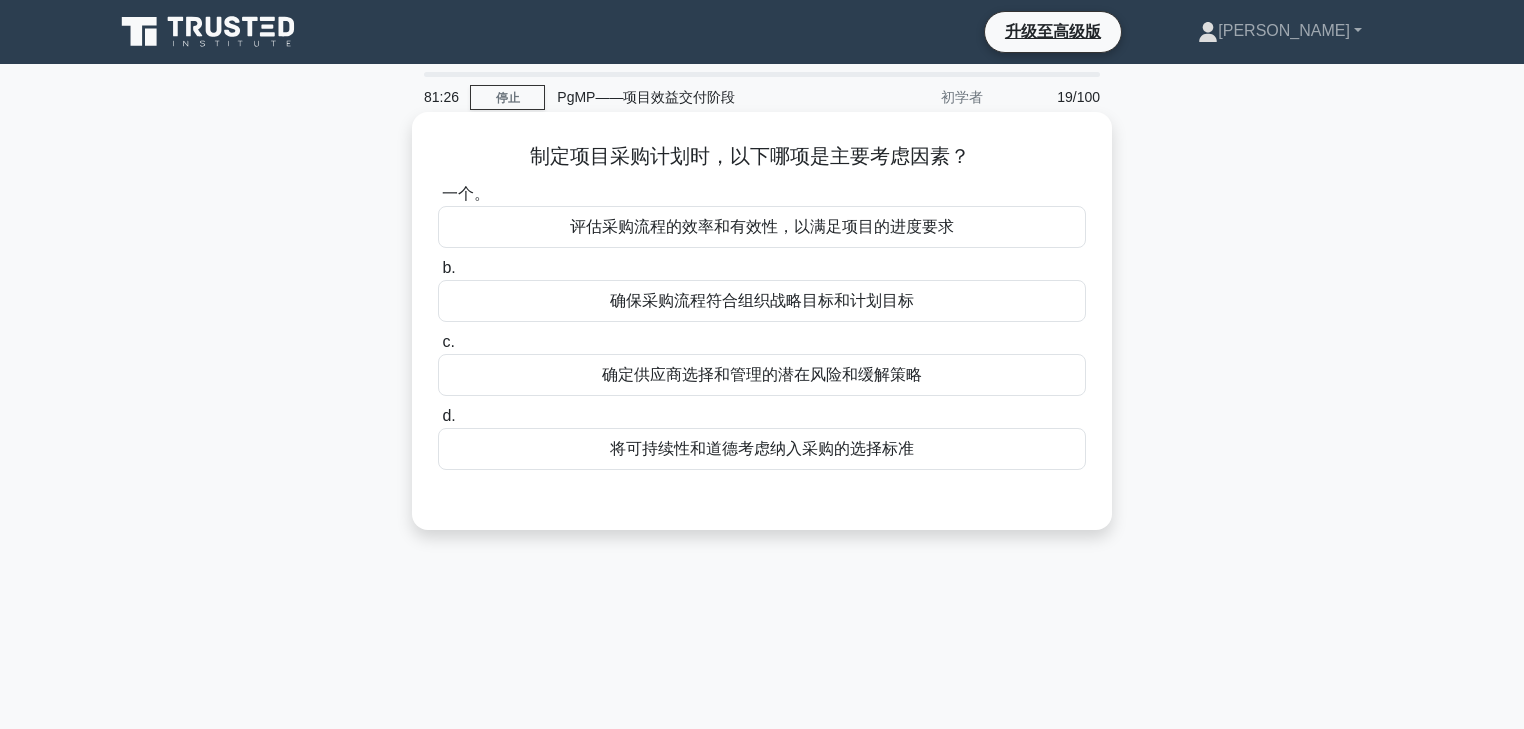 click on "确保采购流程符合组织战略目标和计划目标" at bounding box center (762, 300) 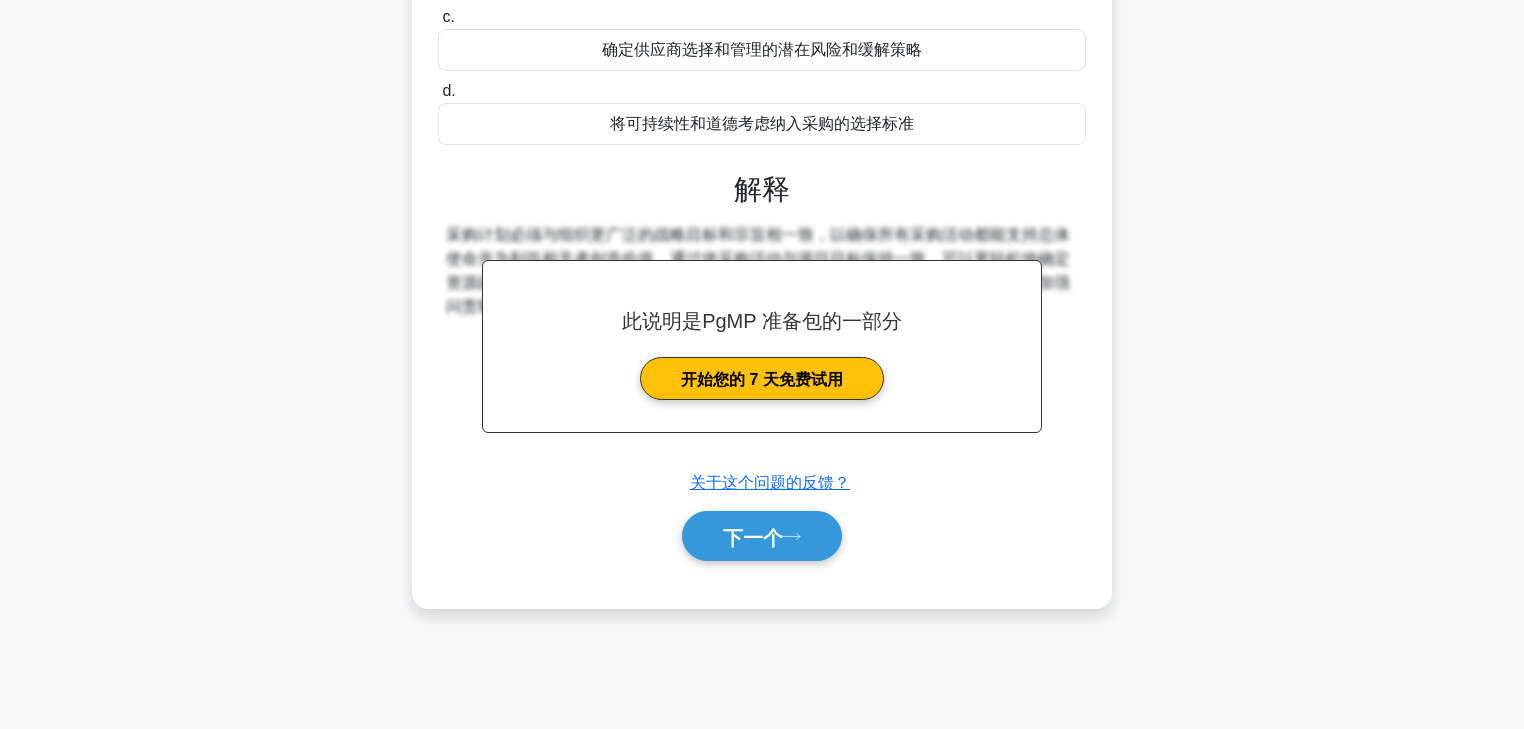 scroll, scrollTop: 352, scrollLeft: 0, axis: vertical 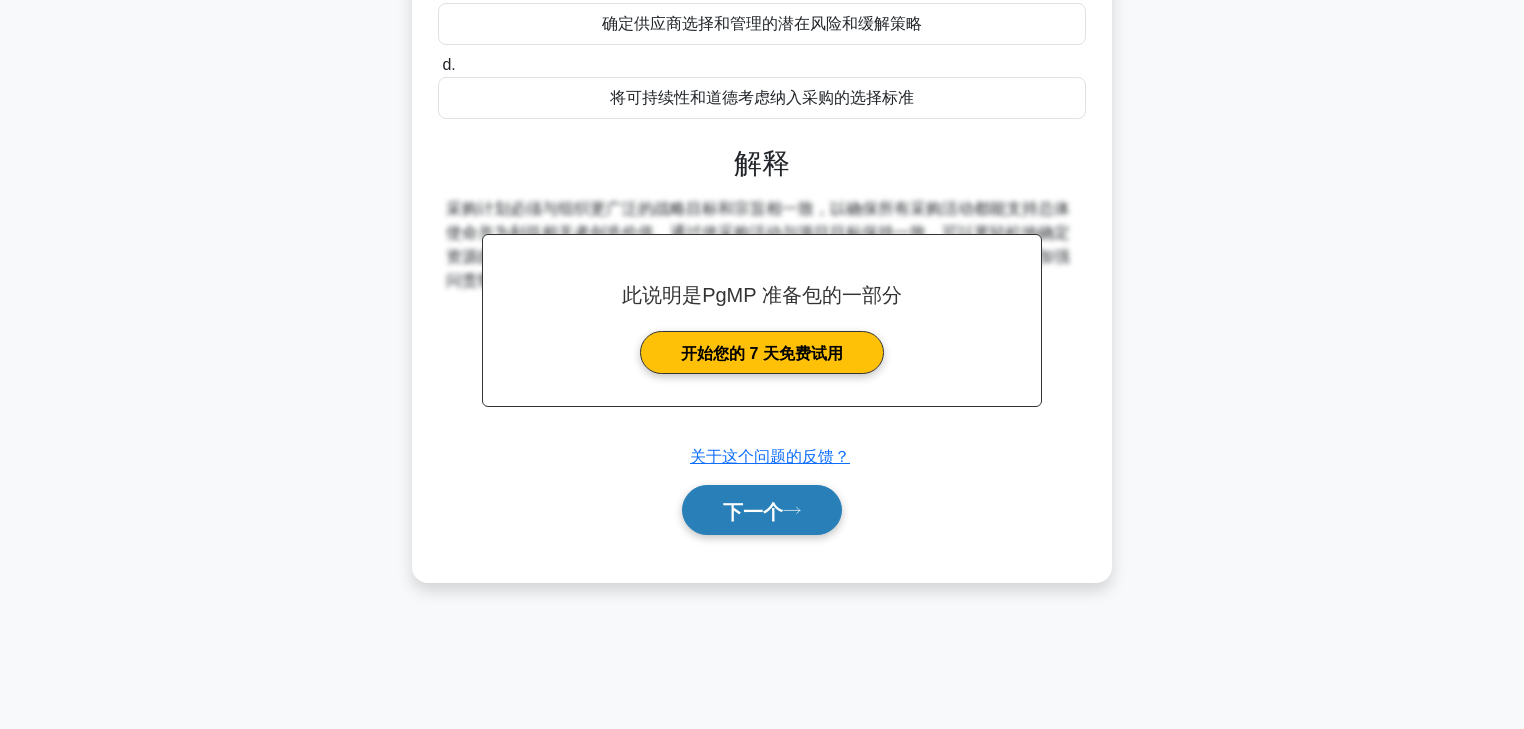 click on "下一个" at bounding box center [753, 511] 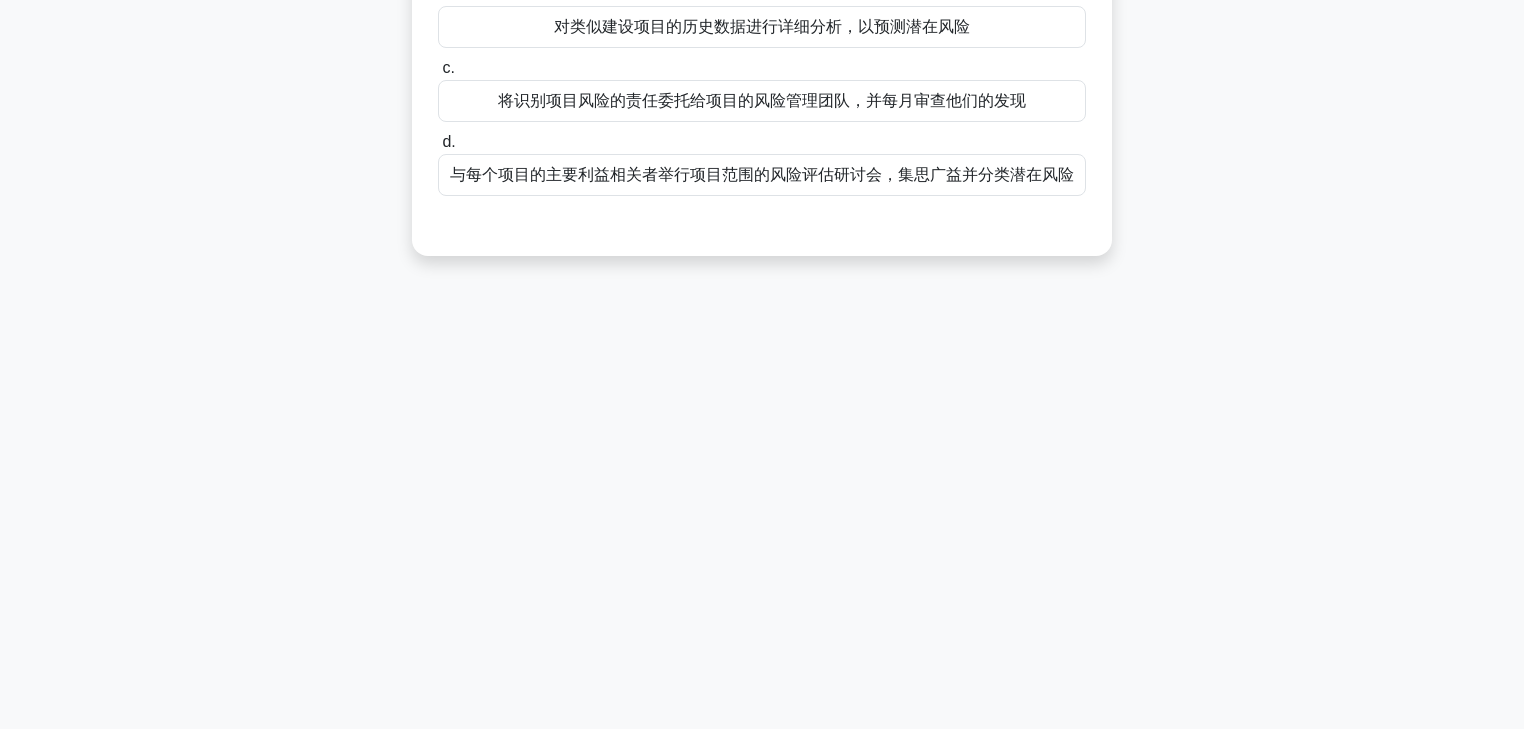 scroll, scrollTop: 0, scrollLeft: 0, axis: both 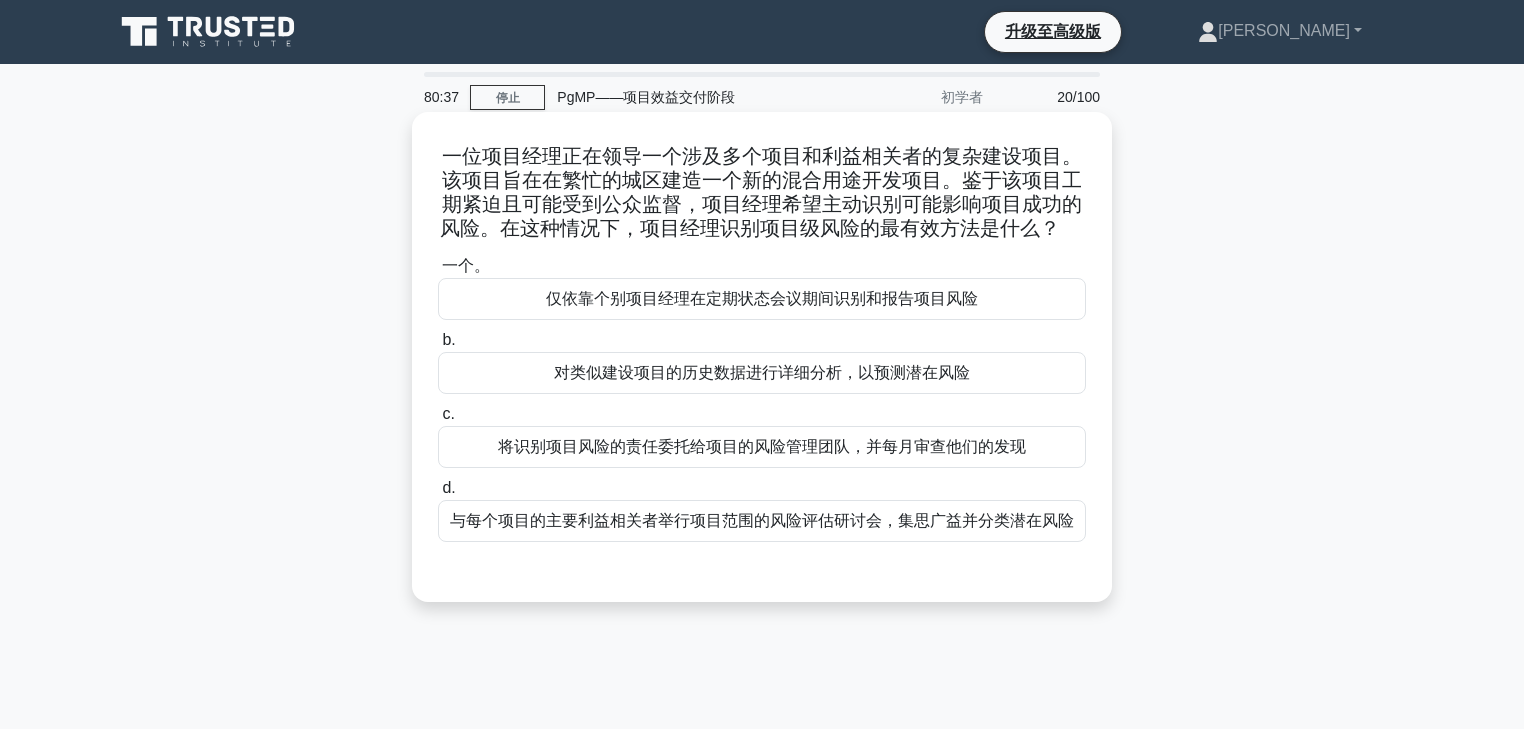 click on "与每个项目的主要利益相关者举行项目范围的风险评估研讨会，集思广益并分类潜在风险" at bounding box center [762, 520] 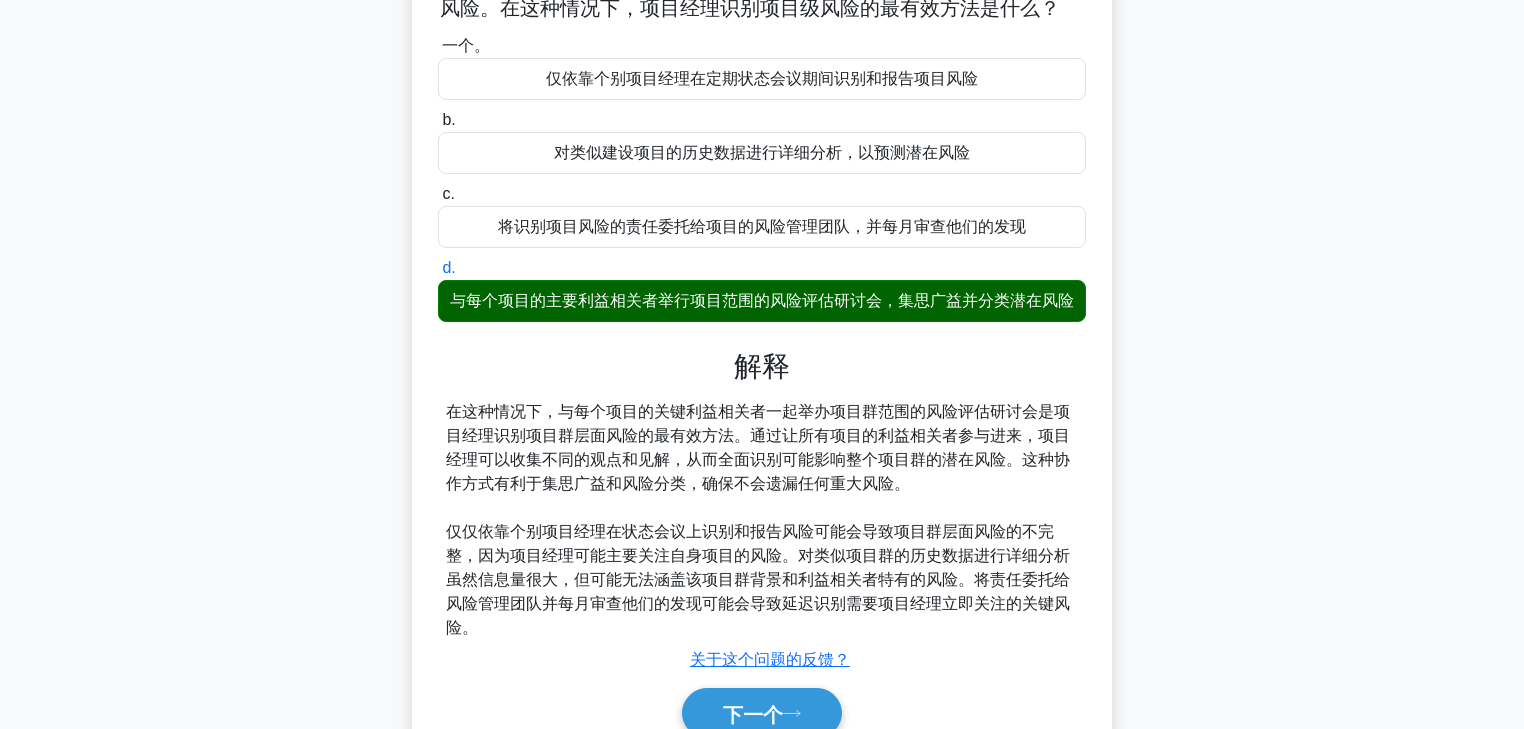 scroll, scrollTop: 352, scrollLeft: 0, axis: vertical 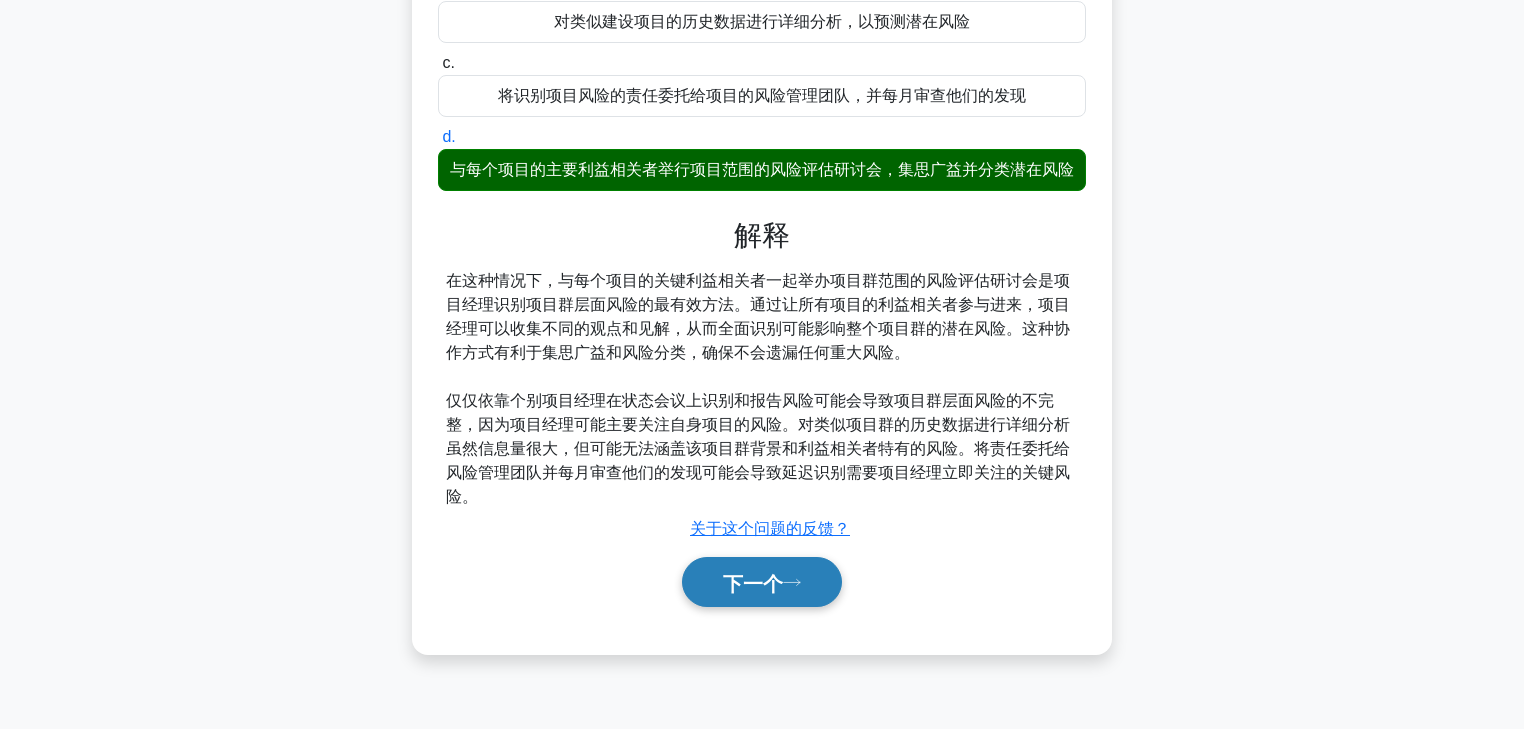 click on "下一个" at bounding box center [753, 583] 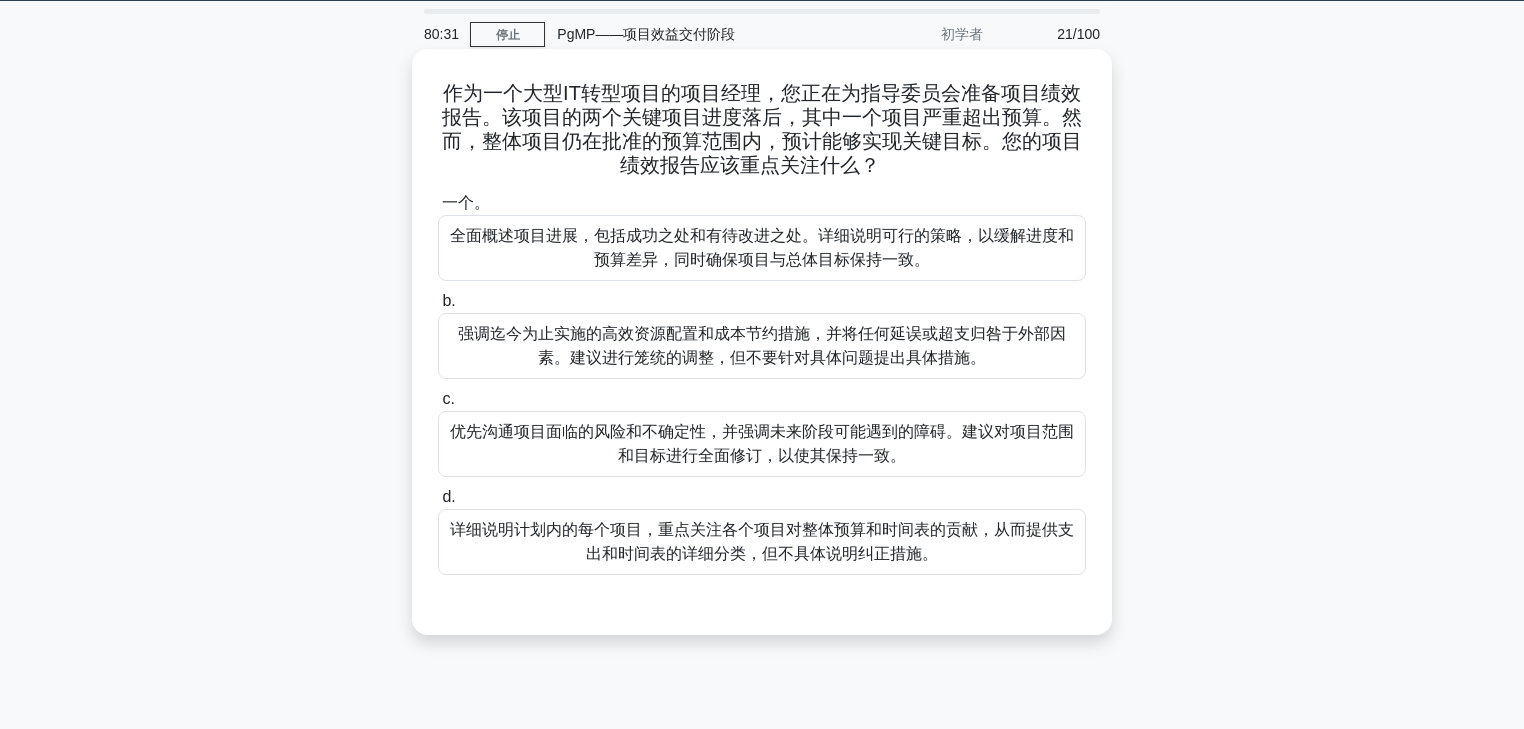 scroll, scrollTop: 24, scrollLeft: 0, axis: vertical 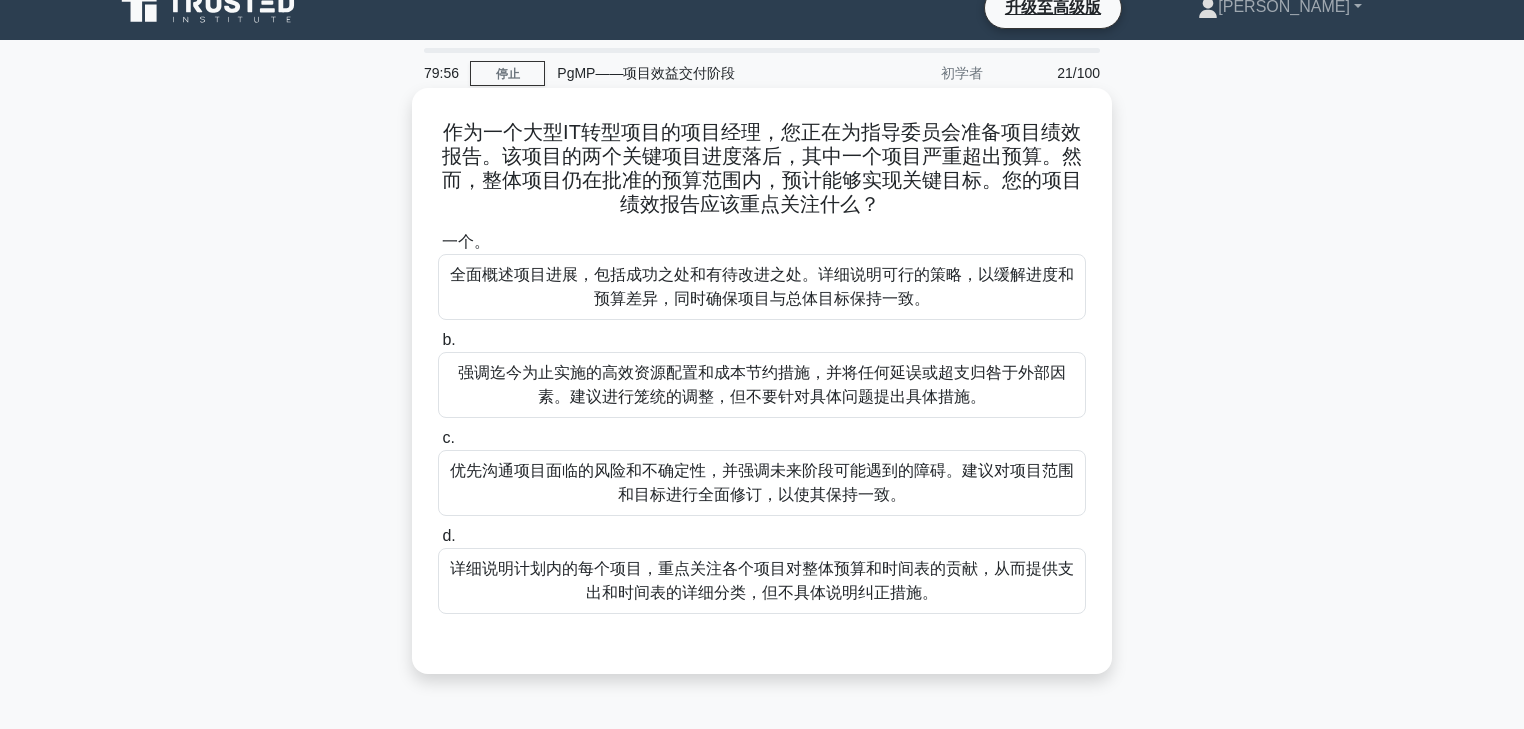 click on "全面概述项目进展，包括成功之处和有待改进之处。详细说明可行的策略，以缓解进度和预算差异，同时确保项目与总体目标保持一致。" at bounding box center [762, 286] 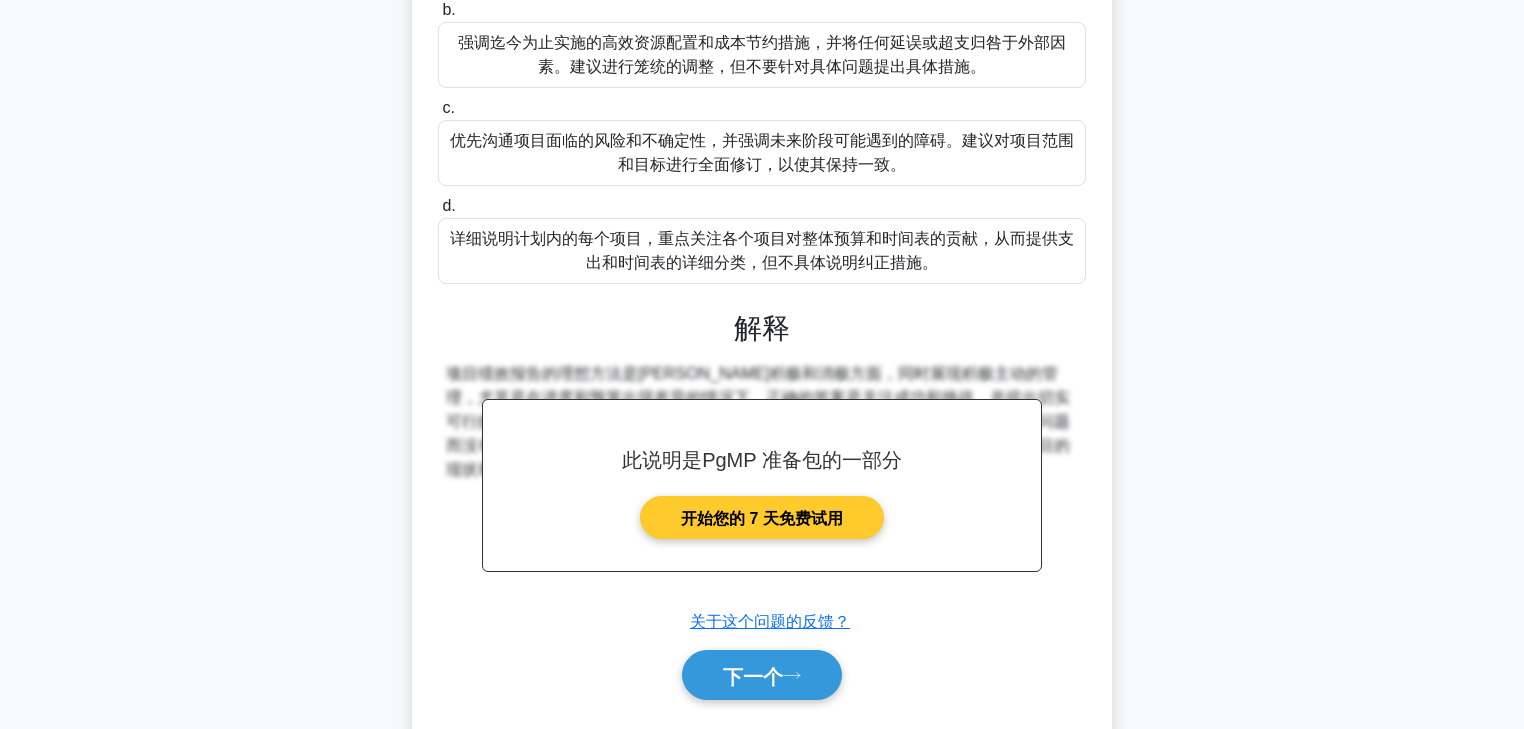scroll, scrollTop: 362, scrollLeft: 0, axis: vertical 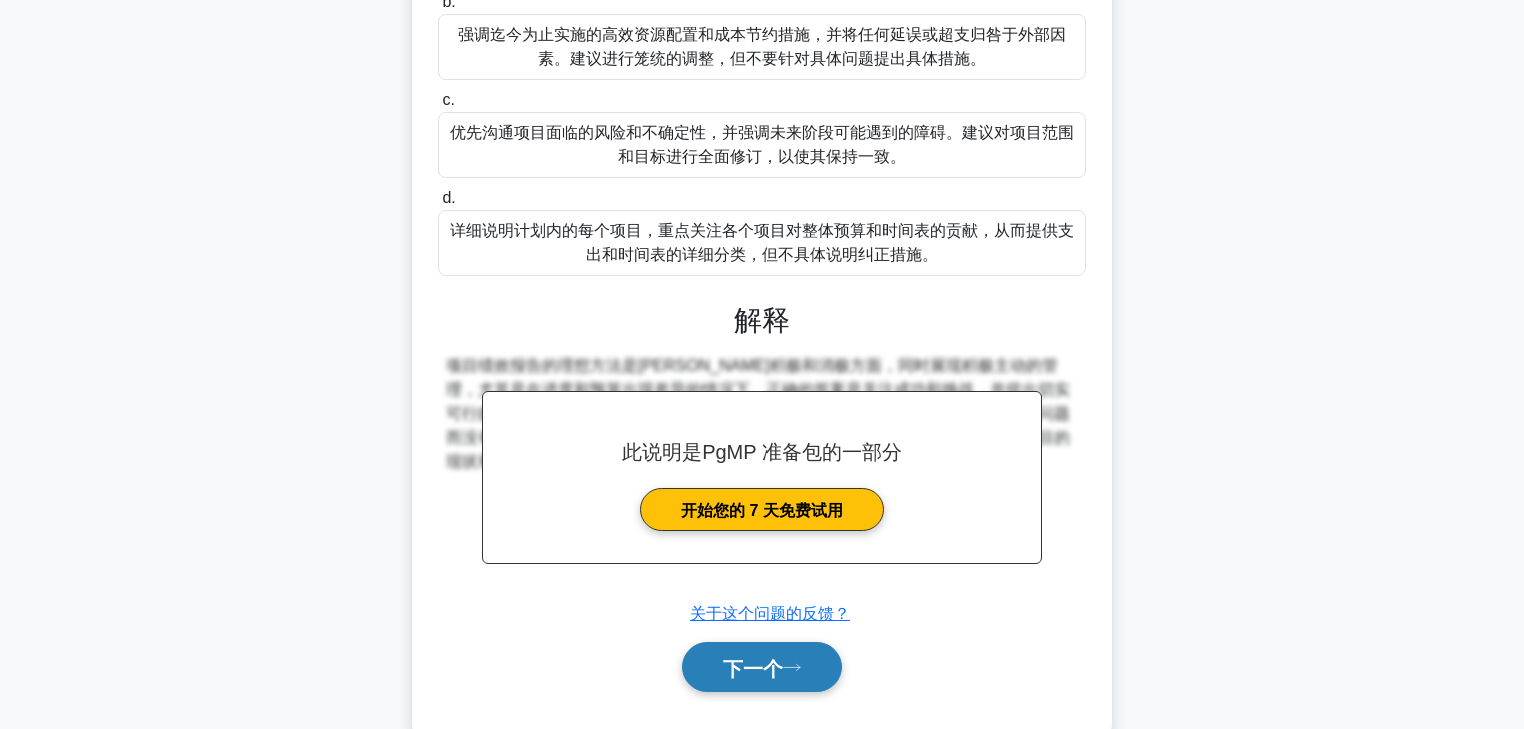 click on "下一个" at bounding box center [753, 668] 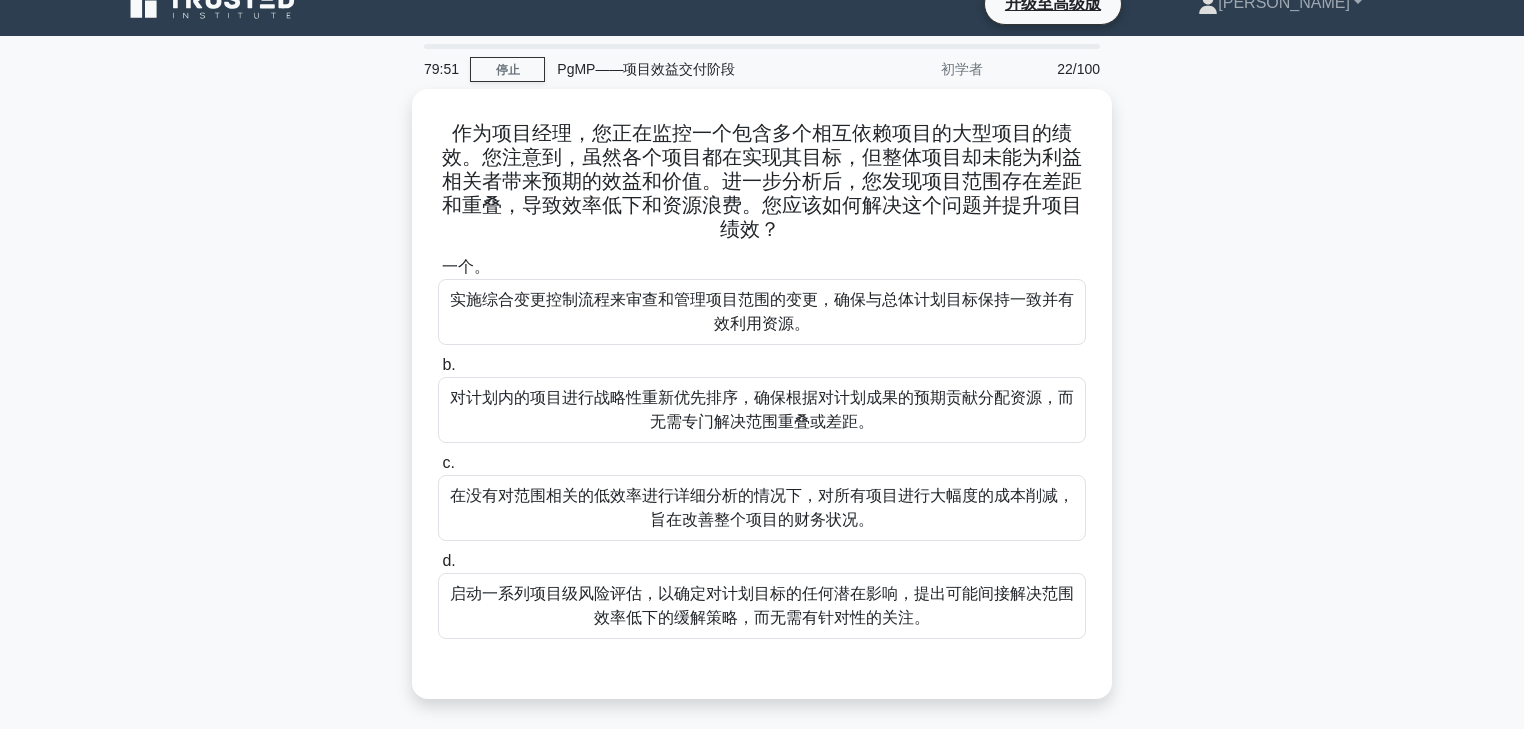 scroll, scrollTop: 0, scrollLeft: 0, axis: both 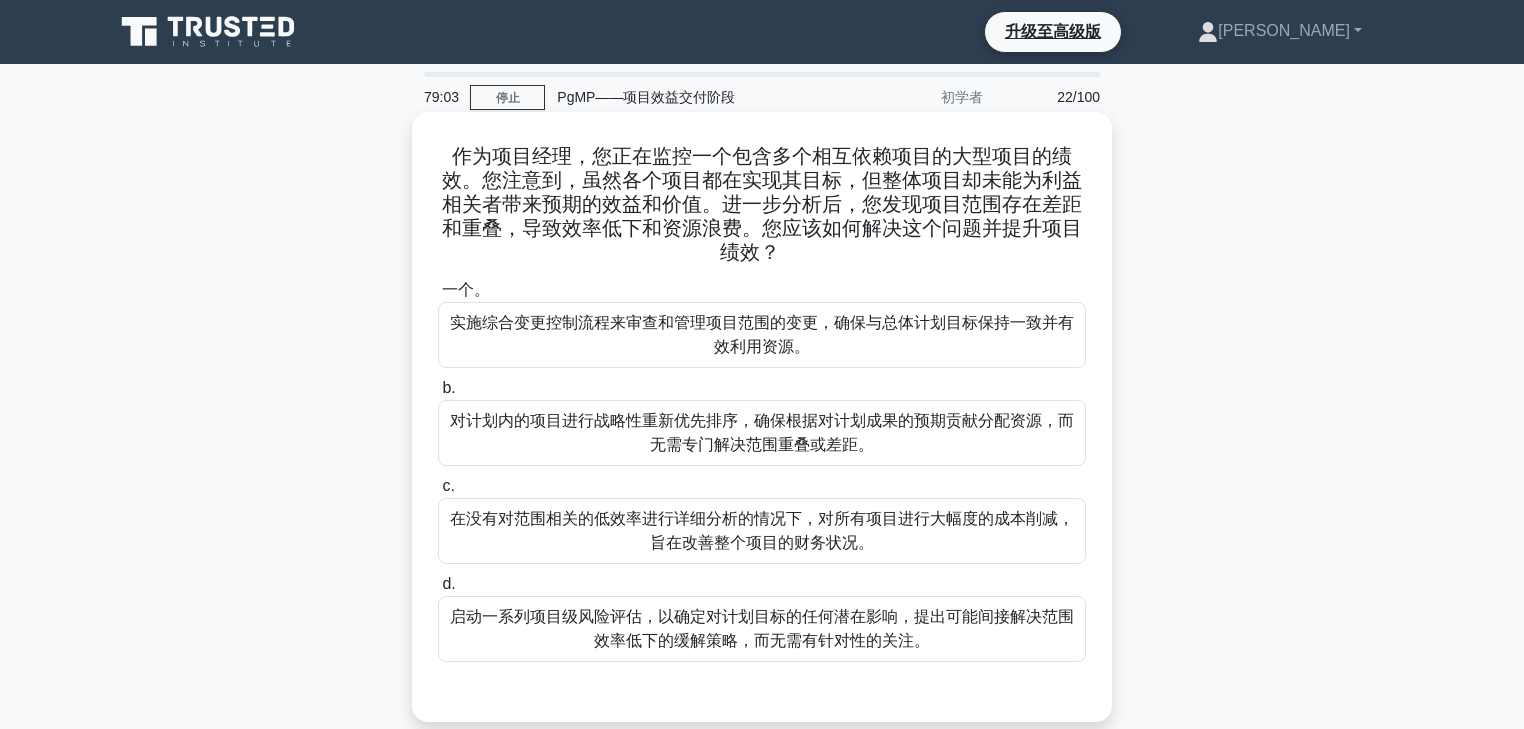 click on "实施综合变更控制流程来审查和管理项目范围的变更，确保与总体计划目标保持一致并有效利用资源。" at bounding box center [762, 335] 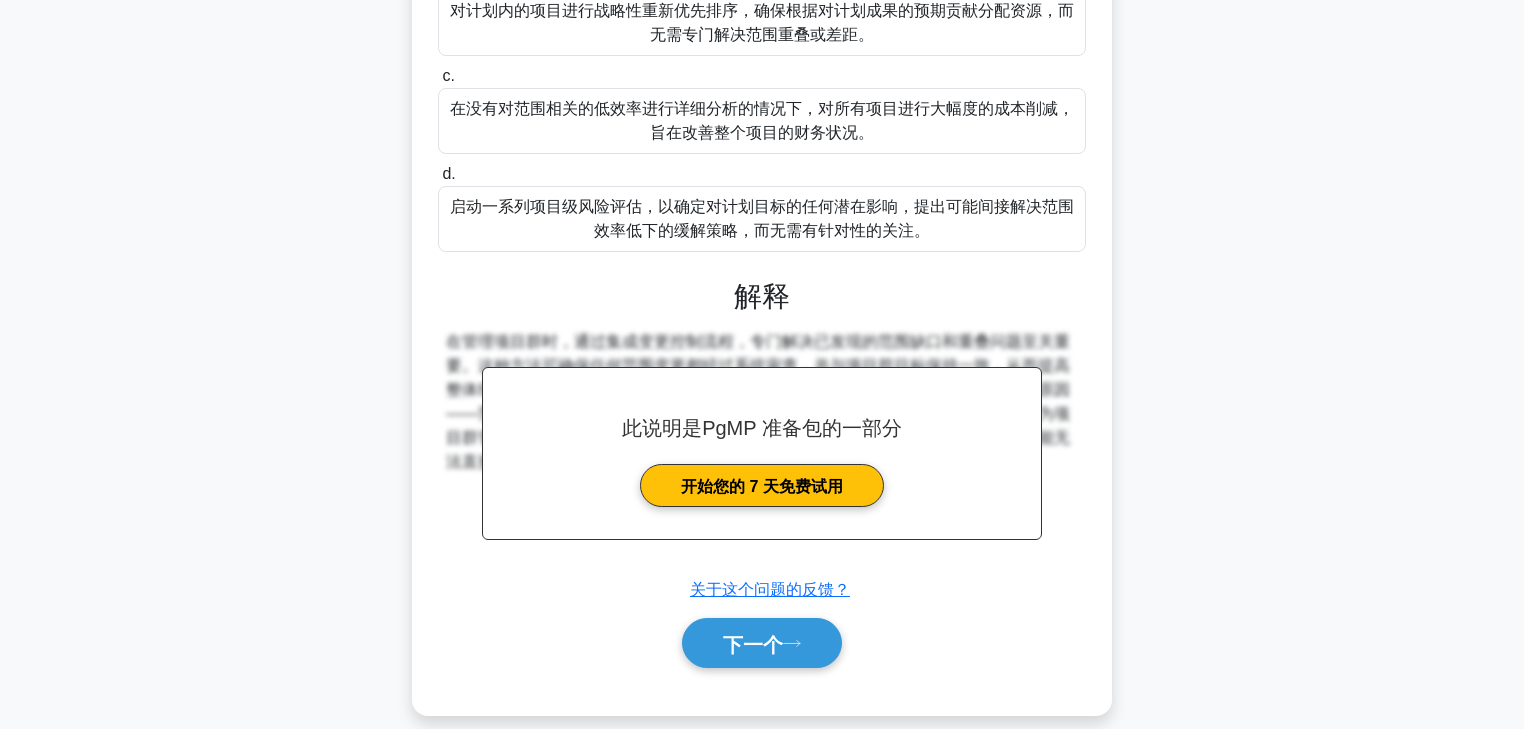 scroll, scrollTop: 427, scrollLeft: 0, axis: vertical 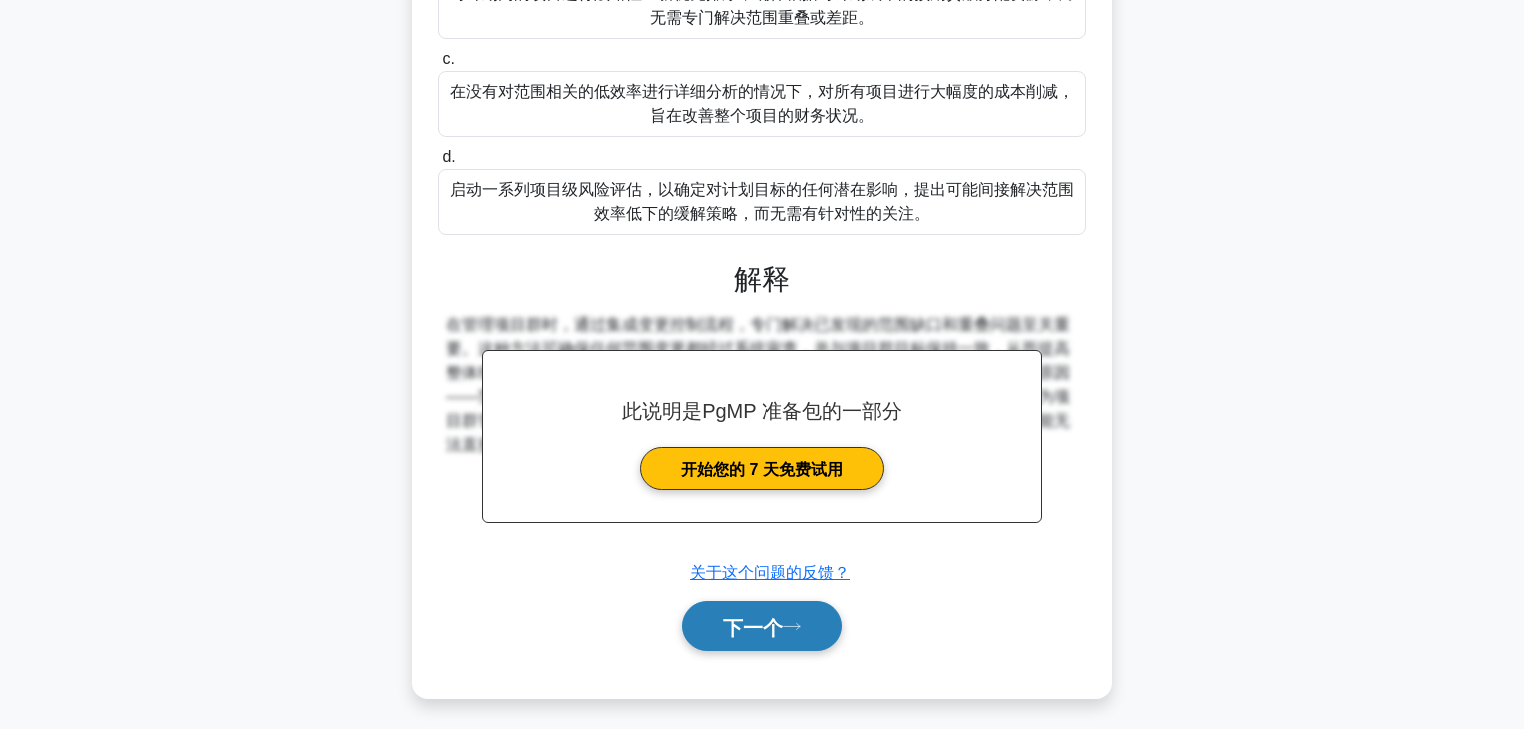 click on "下一个" at bounding box center [753, 627] 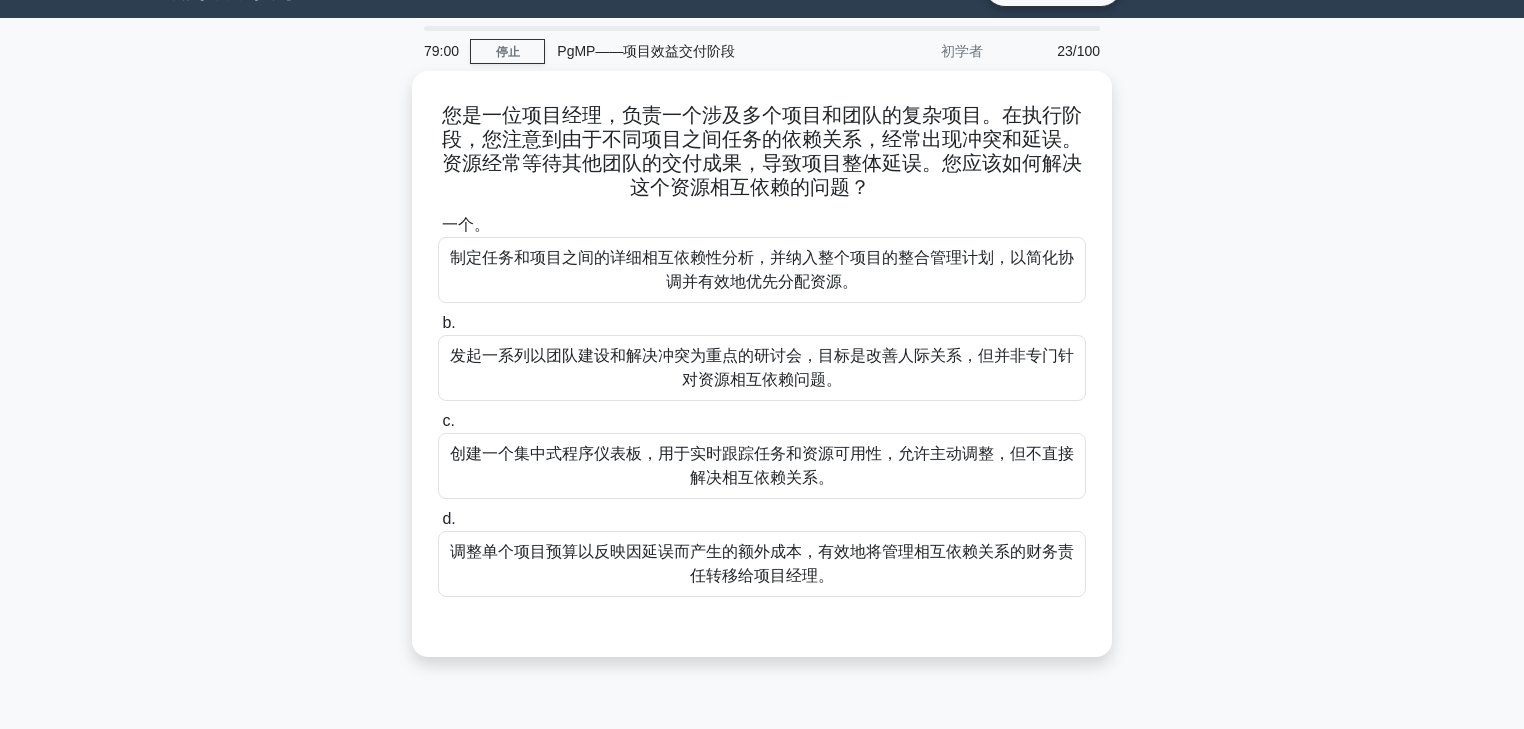 scroll, scrollTop: 0, scrollLeft: 0, axis: both 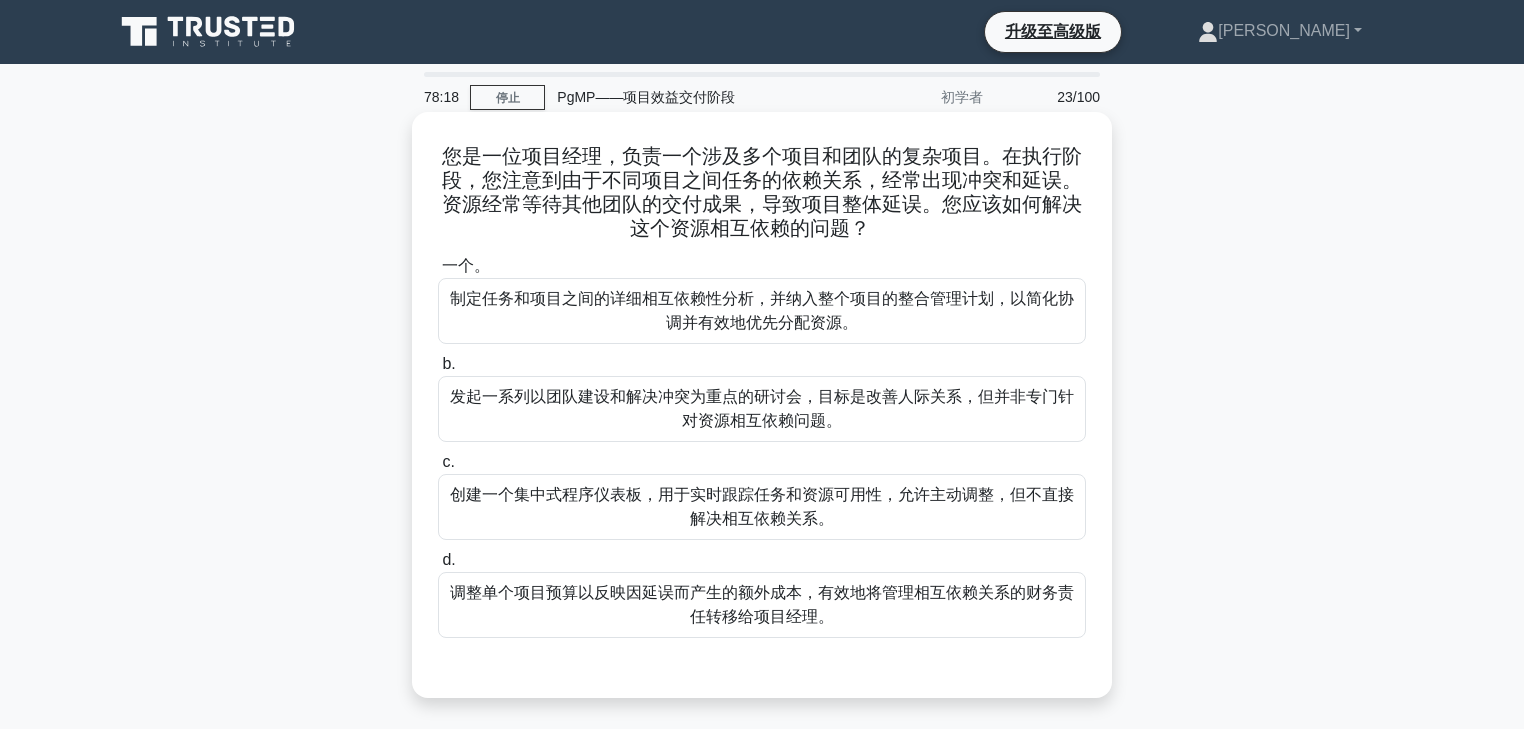 click on "制定任务和项目之间的详细相互依赖性分析，并纳入整个项目的整合管理计划，以简化协调并有效地优先分配资源。" at bounding box center [762, 310] 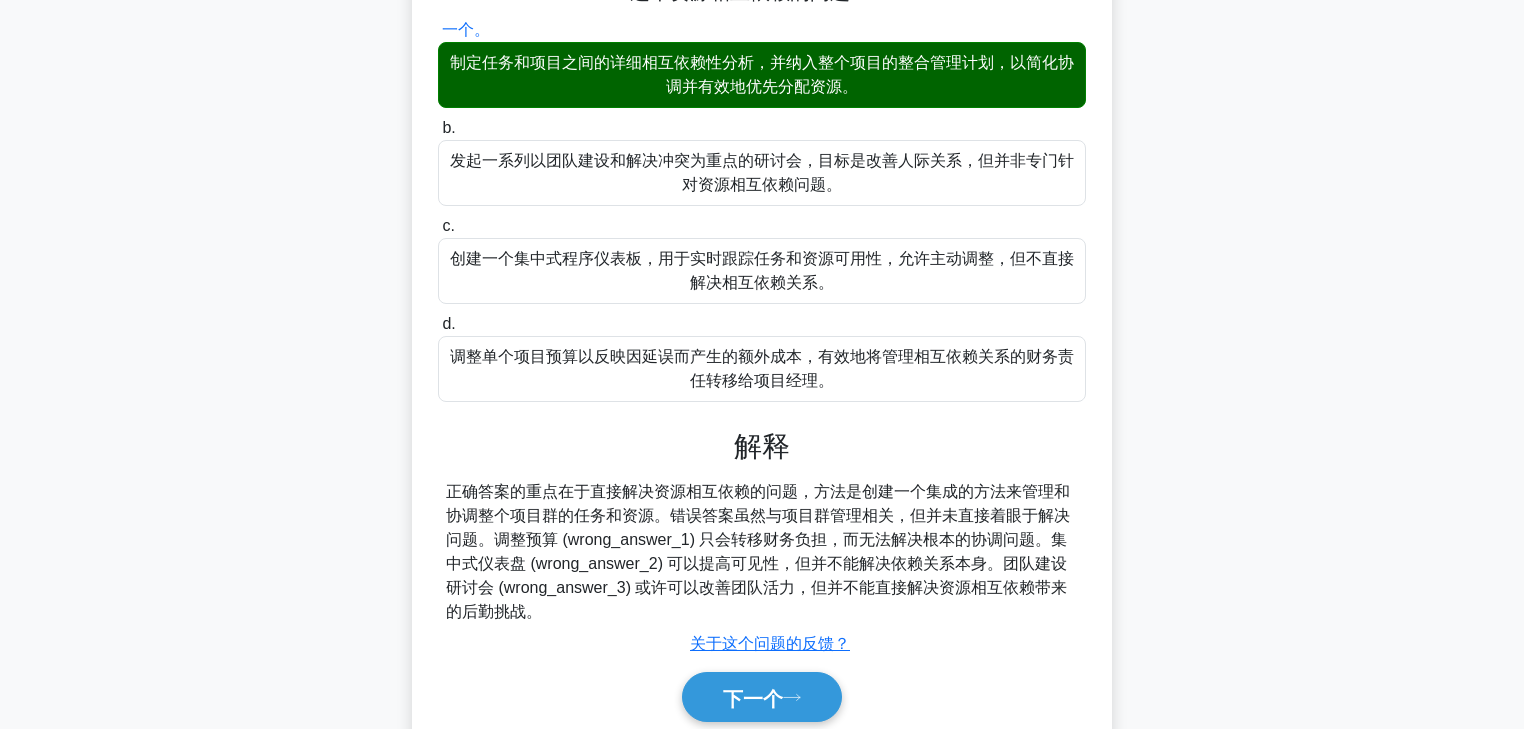 scroll, scrollTop: 352, scrollLeft: 0, axis: vertical 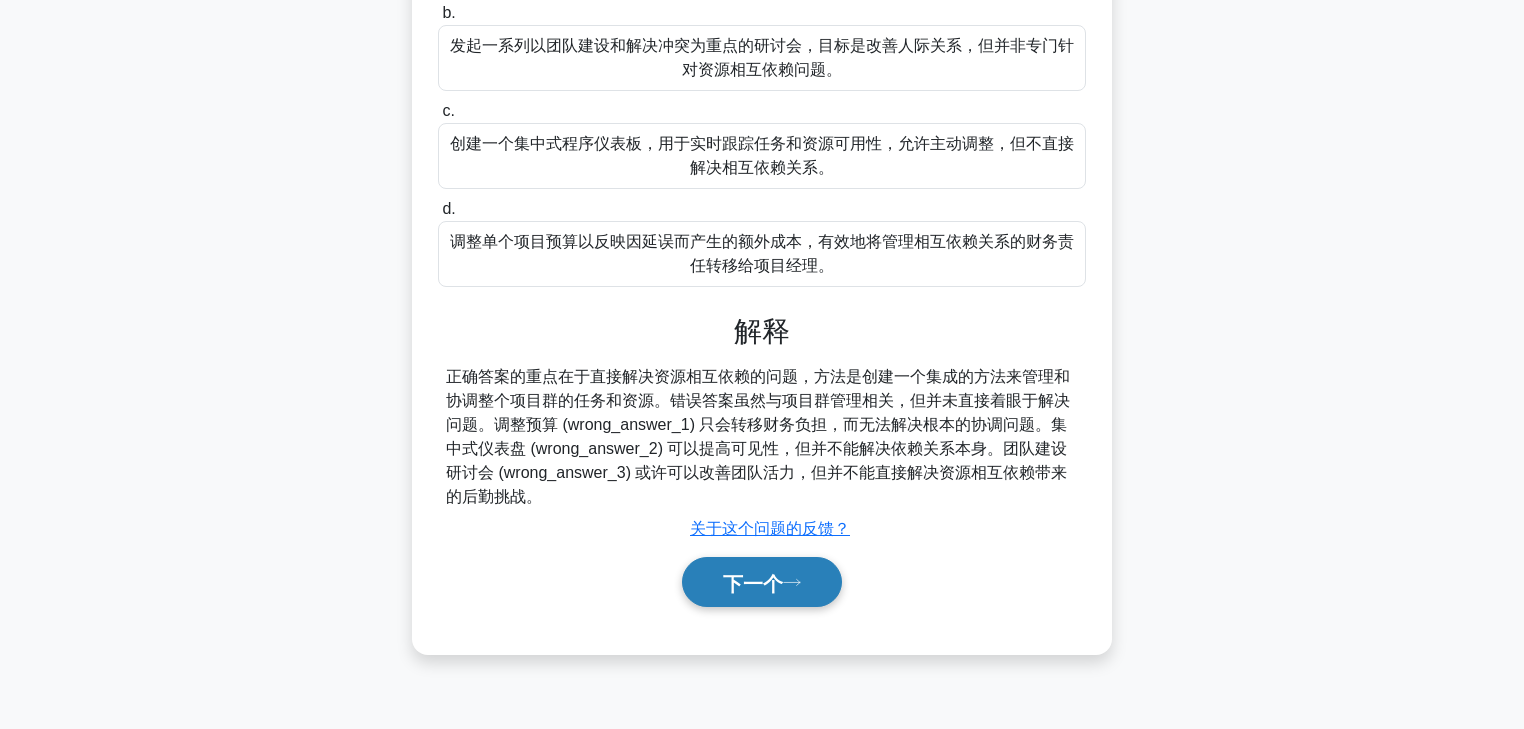 click on "下一个" at bounding box center [753, 582] 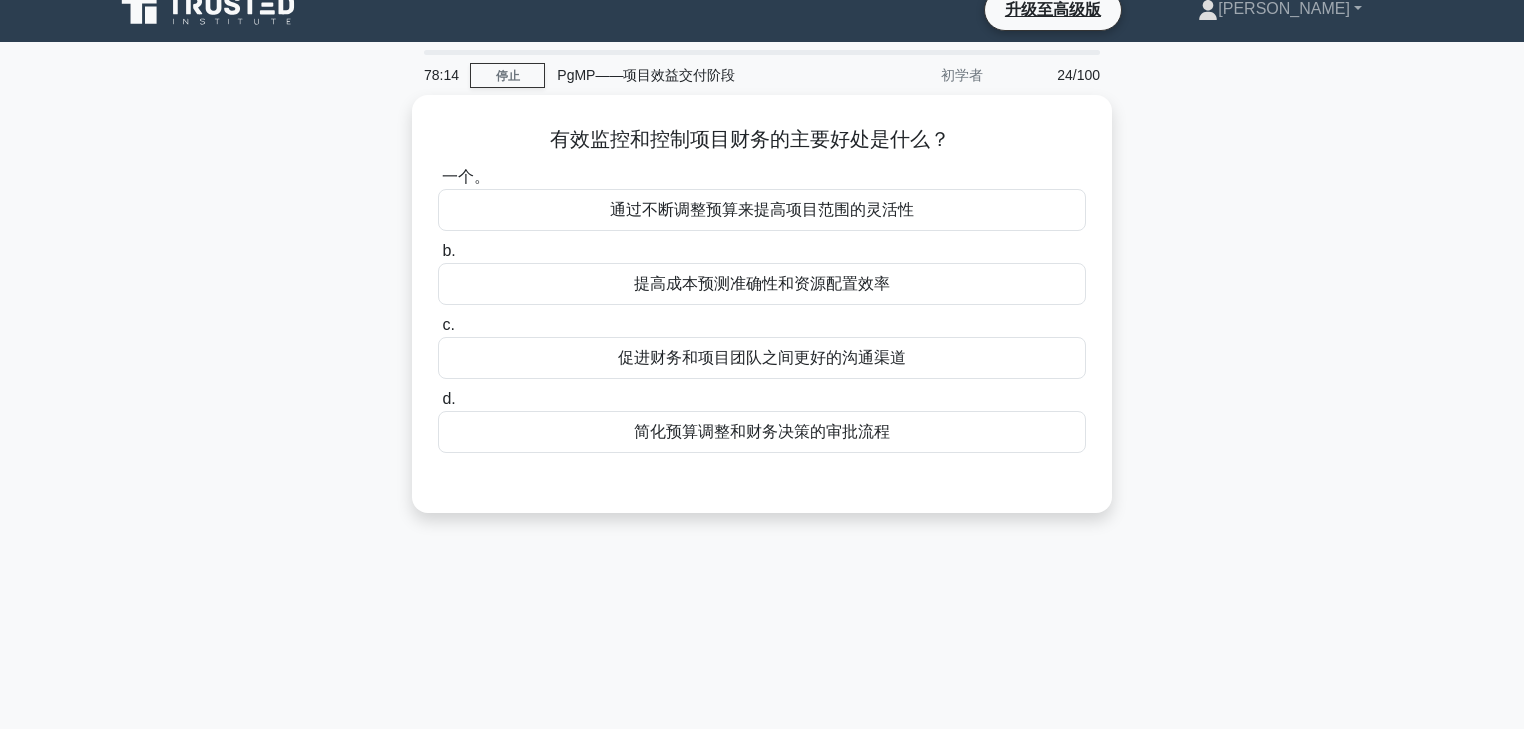 scroll, scrollTop: 0, scrollLeft: 0, axis: both 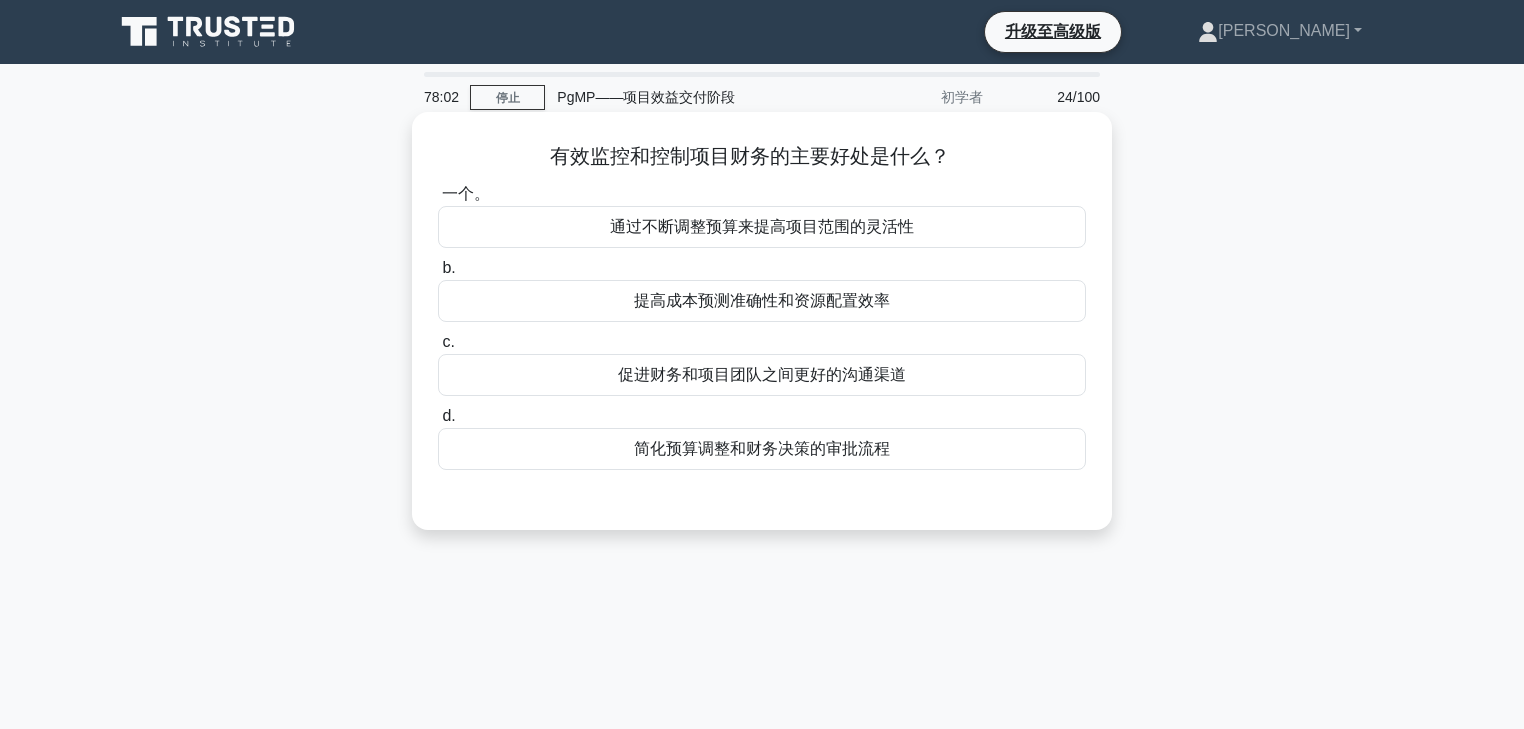 click on "提高成本预测准确性和资源配置效率" at bounding box center (762, 300) 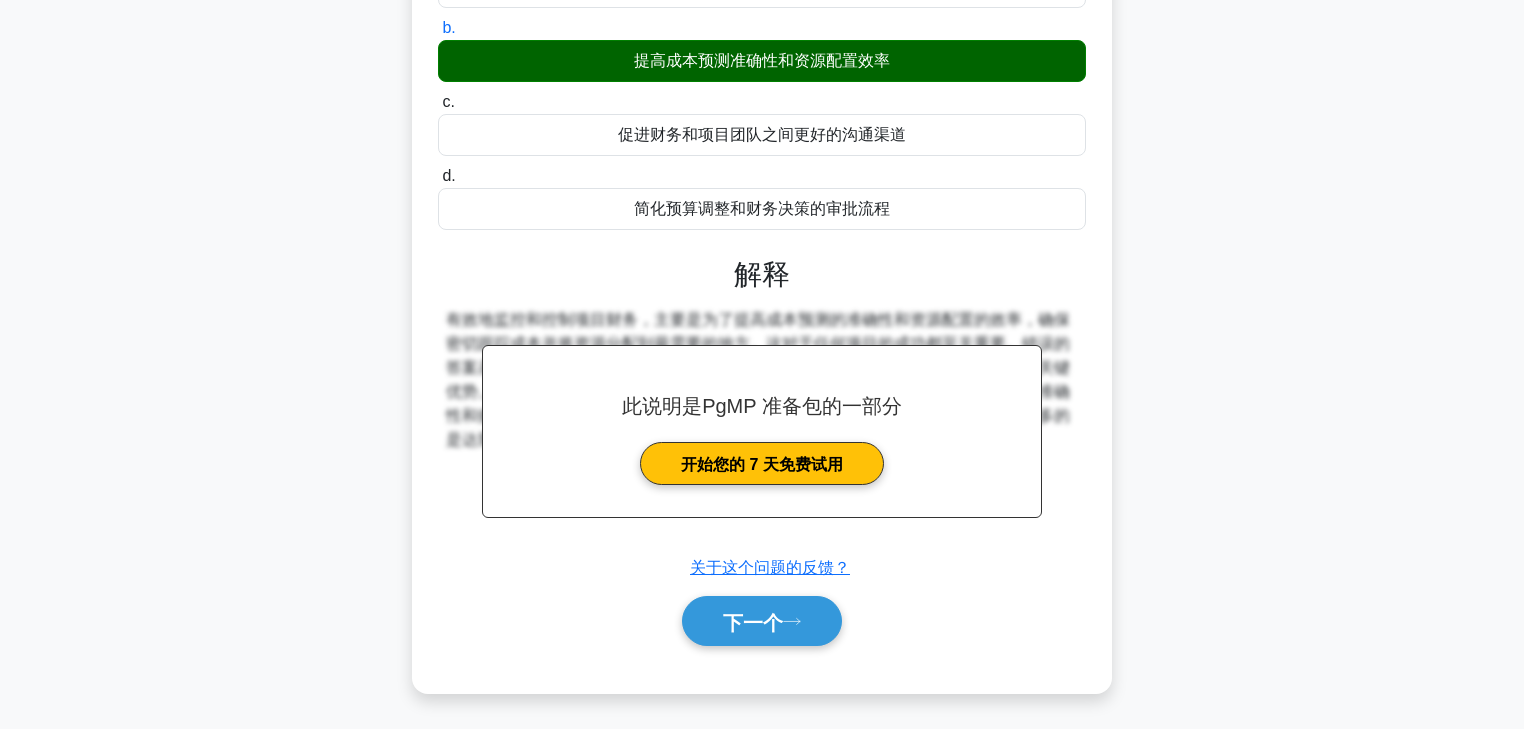 scroll, scrollTop: 352, scrollLeft: 0, axis: vertical 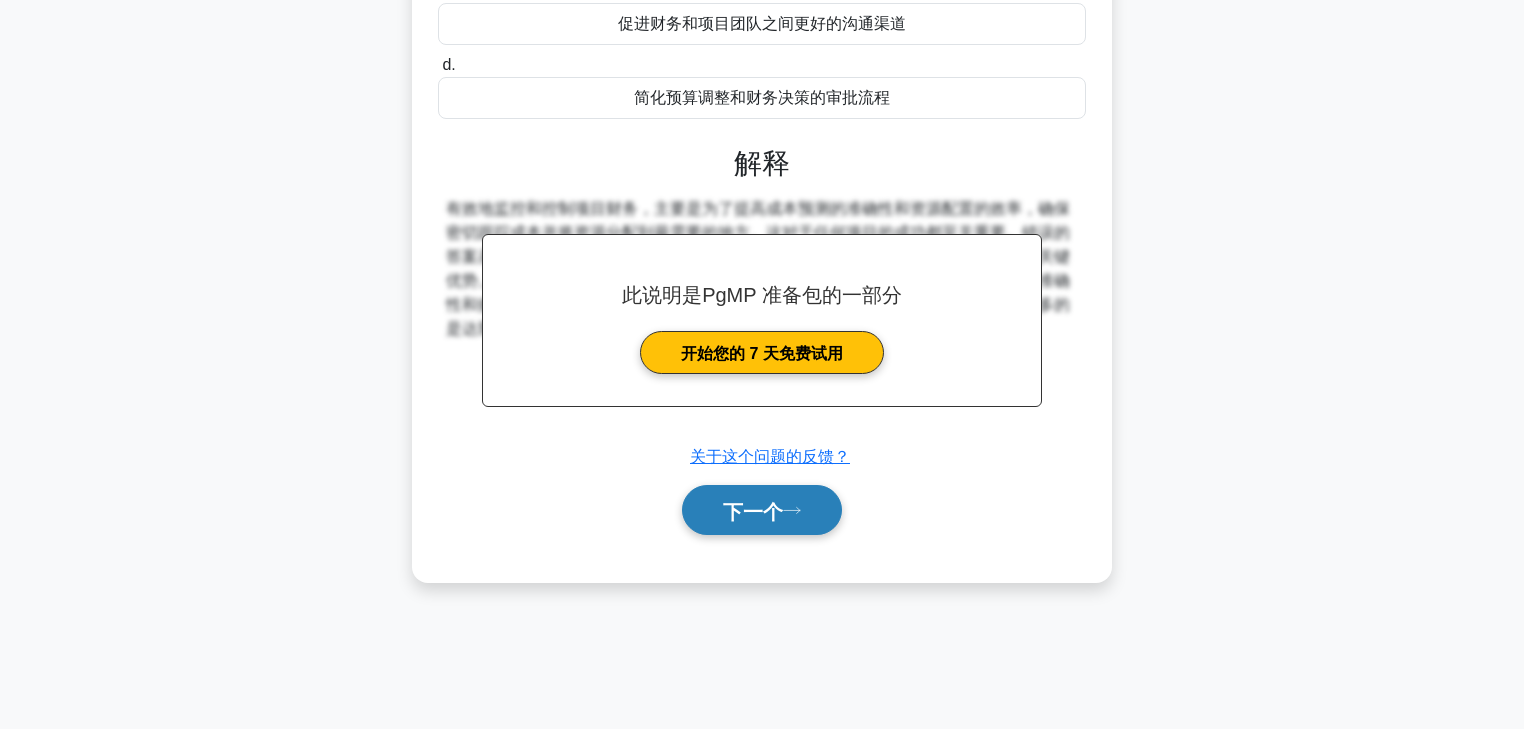 click on "下一个" at bounding box center (753, 511) 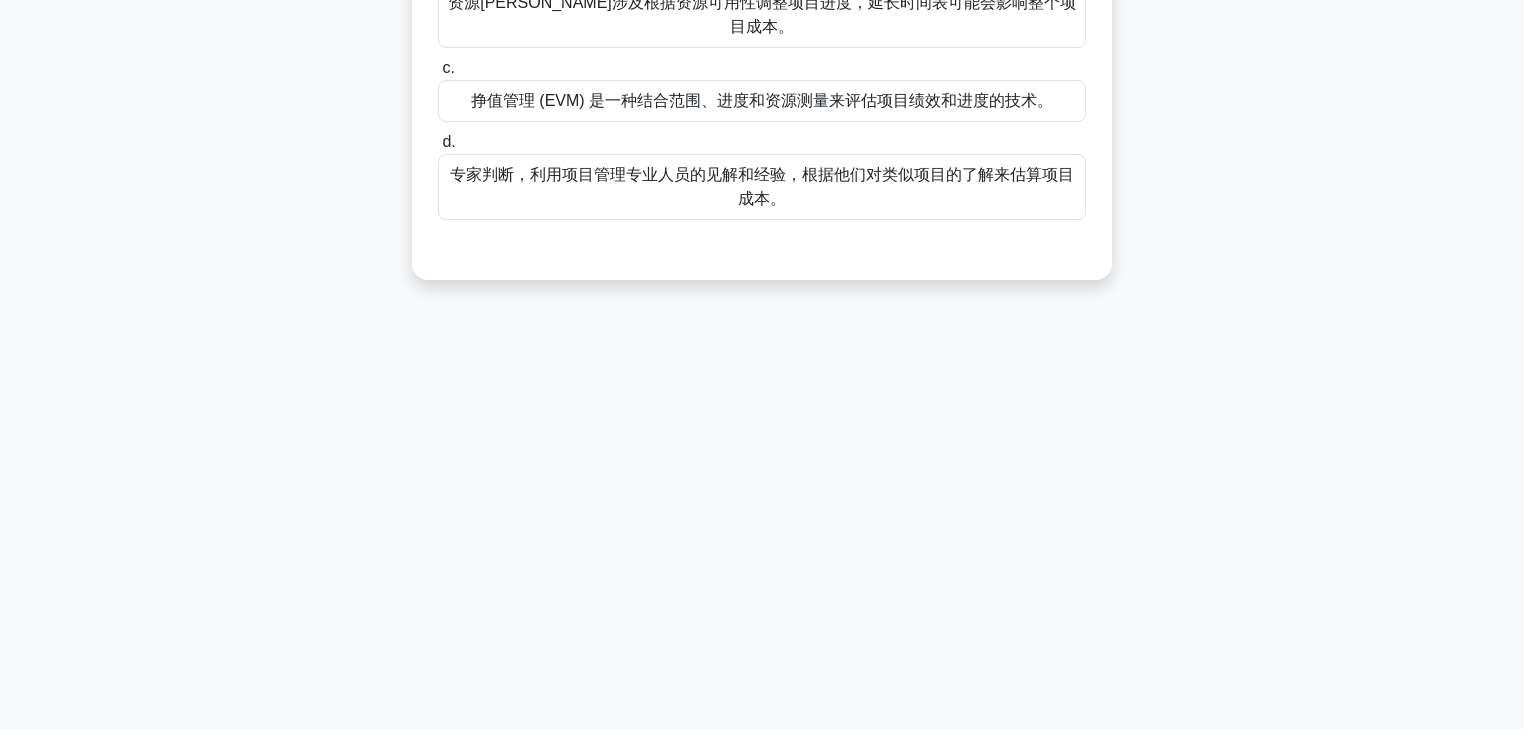 scroll, scrollTop: 0, scrollLeft: 0, axis: both 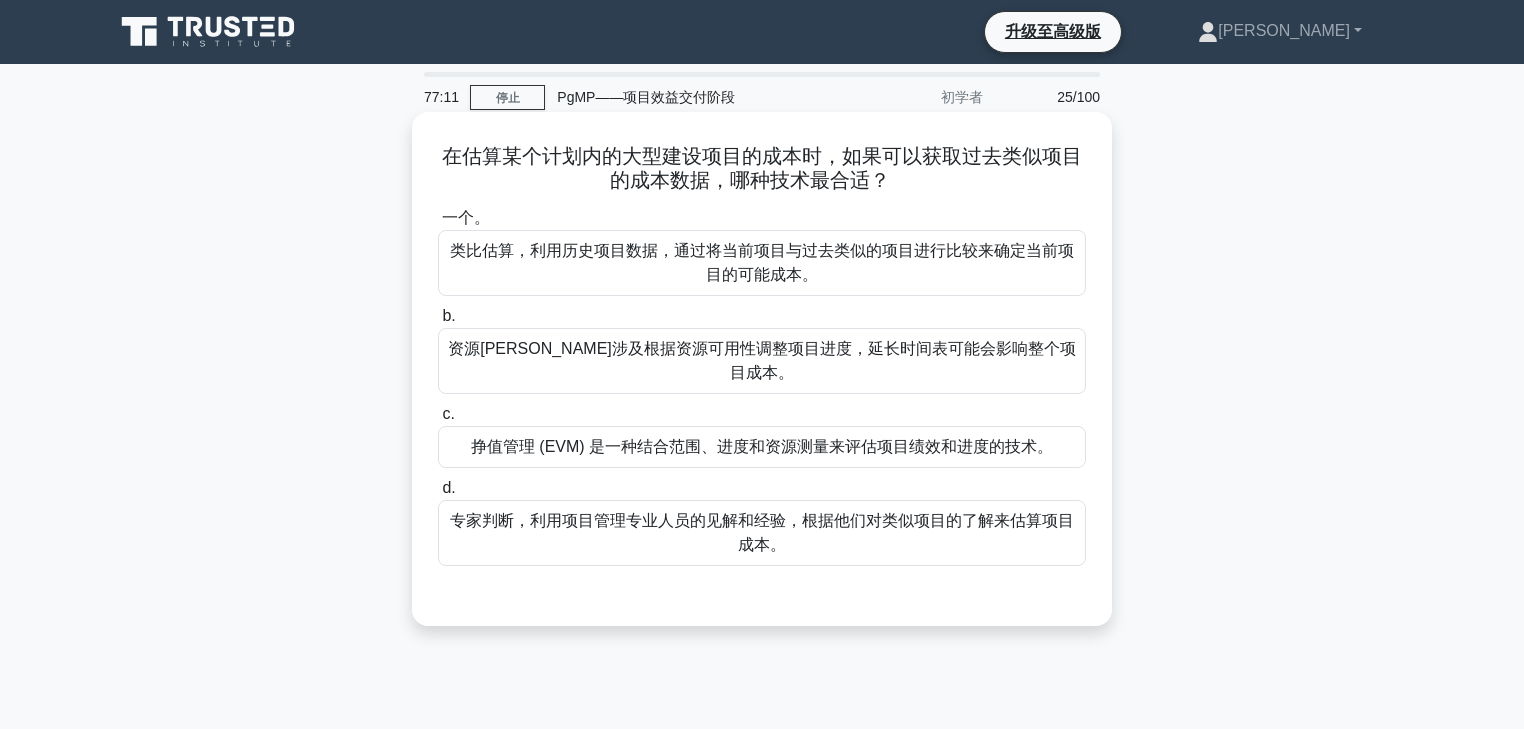 click on "类比估算，利用历史项目数据，通过将当前项目与过去类似的项目进行比较来确定当前项目的可能成本。" at bounding box center (762, 263) 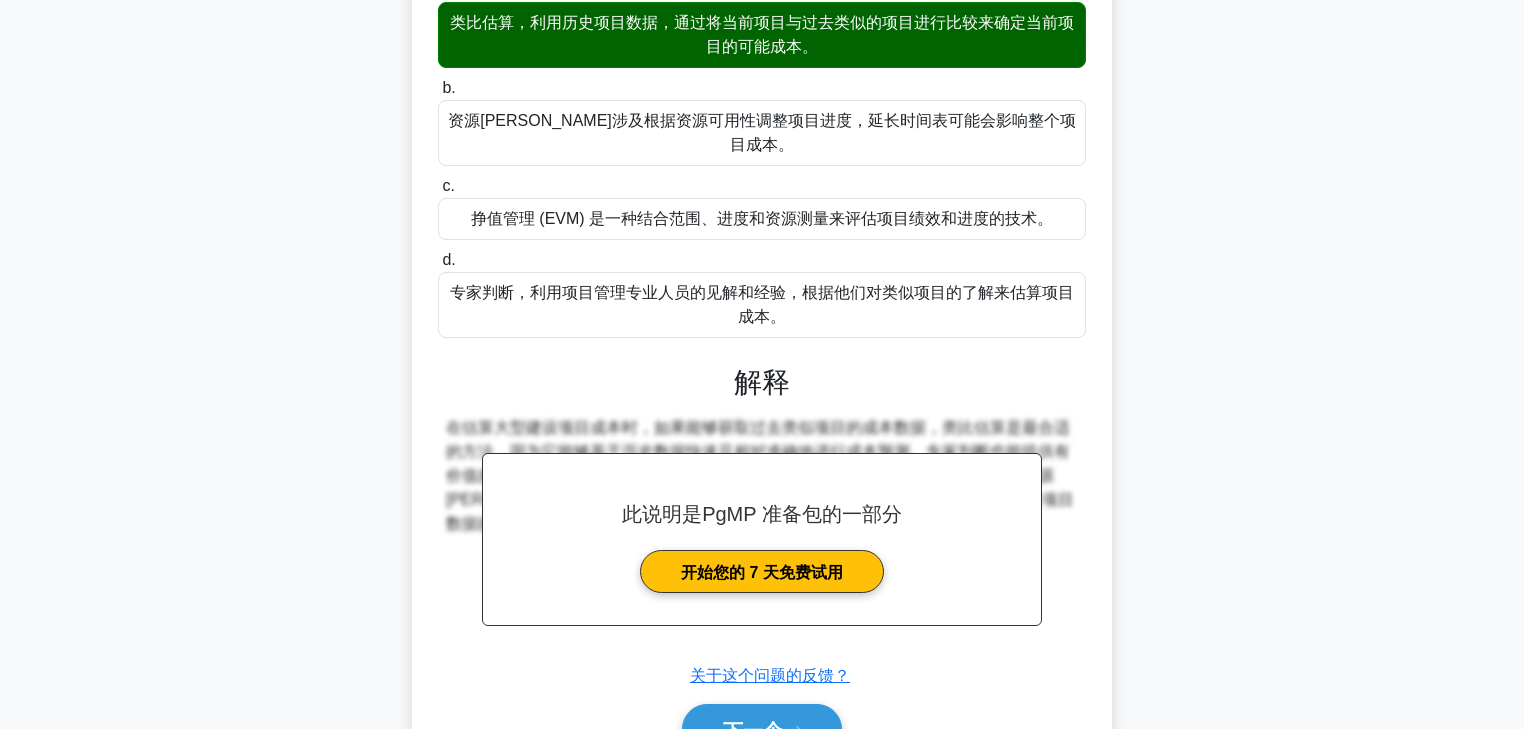 scroll, scrollTop: 352, scrollLeft: 0, axis: vertical 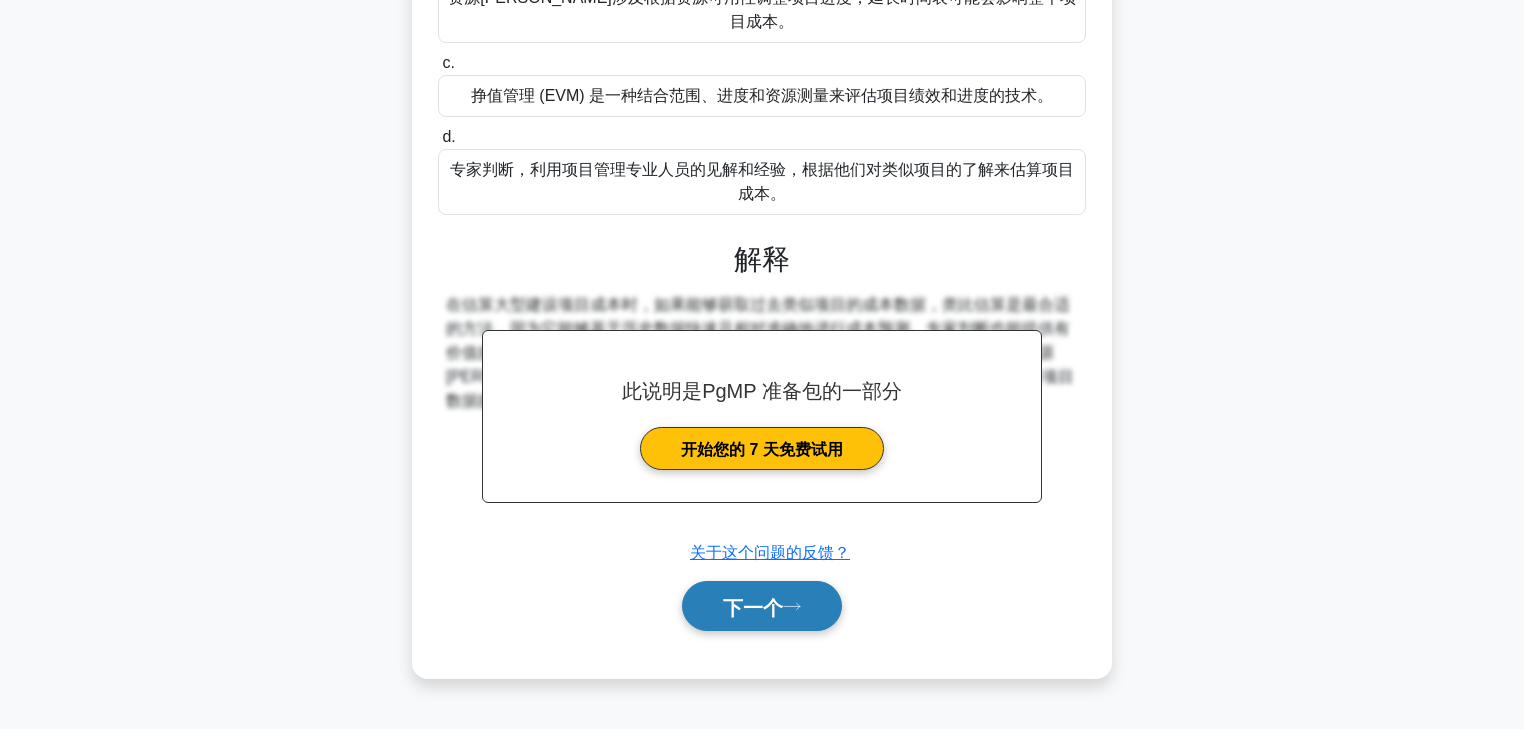 click on "下一个" at bounding box center [762, 606] 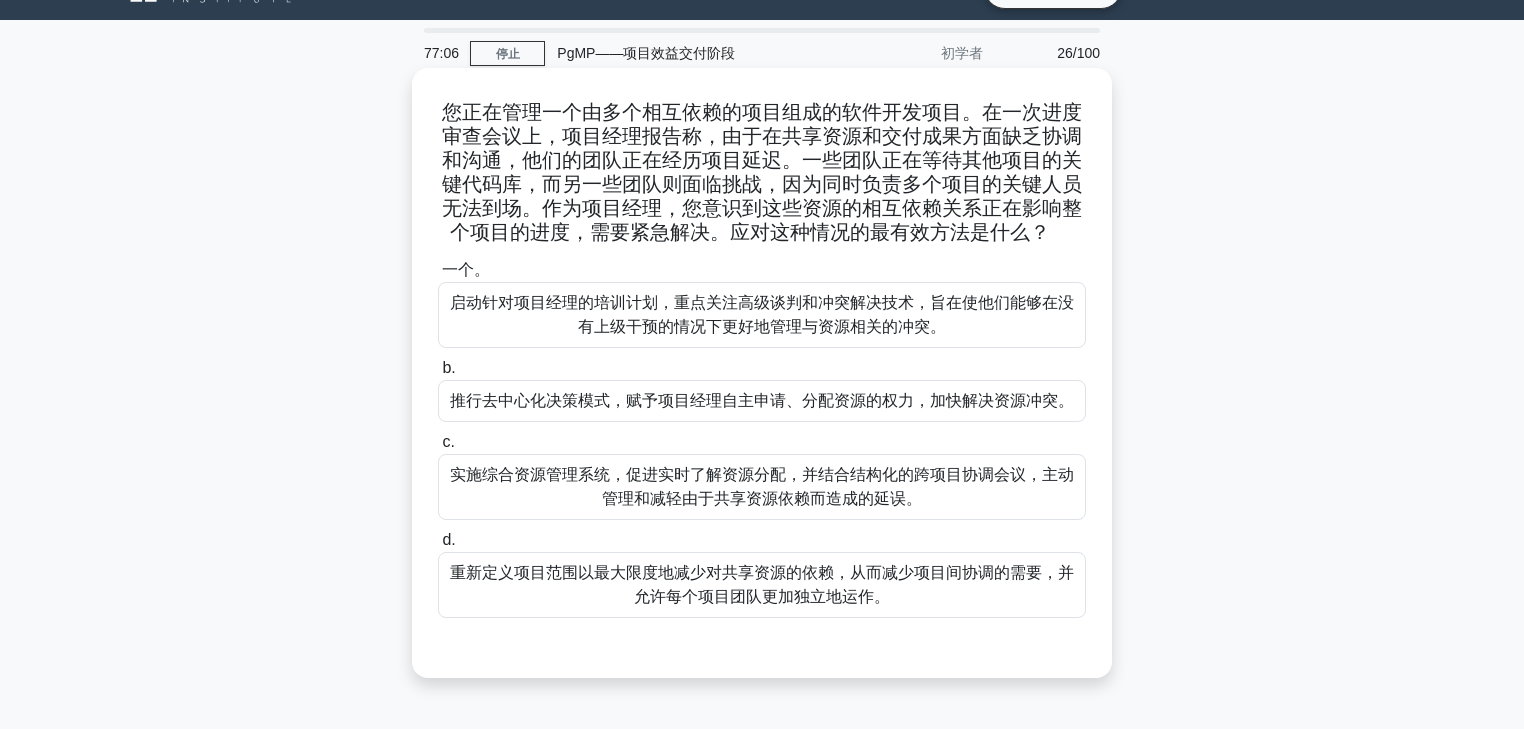 scroll, scrollTop: 39, scrollLeft: 0, axis: vertical 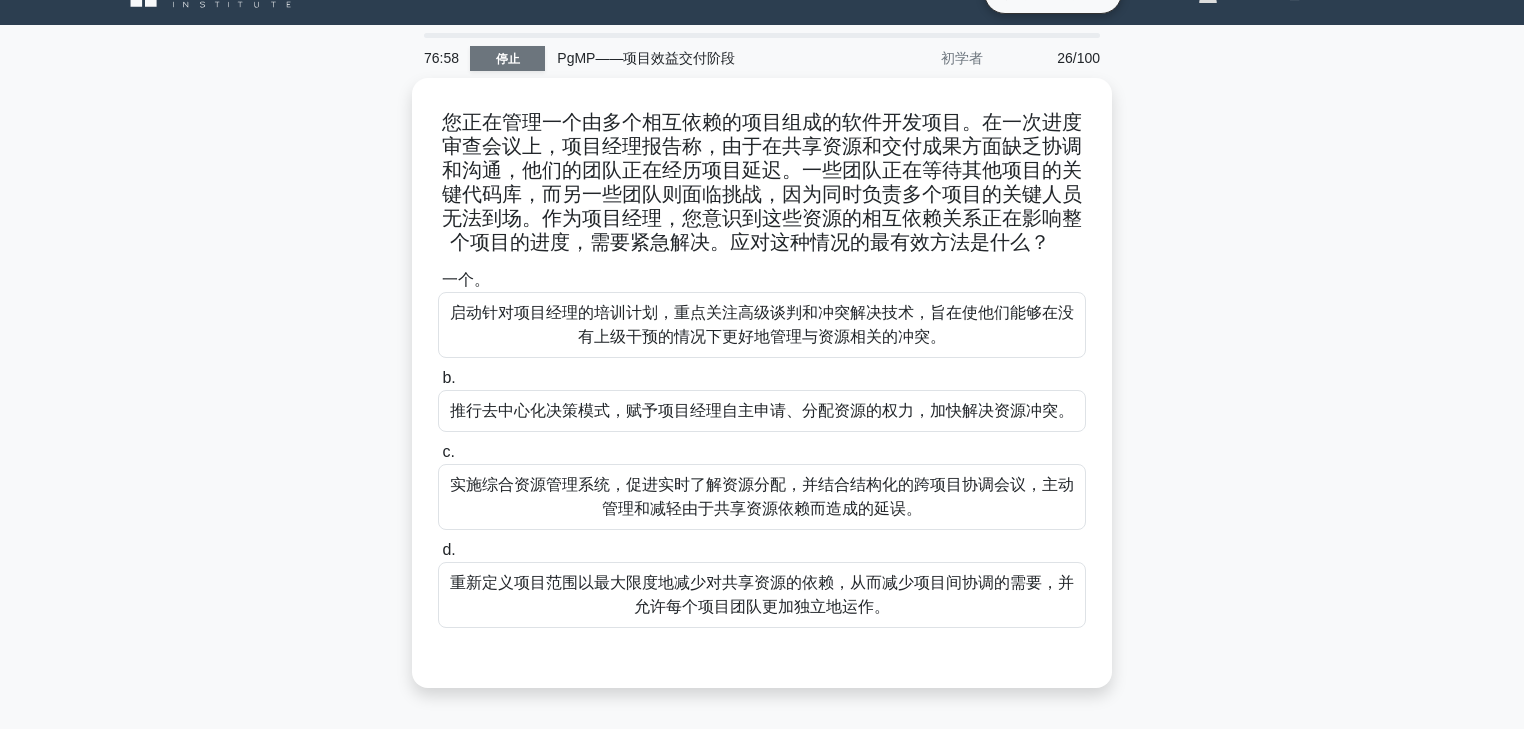 click on "停止" at bounding box center [508, 59] 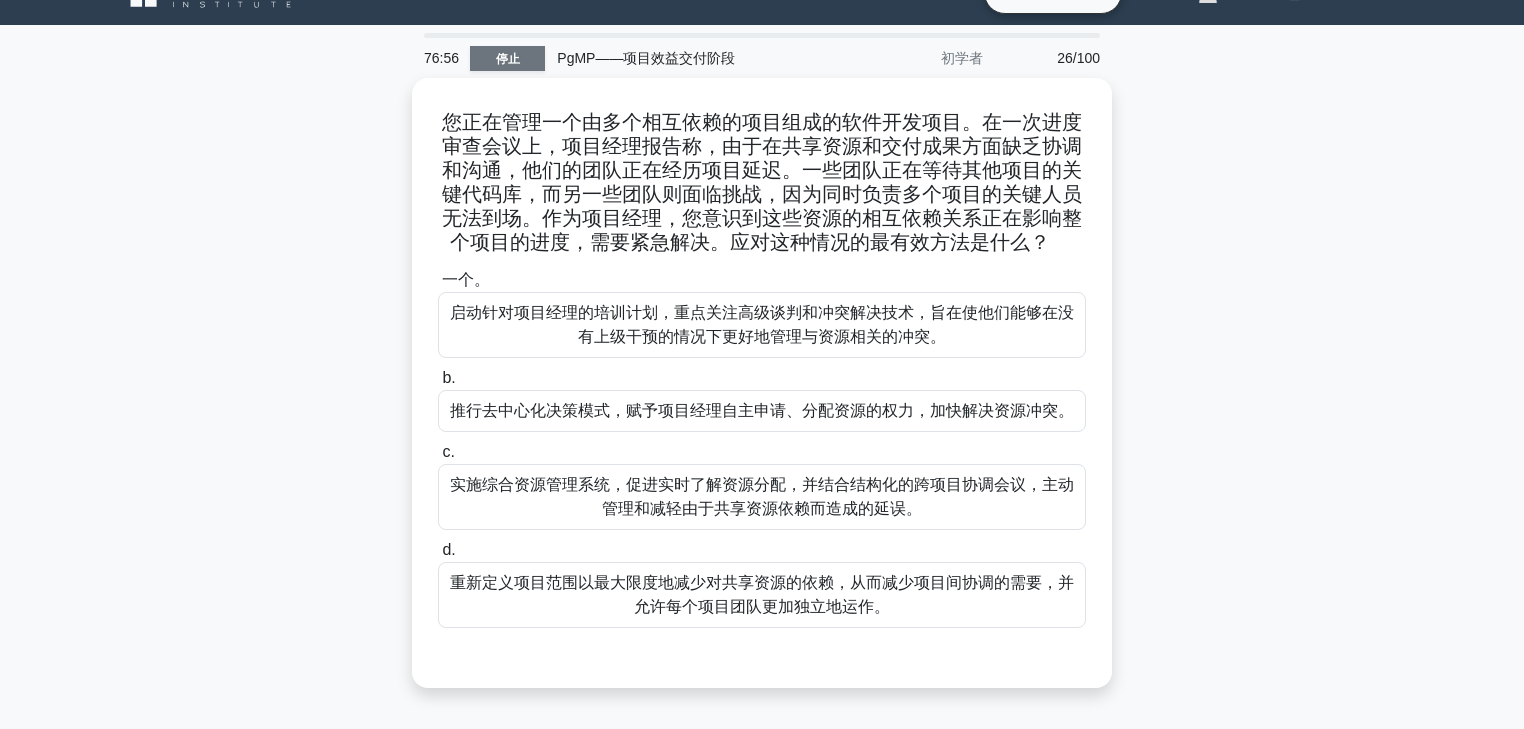click on "停止" at bounding box center [508, 59] 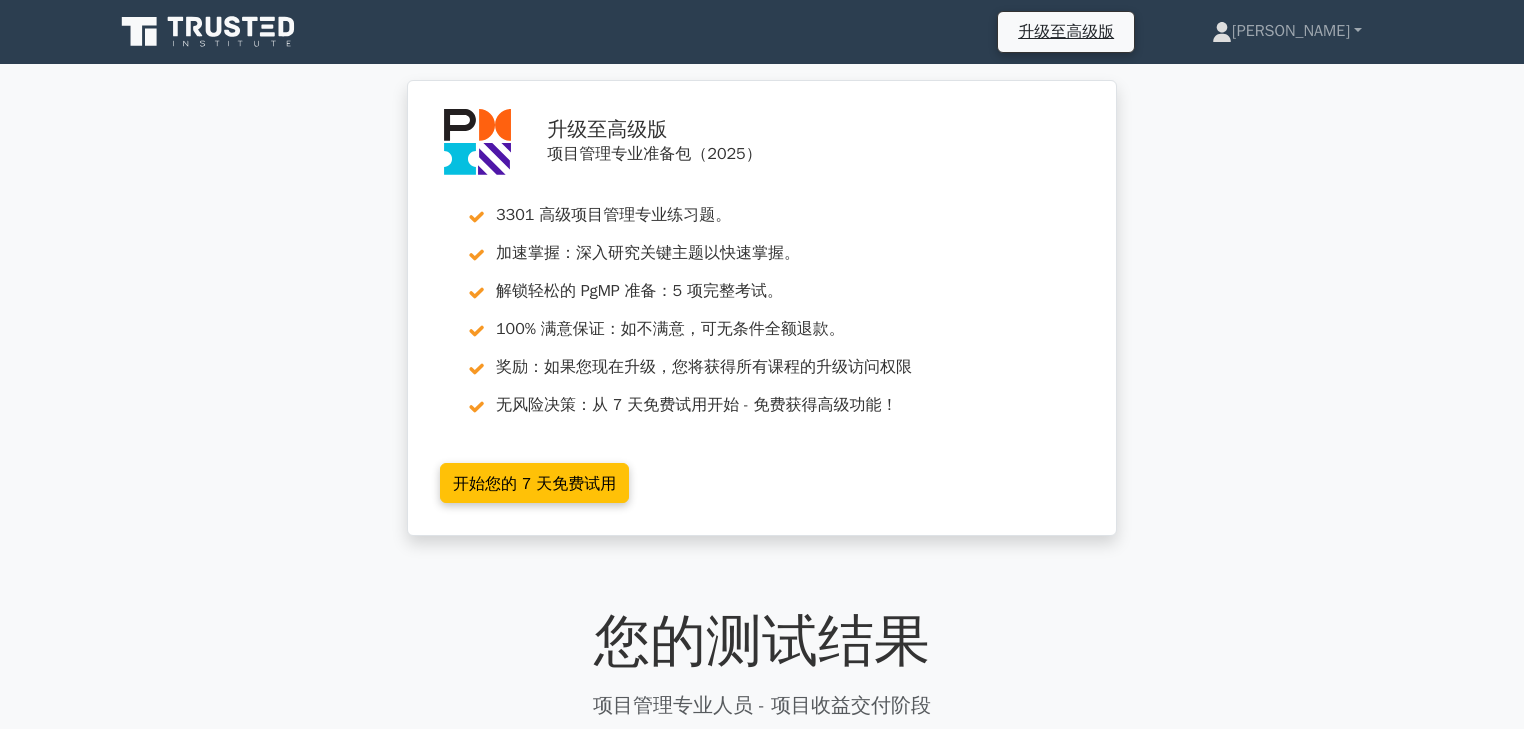 scroll, scrollTop: 0, scrollLeft: 0, axis: both 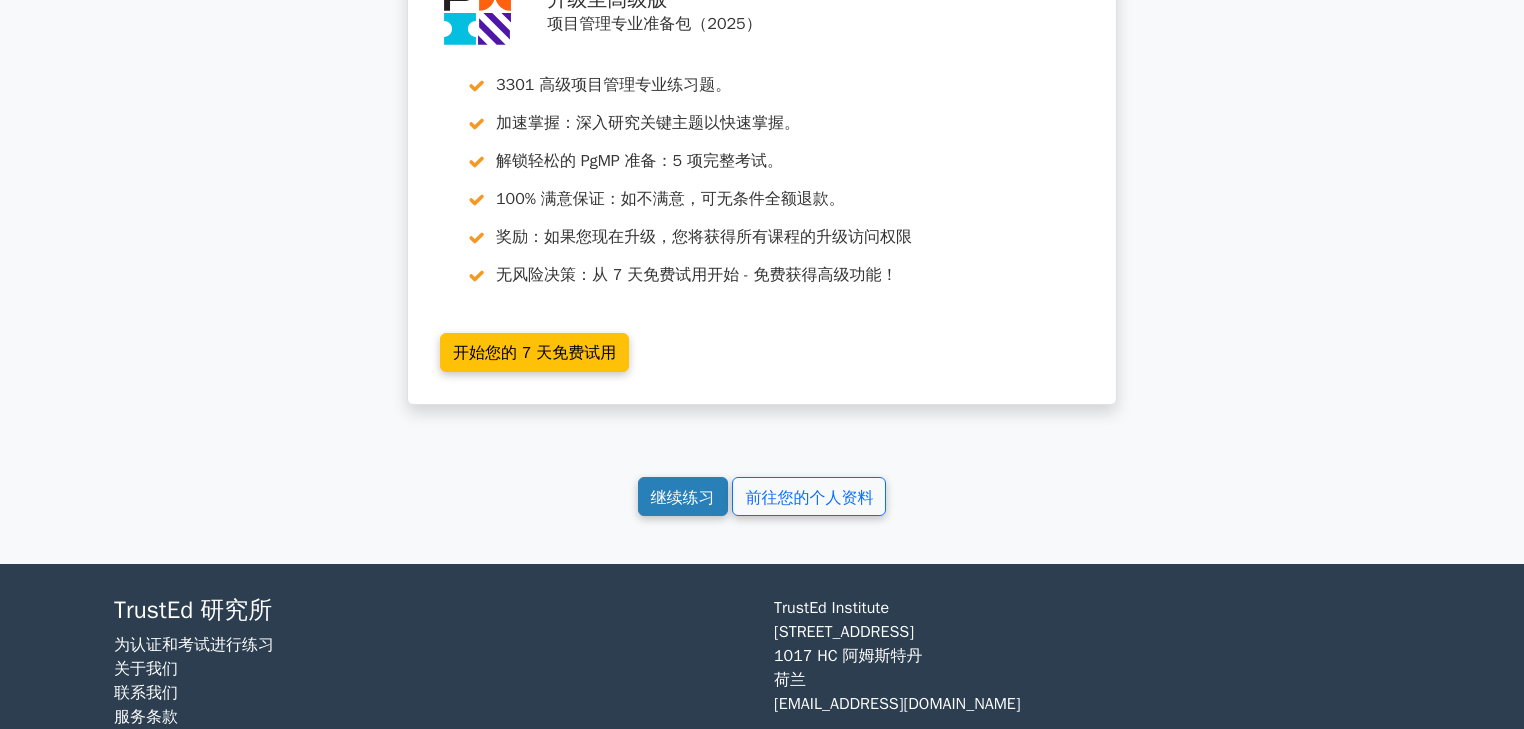 click on "继续练习" at bounding box center (683, 497) 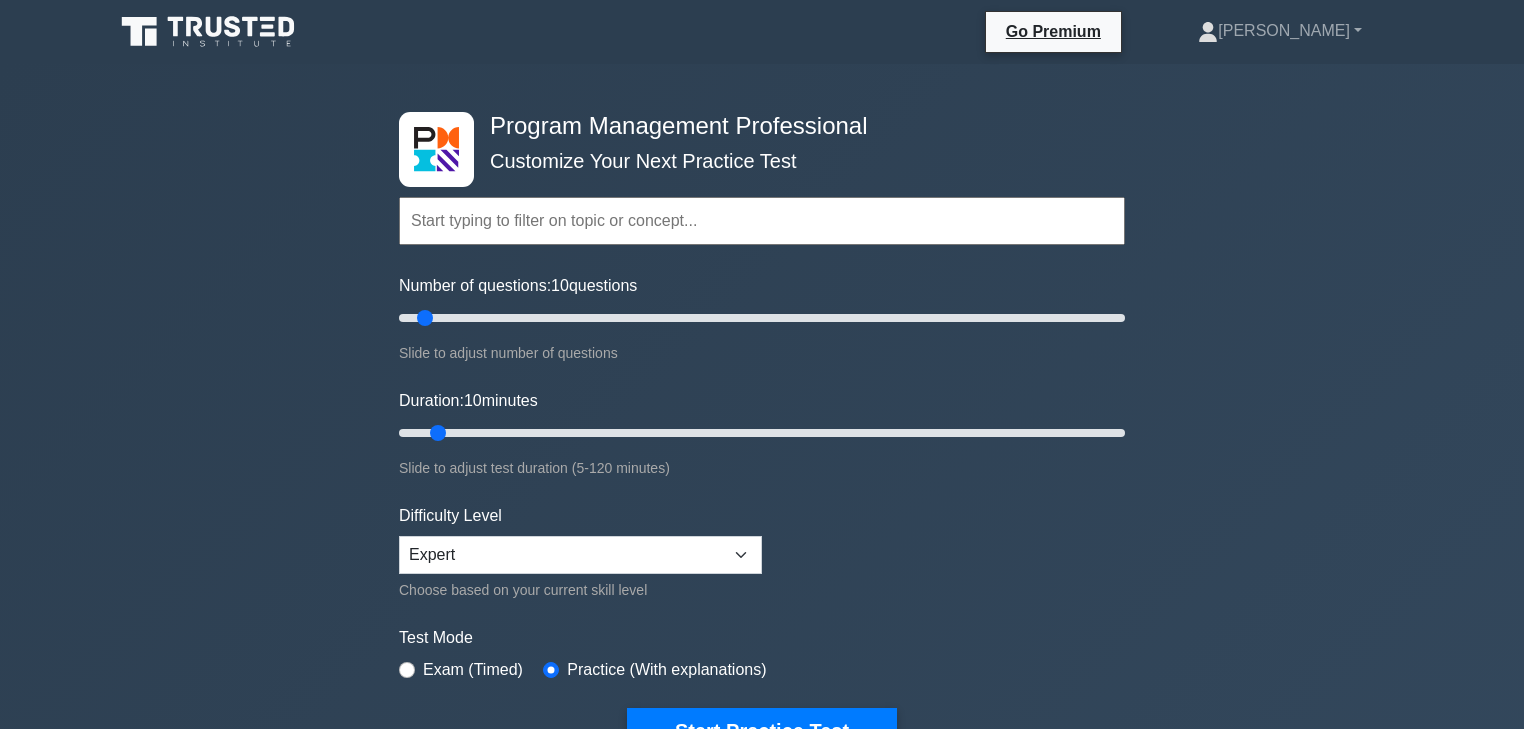 scroll, scrollTop: 0, scrollLeft: 0, axis: both 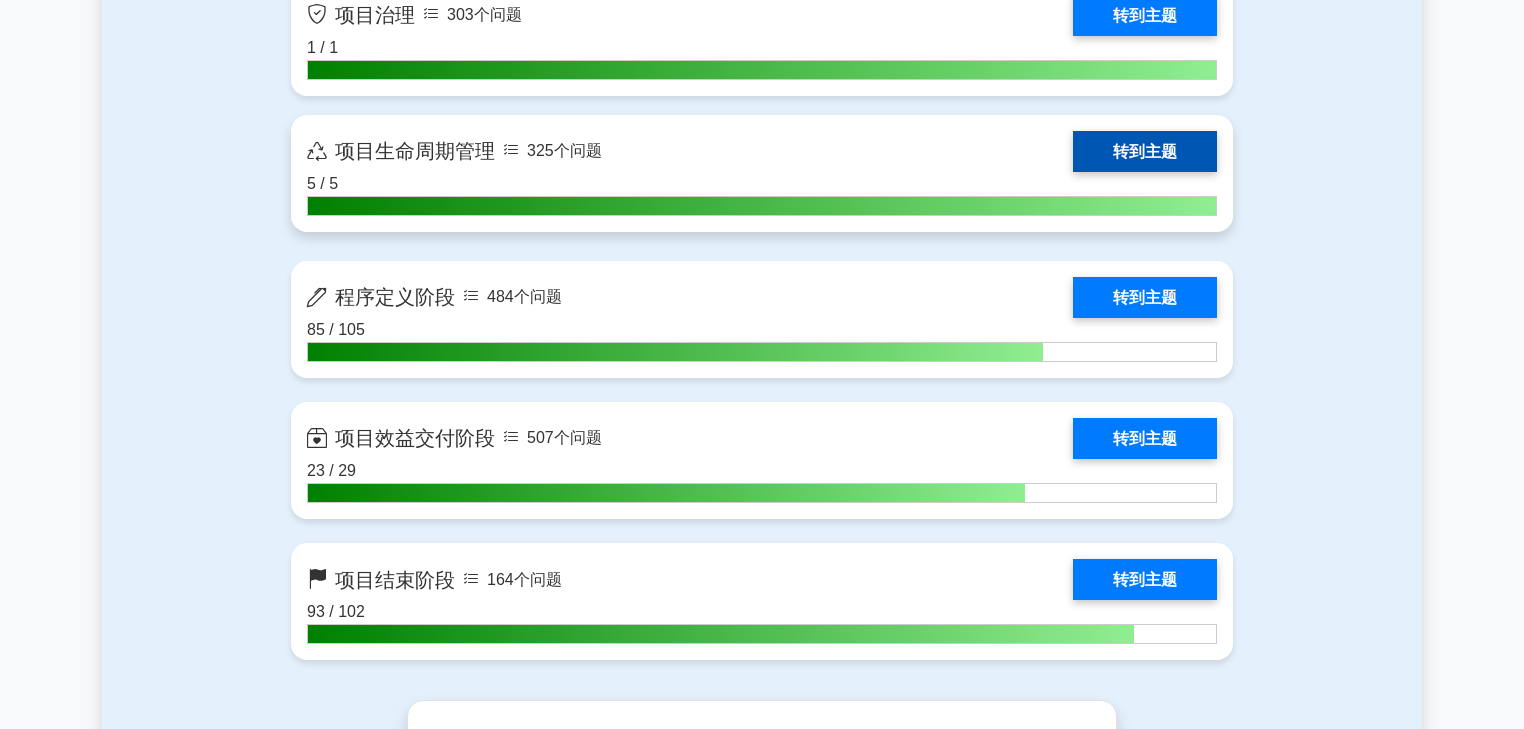 click on "转到主题" at bounding box center (1145, 438) 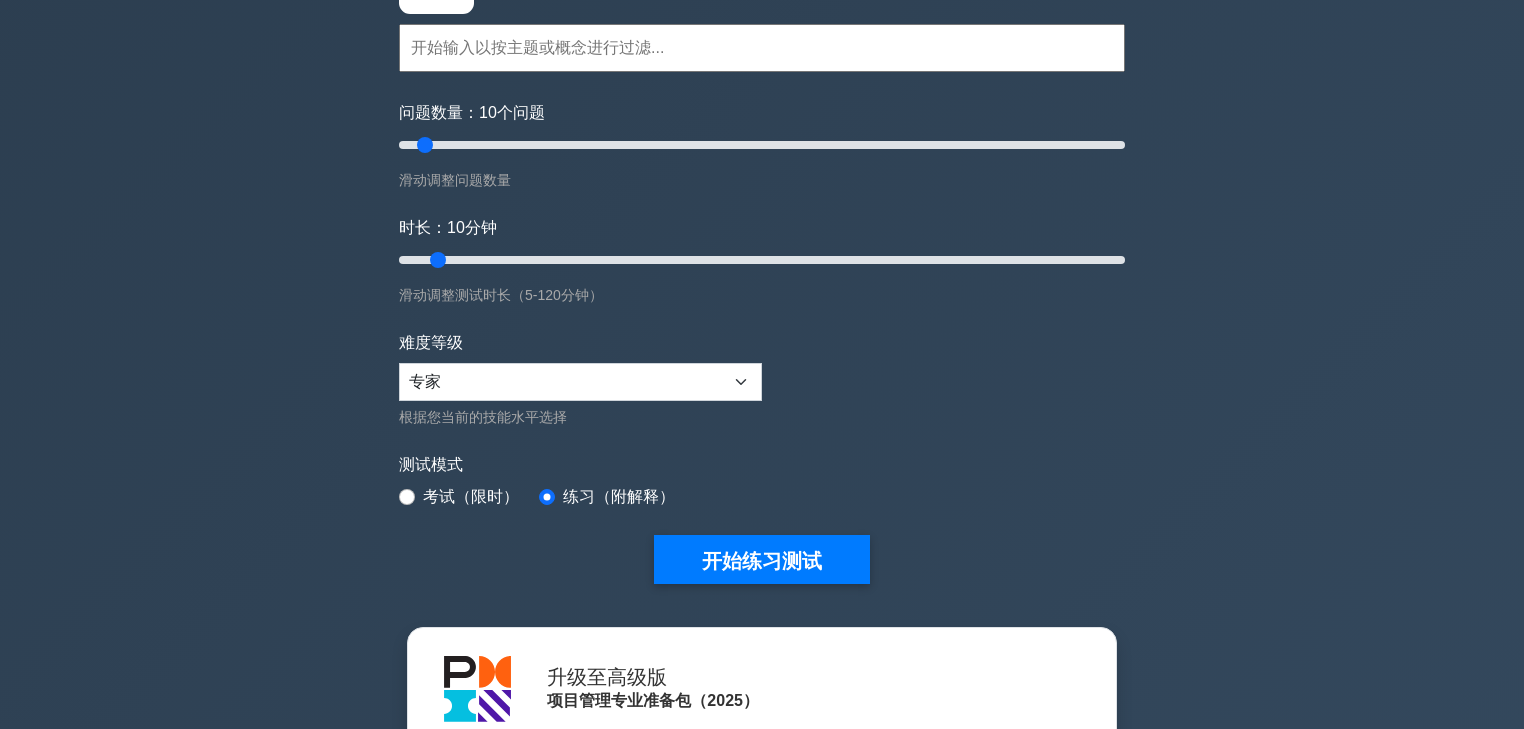 scroll, scrollTop: 0, scrollLeft: 0, axis: both 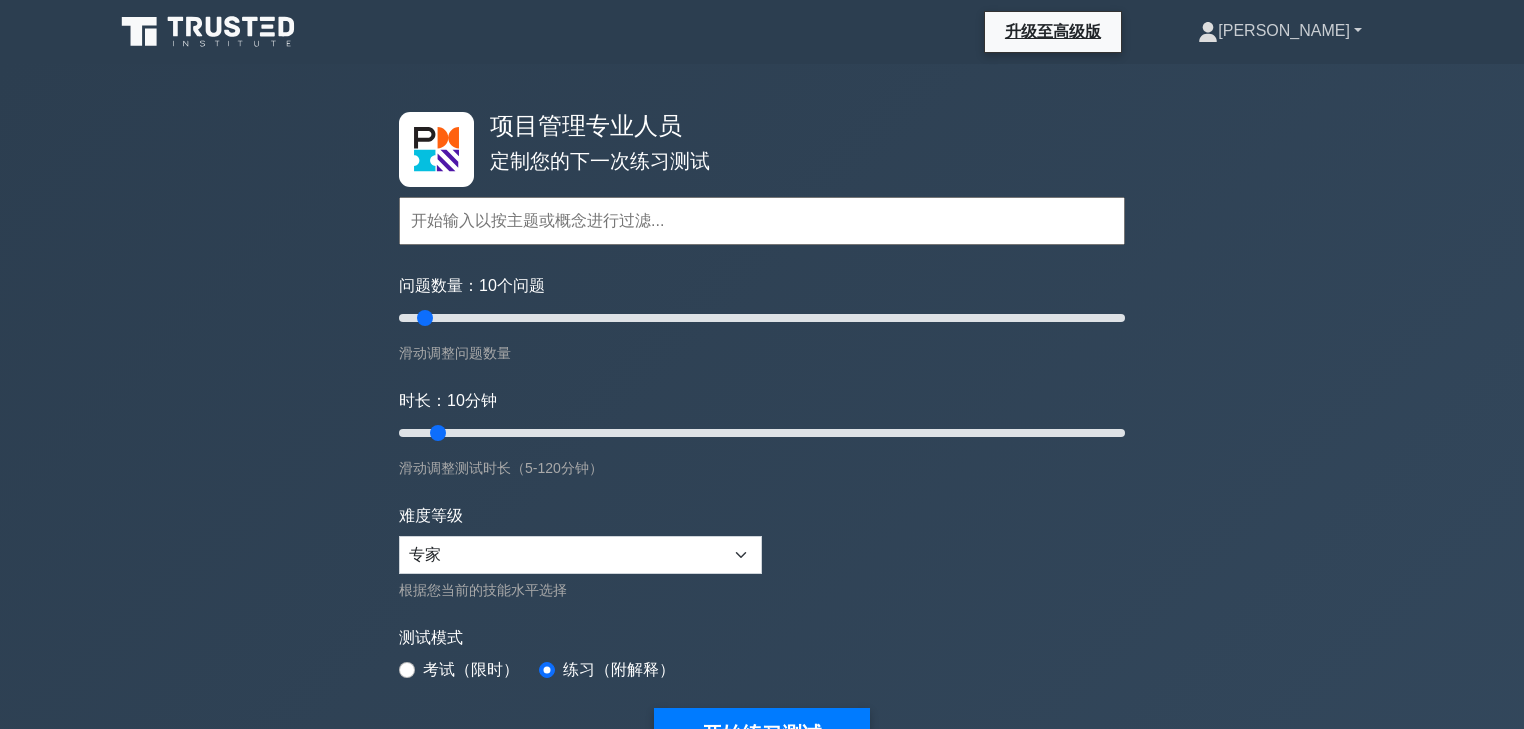 click on "[PERSON_NAME]" at bounding box center [1280, 31] 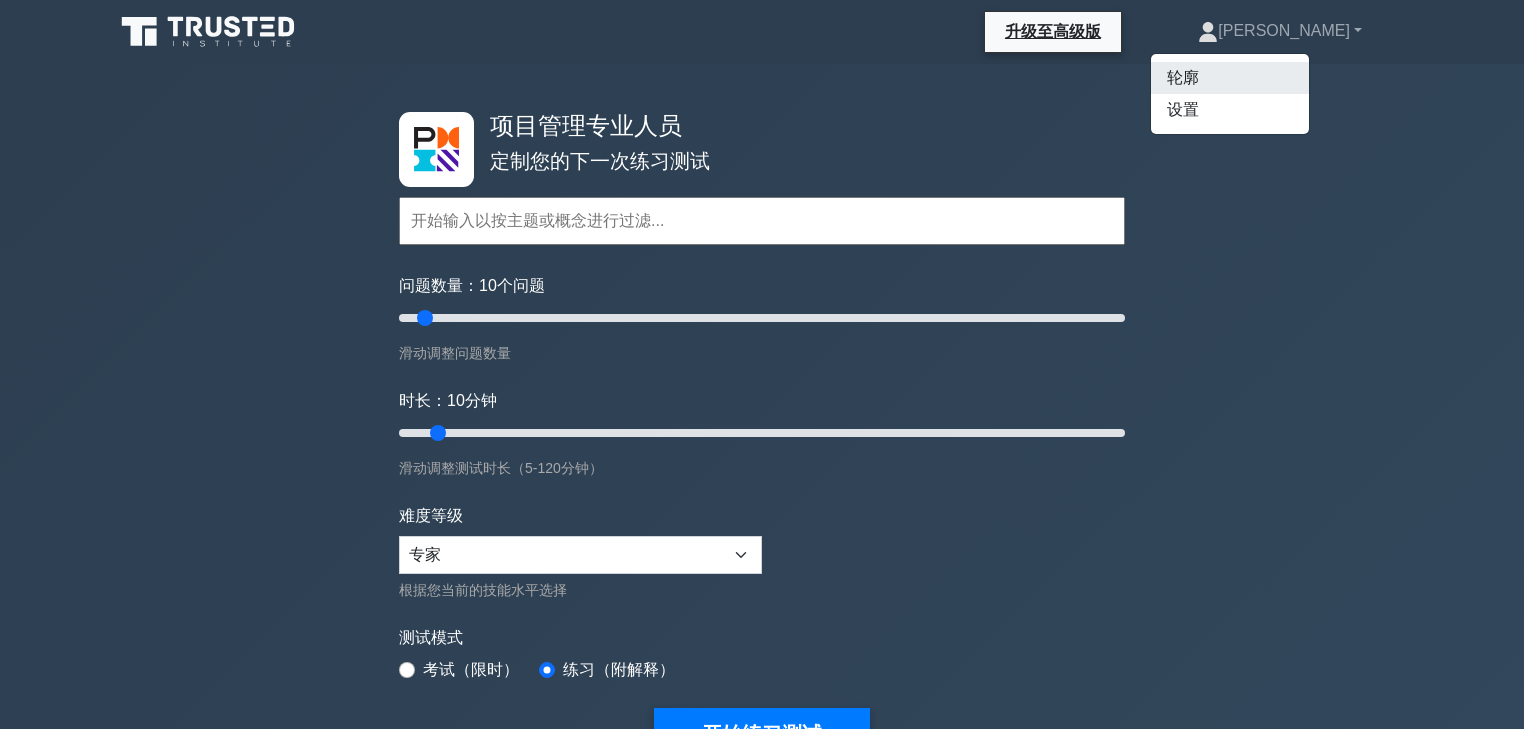 click on "轮廓" at bounding box center (1230, 78) 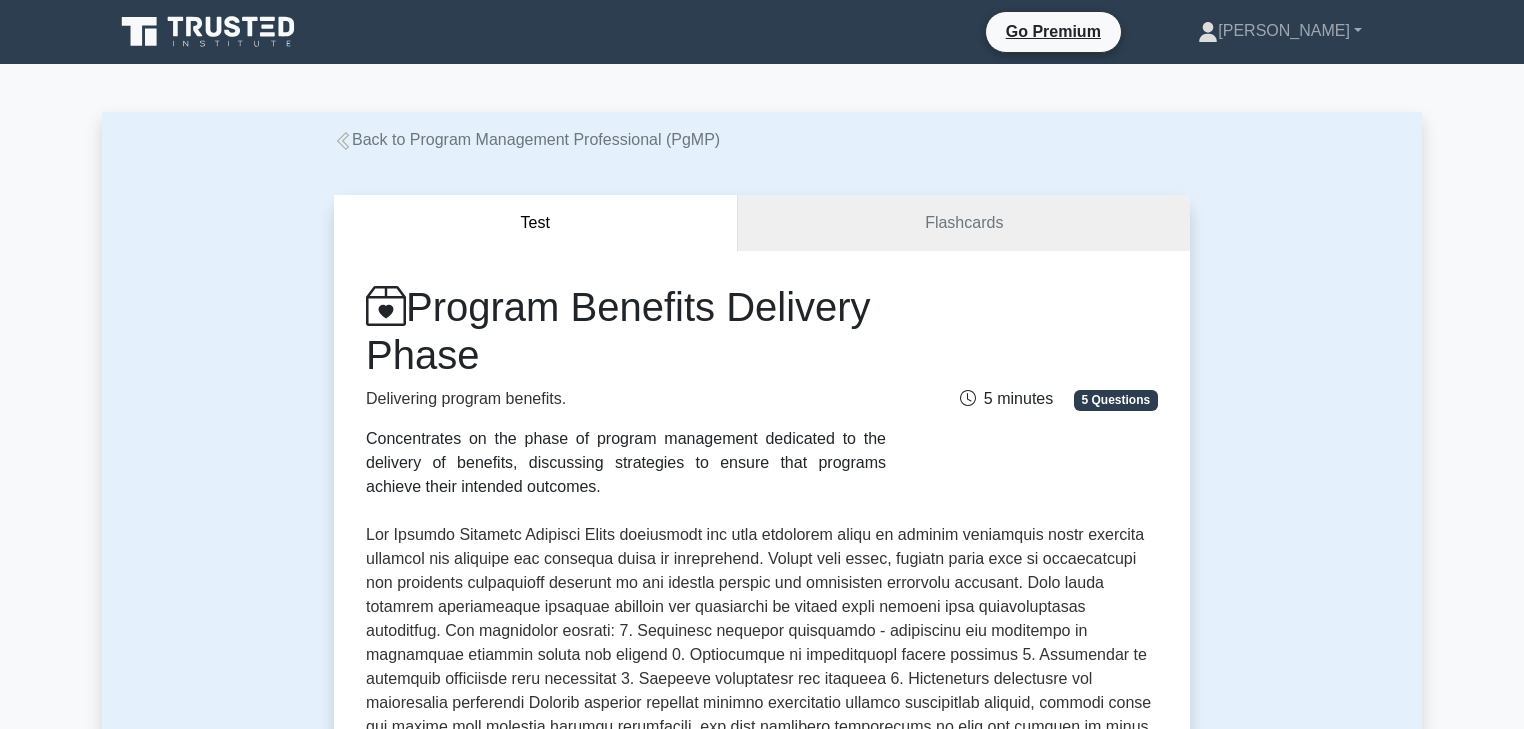scroll, scrollTop: 0, scrollLeft: 0, axis: both 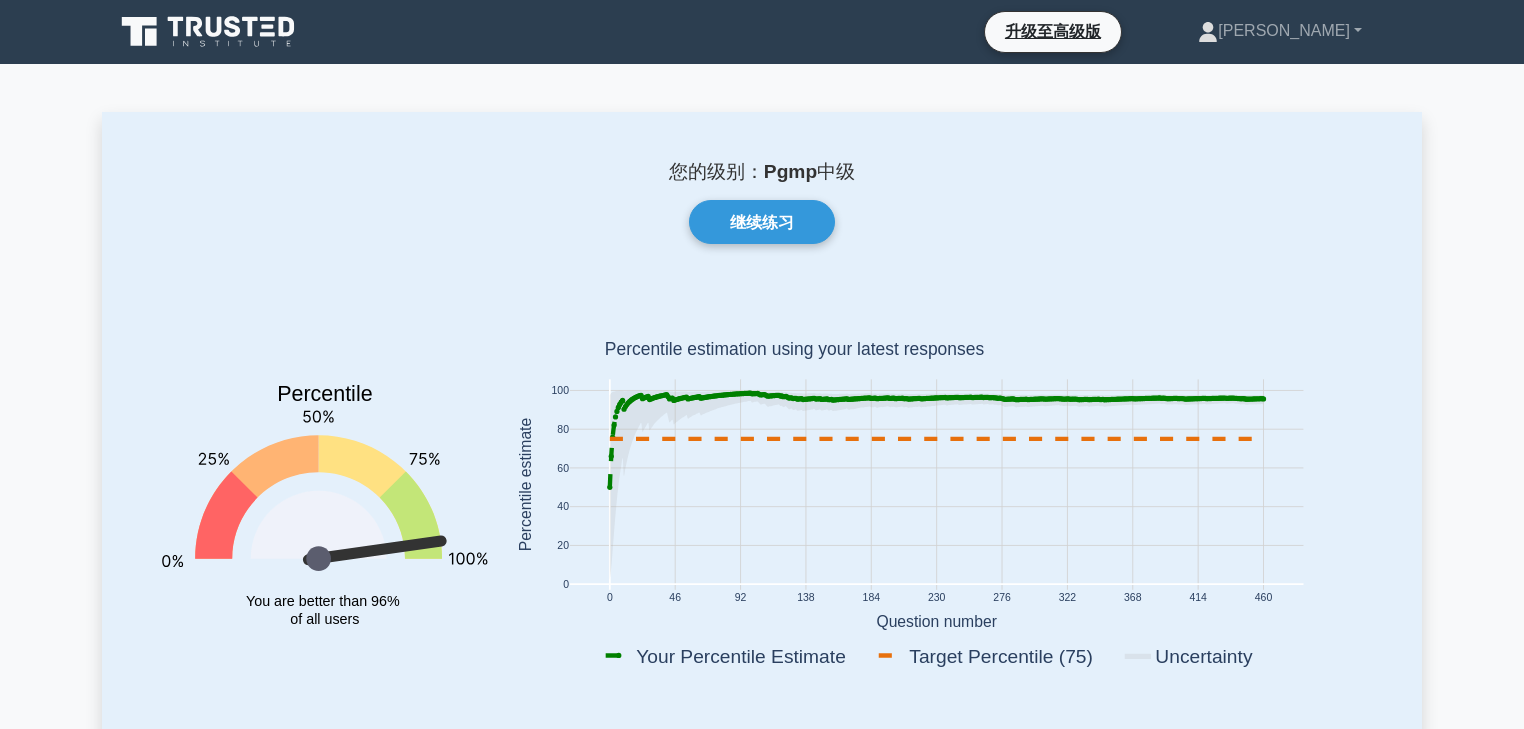 click 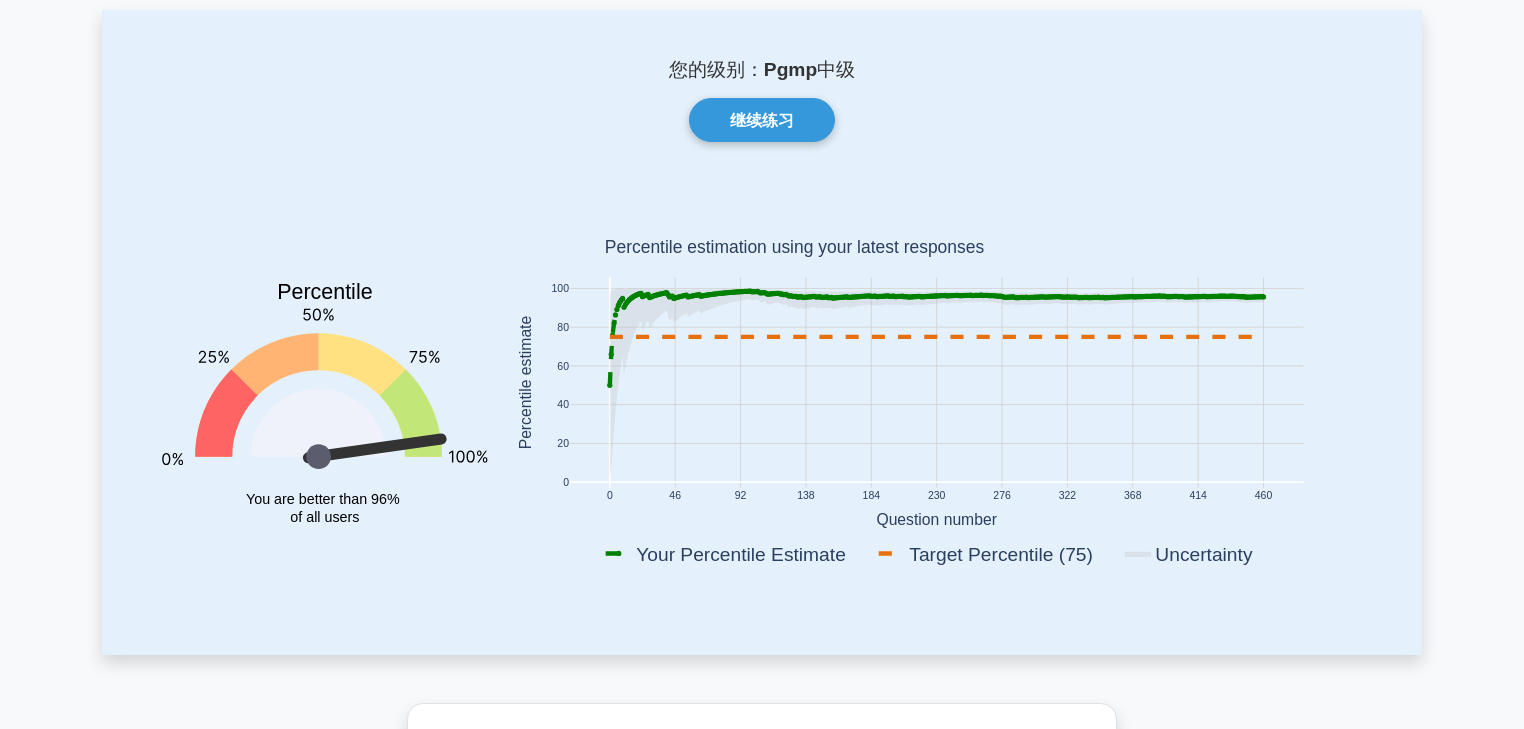 scroll, scrollTop: 0, scrollLeft: 0, axis: both 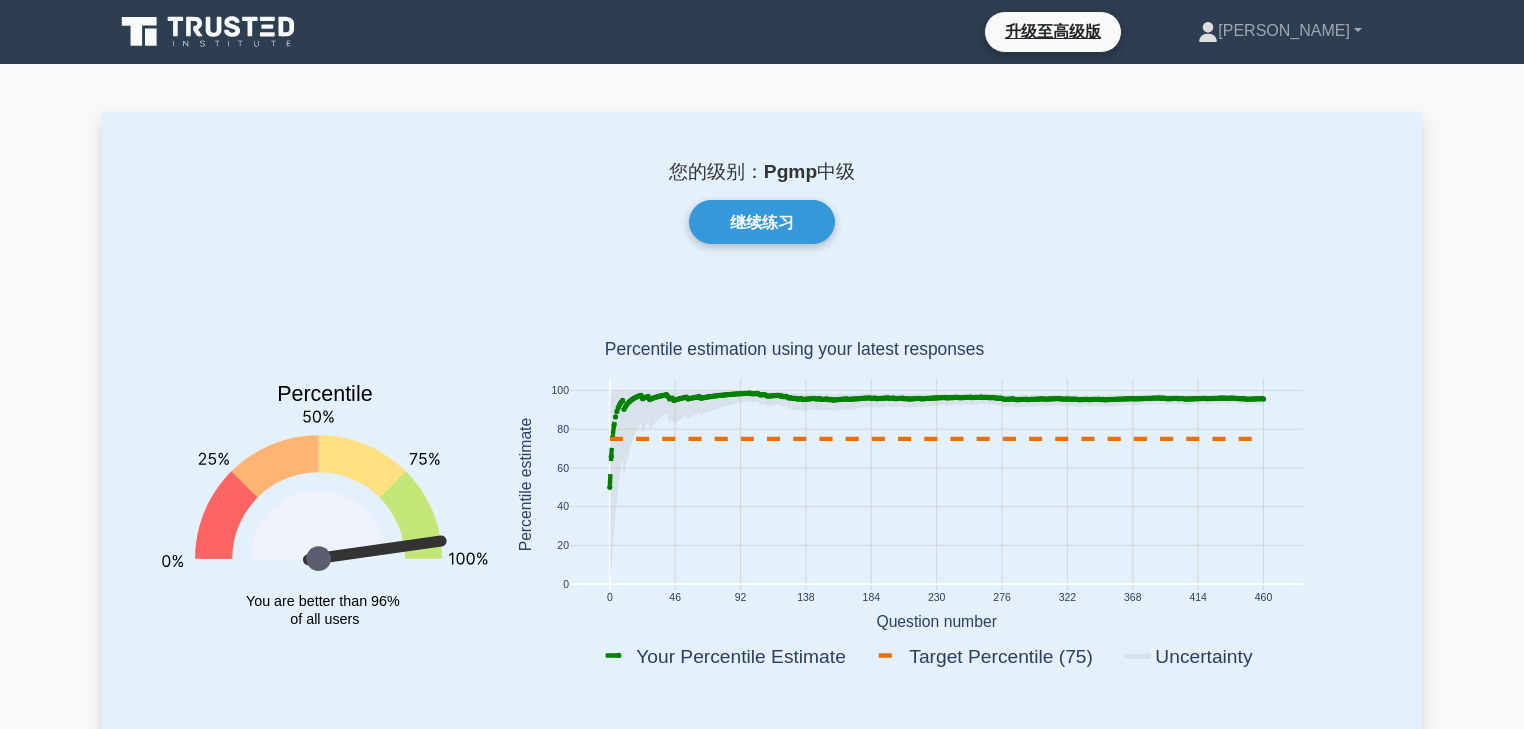 click 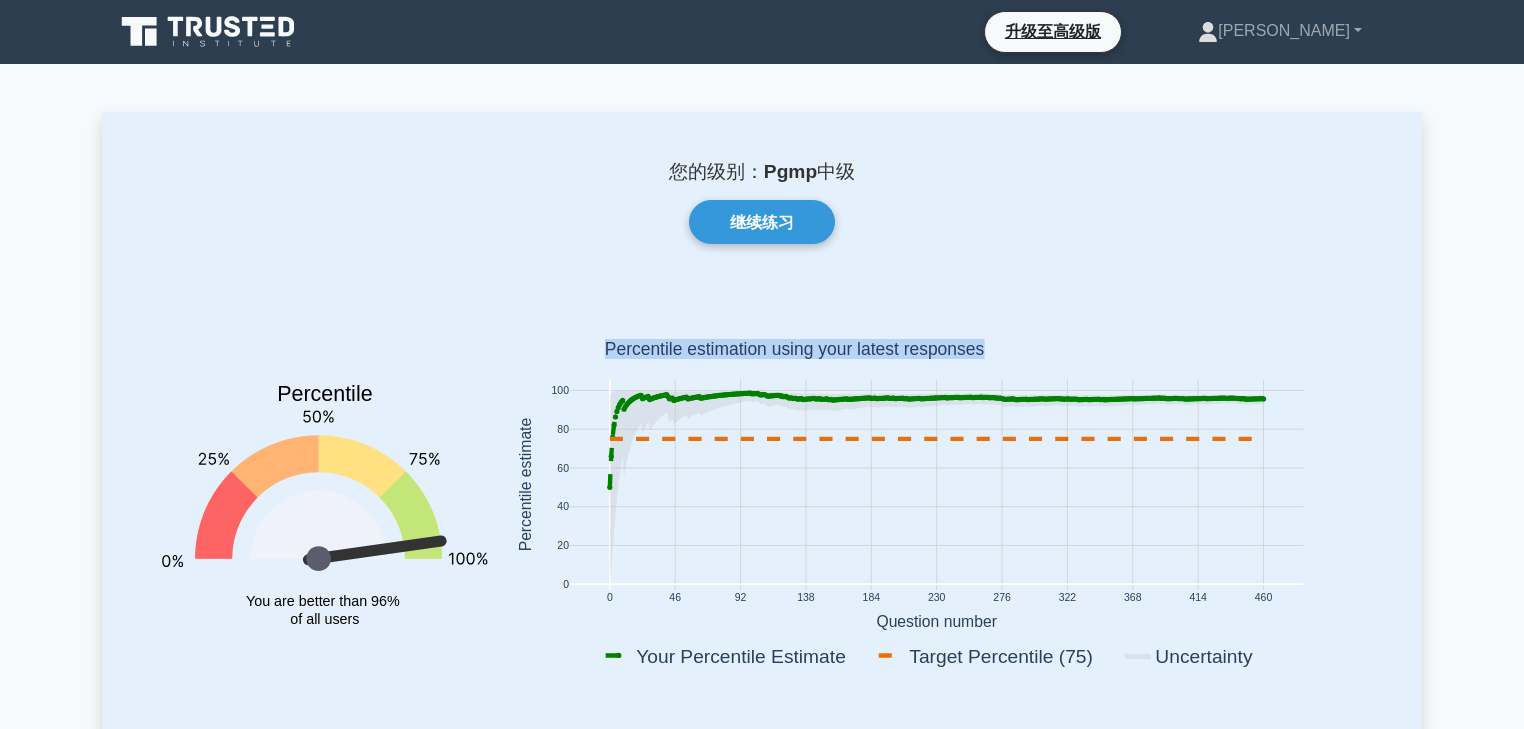 drag, startPoint x: 608, startPoint y: 348, endPoint x: 1000, endPoint y: 358, distance: 392.12753 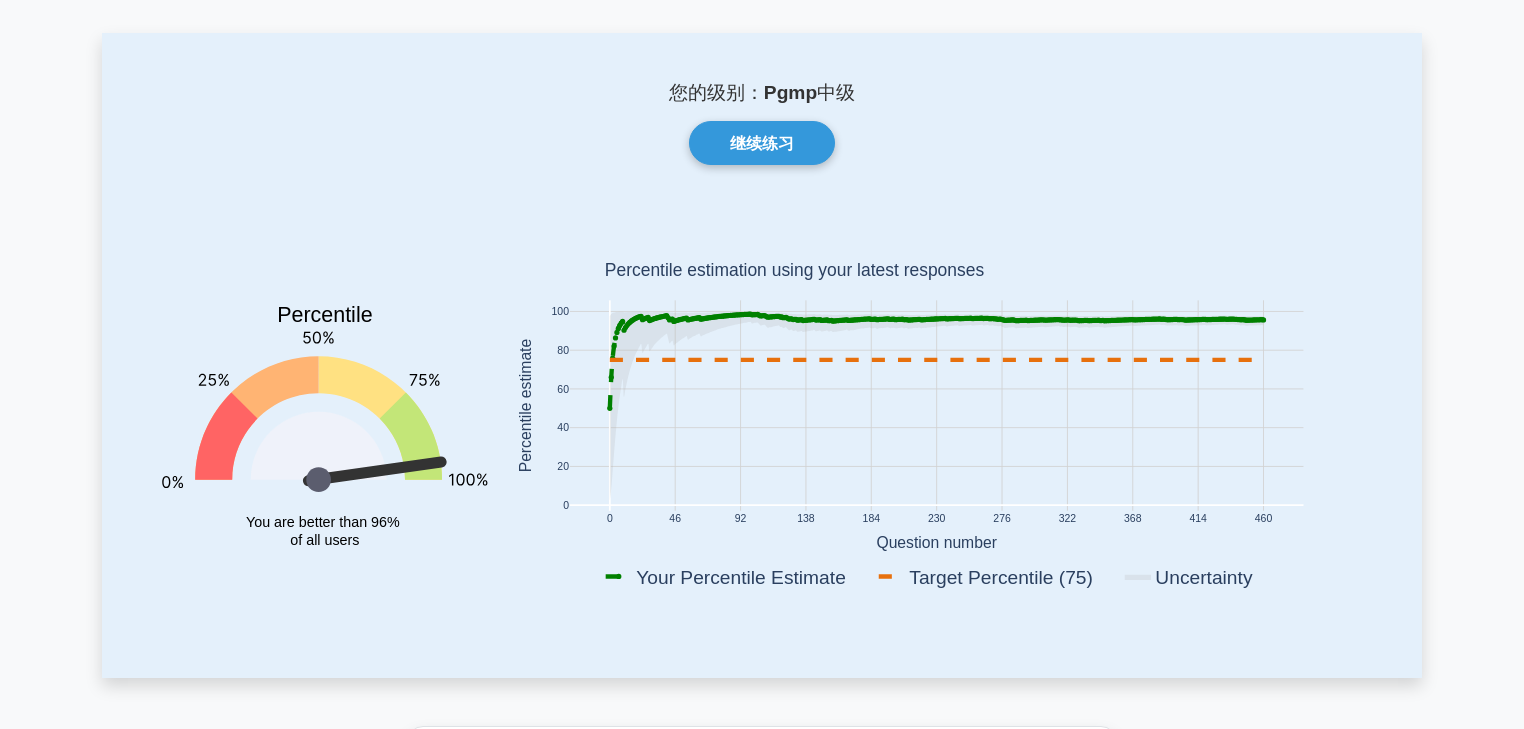 scroll, scrollTop: 84, scrollLeft: 0, axis: vertical 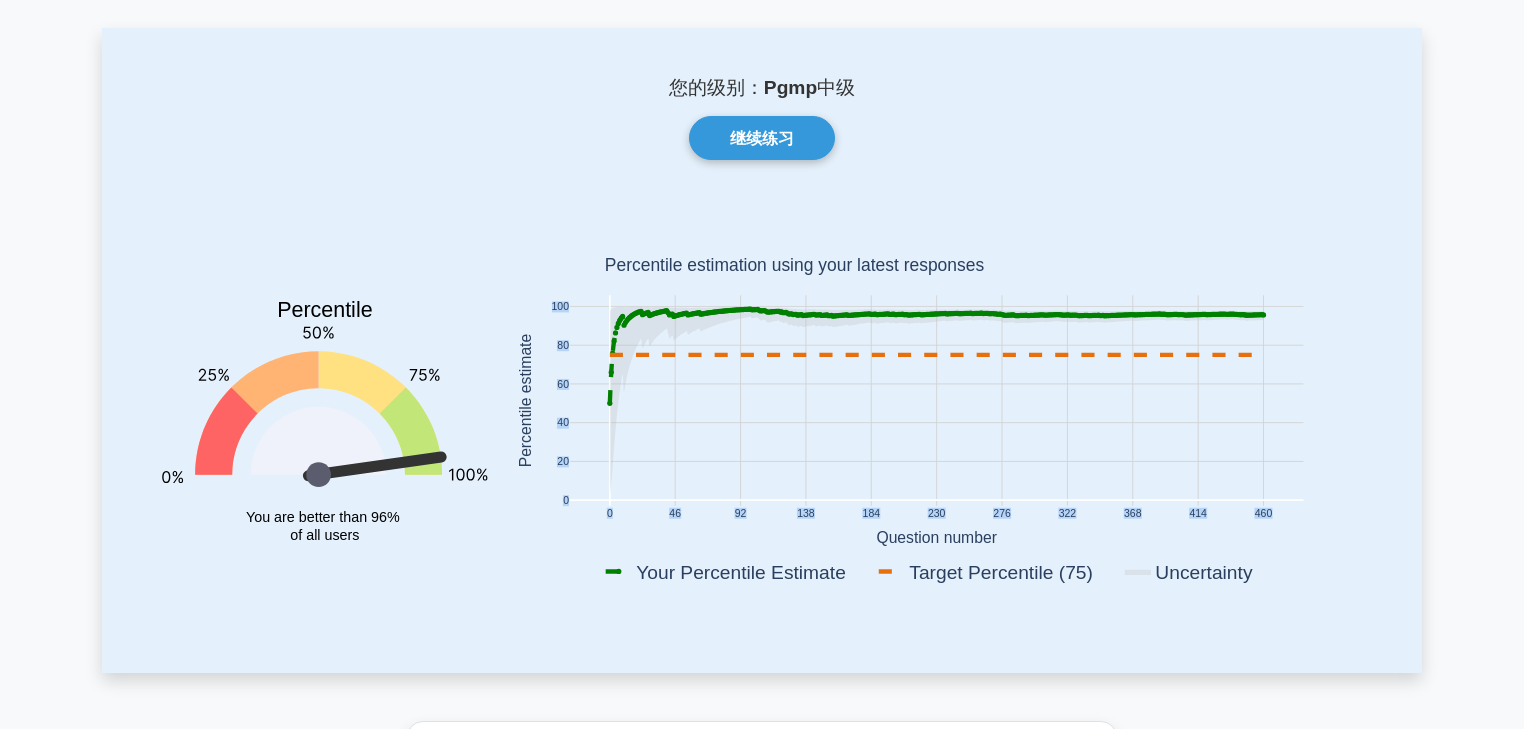 drag, startPoint x: 1298, startPoint y: 600, endPoint x: 970, endPoint y: 556, distance: 330.93805 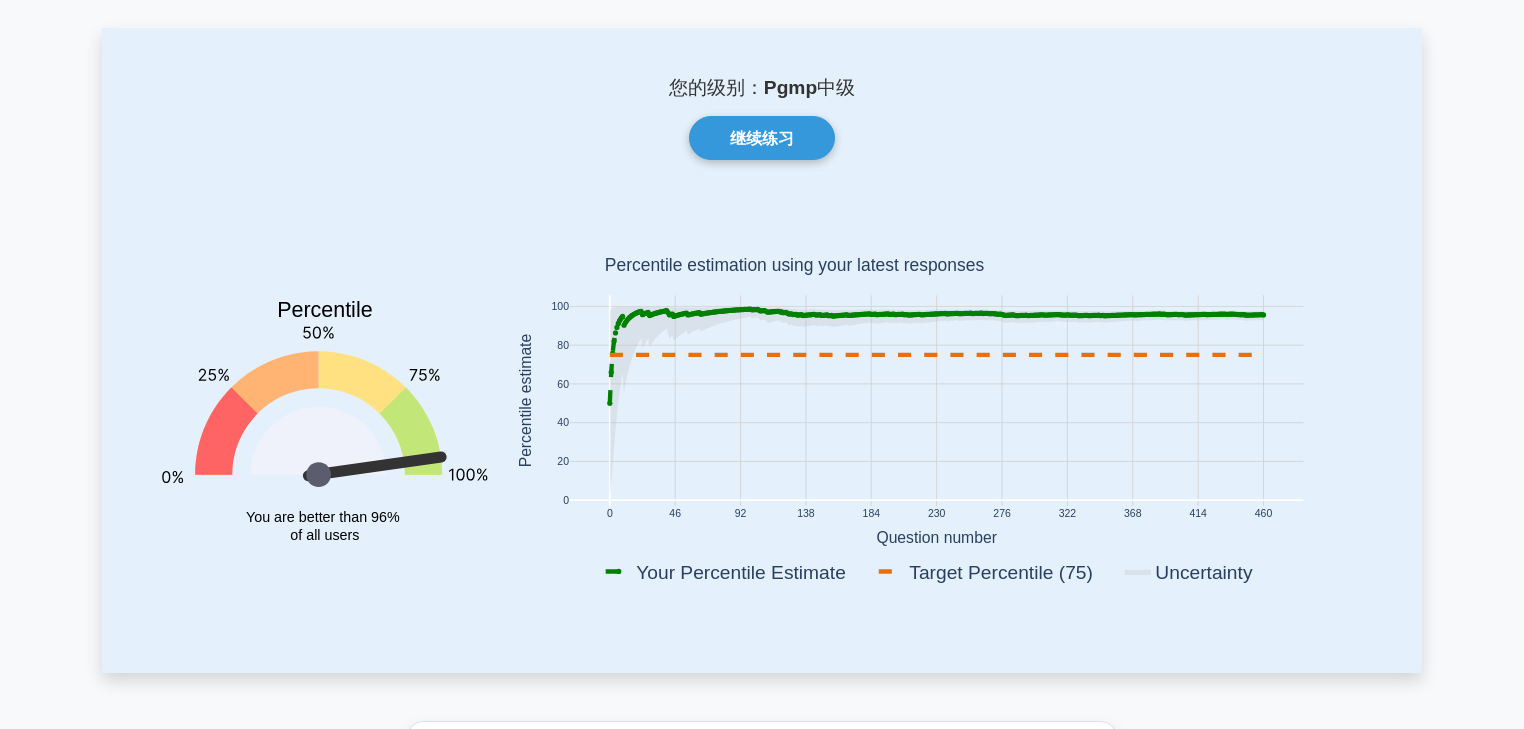 click 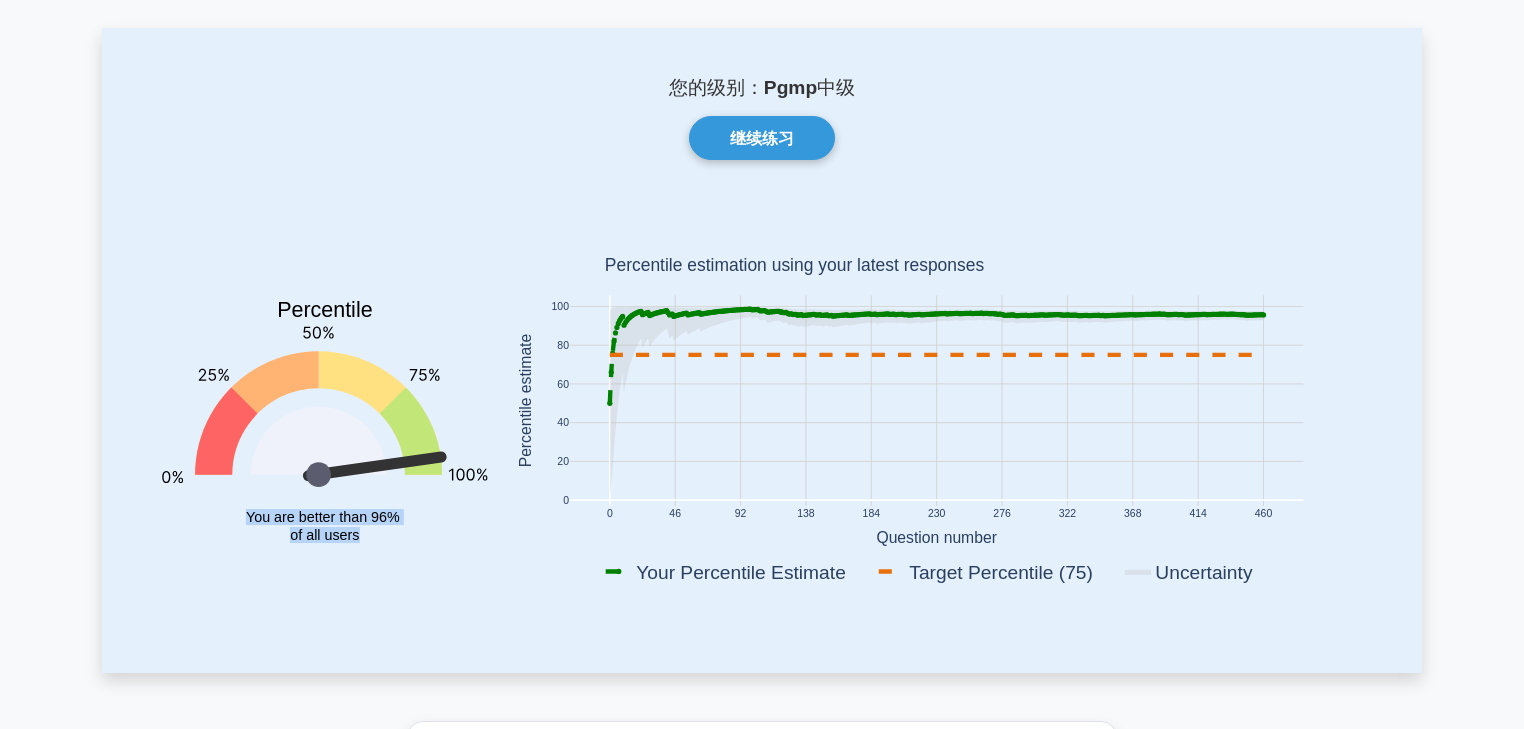drag, startPoint x: 493, startPoint y: 319, endPoint x: 524, endPoint y: 329, distance: 32.572994 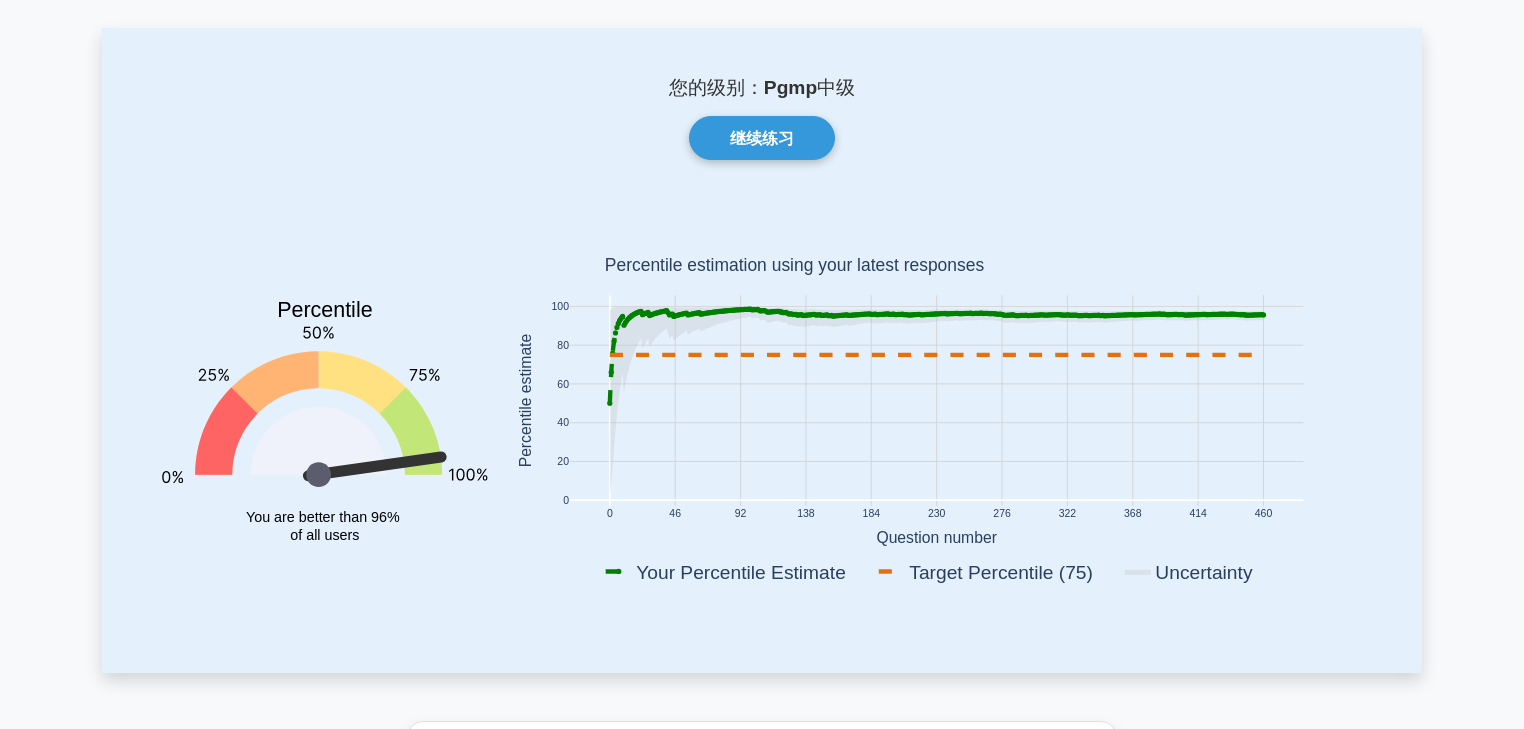 click 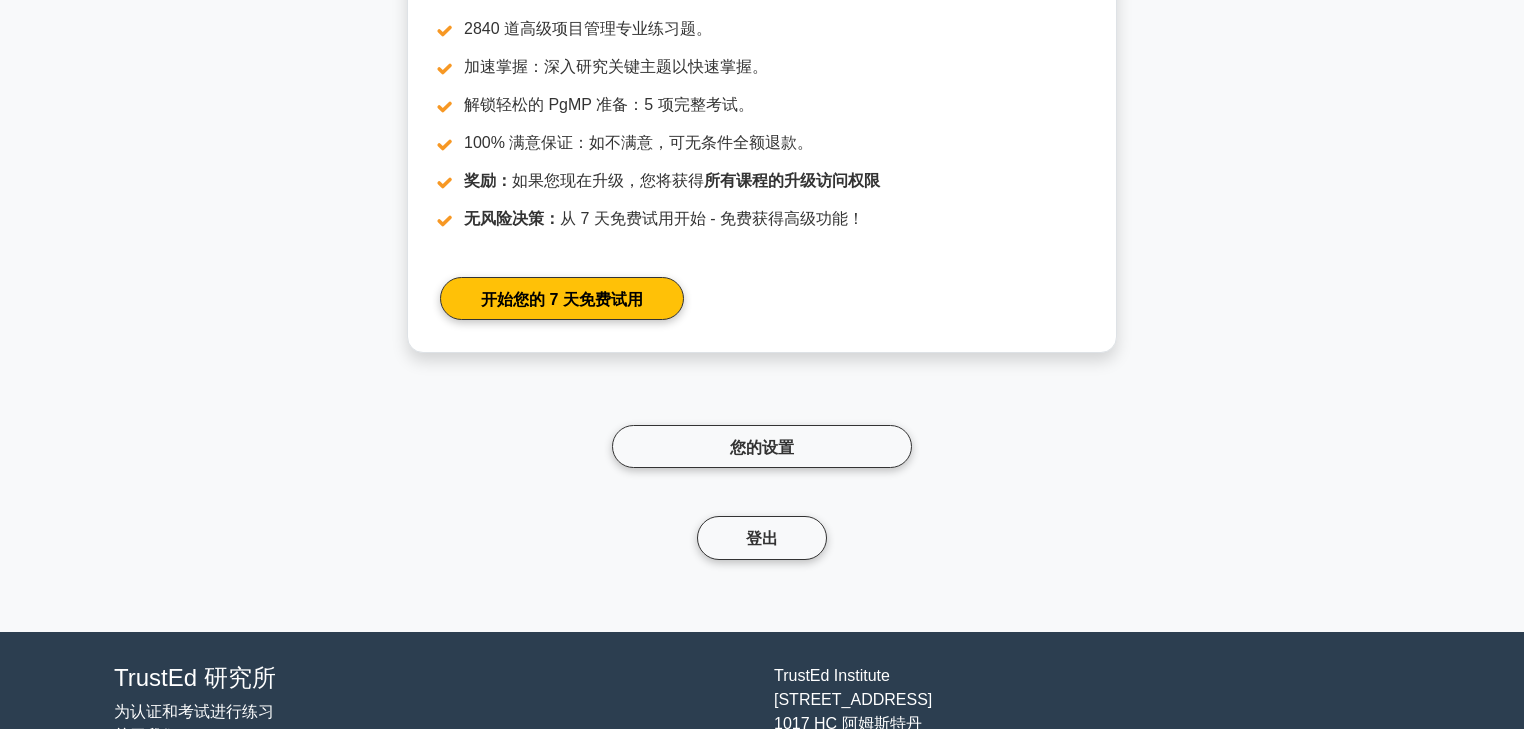 scroll, scrollTop: 3410, scrollLeft: 0, axis: vertical 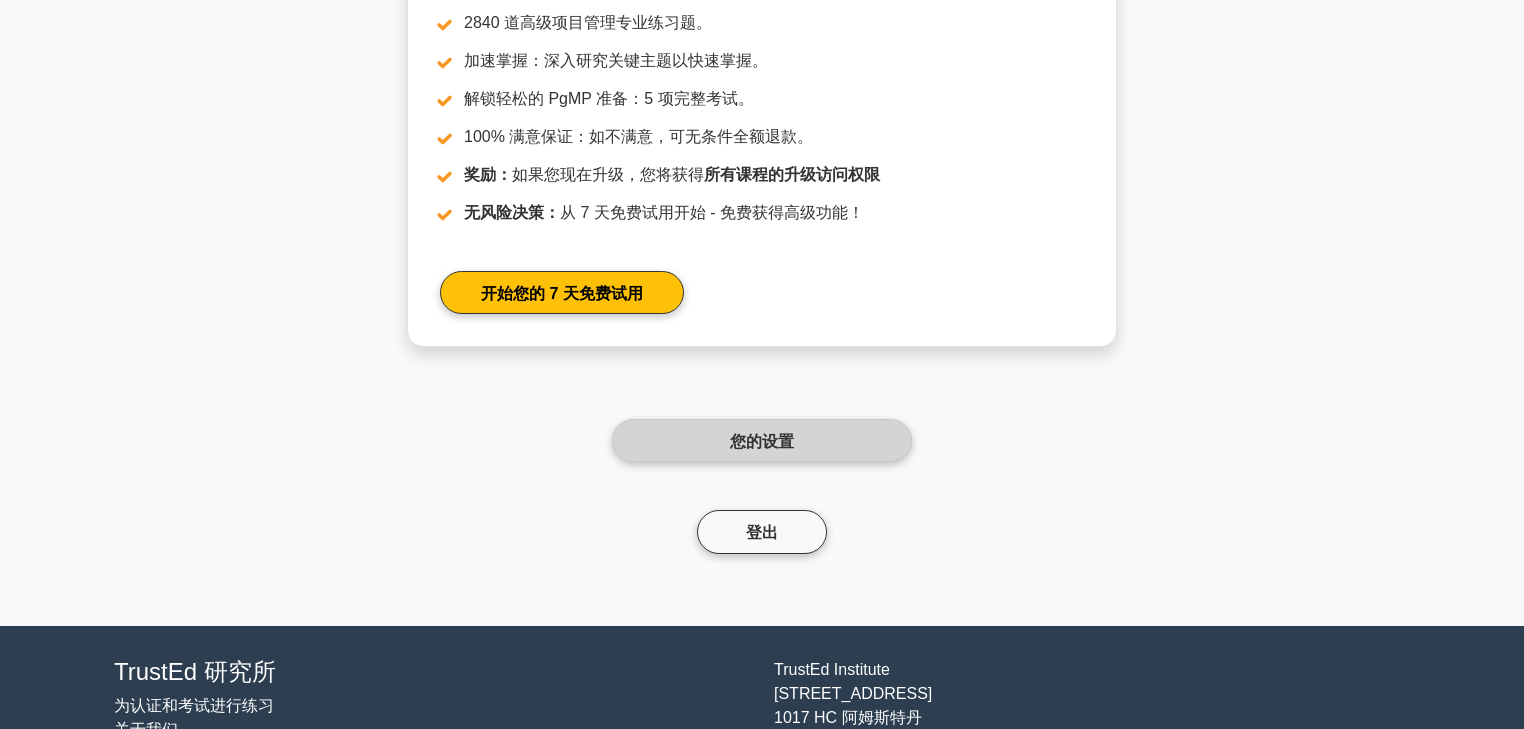 click on "您的设置" at bounding box center [762, 440] 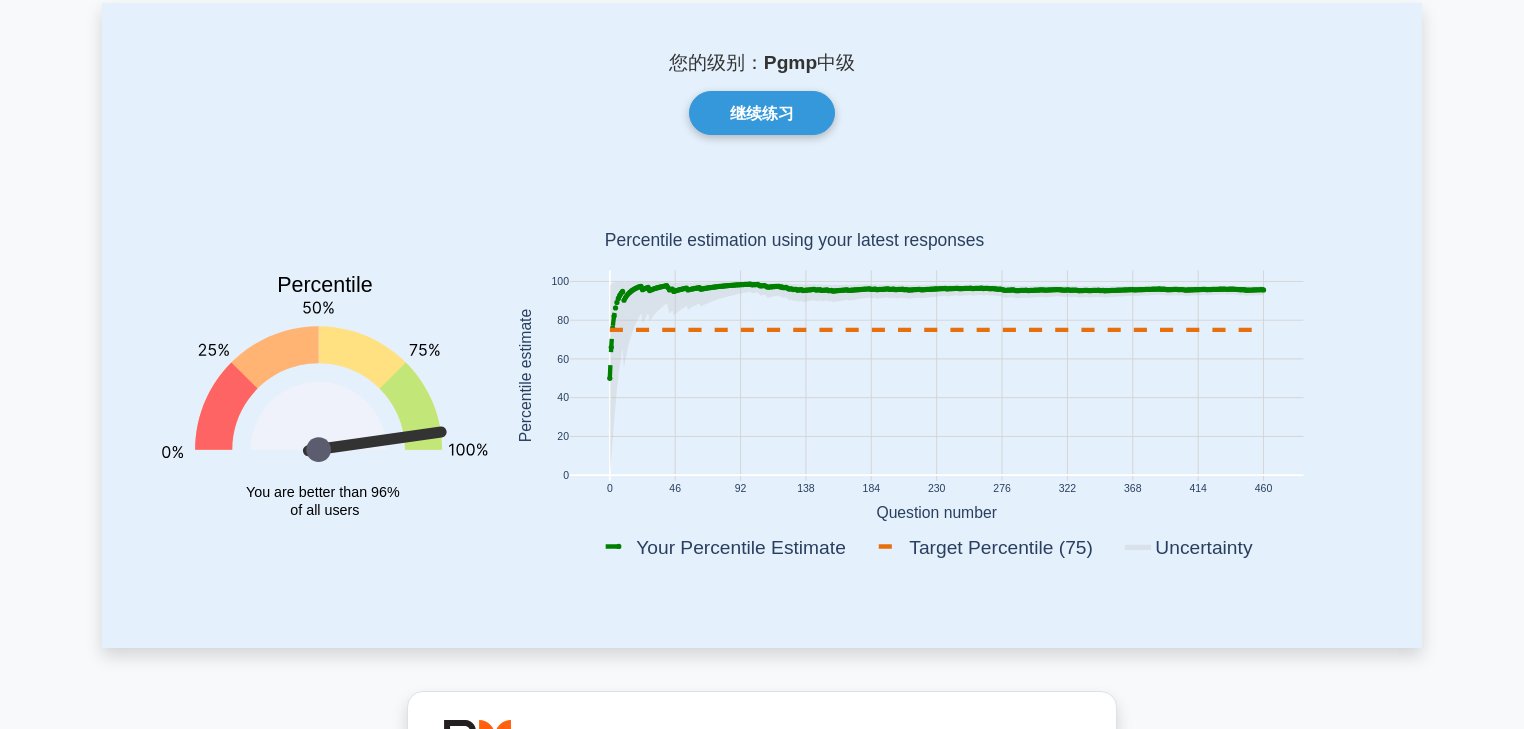scroll, scrollTop: 0, scrollLeft: 0, axis: both 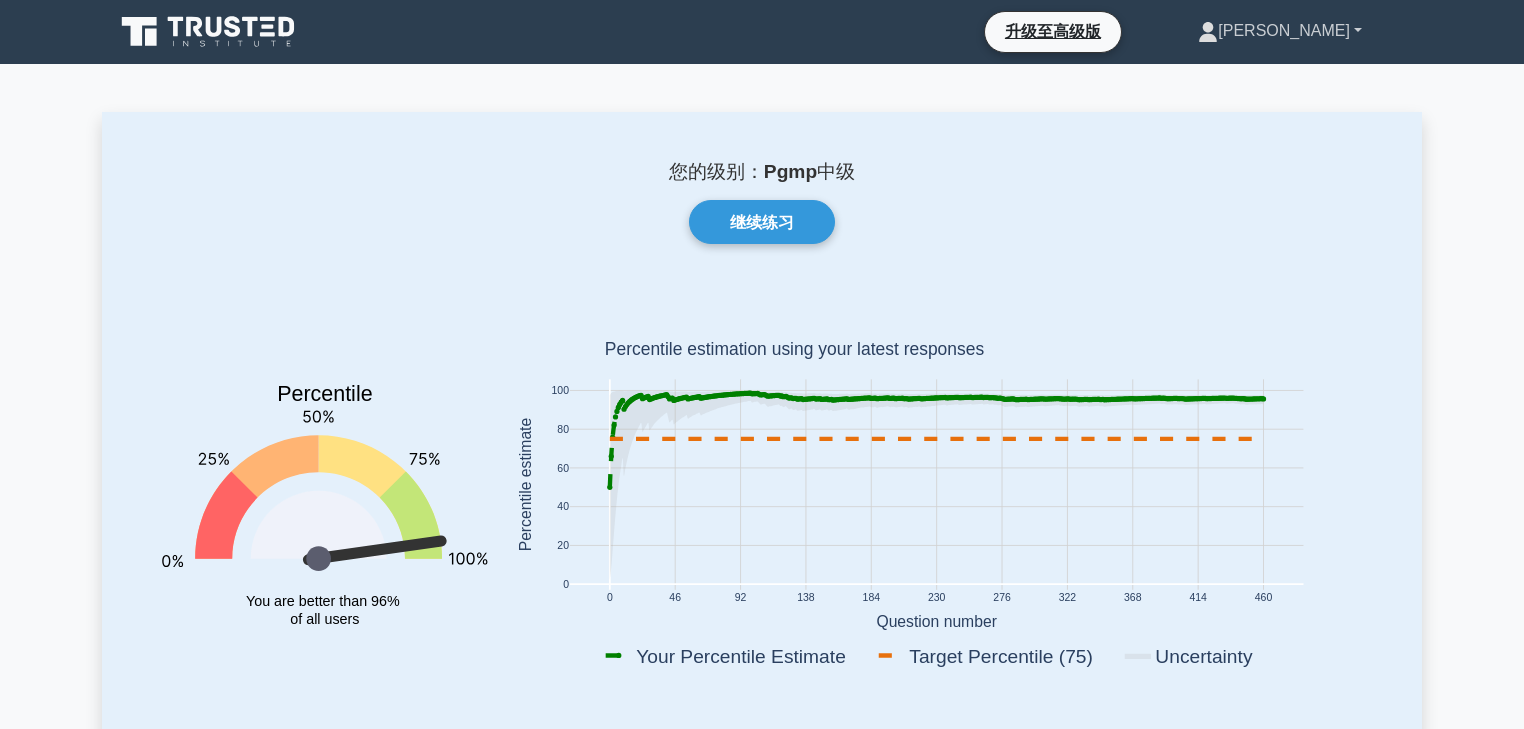click on "[PERSON_NAME]" at bounding box center (1284, 30) 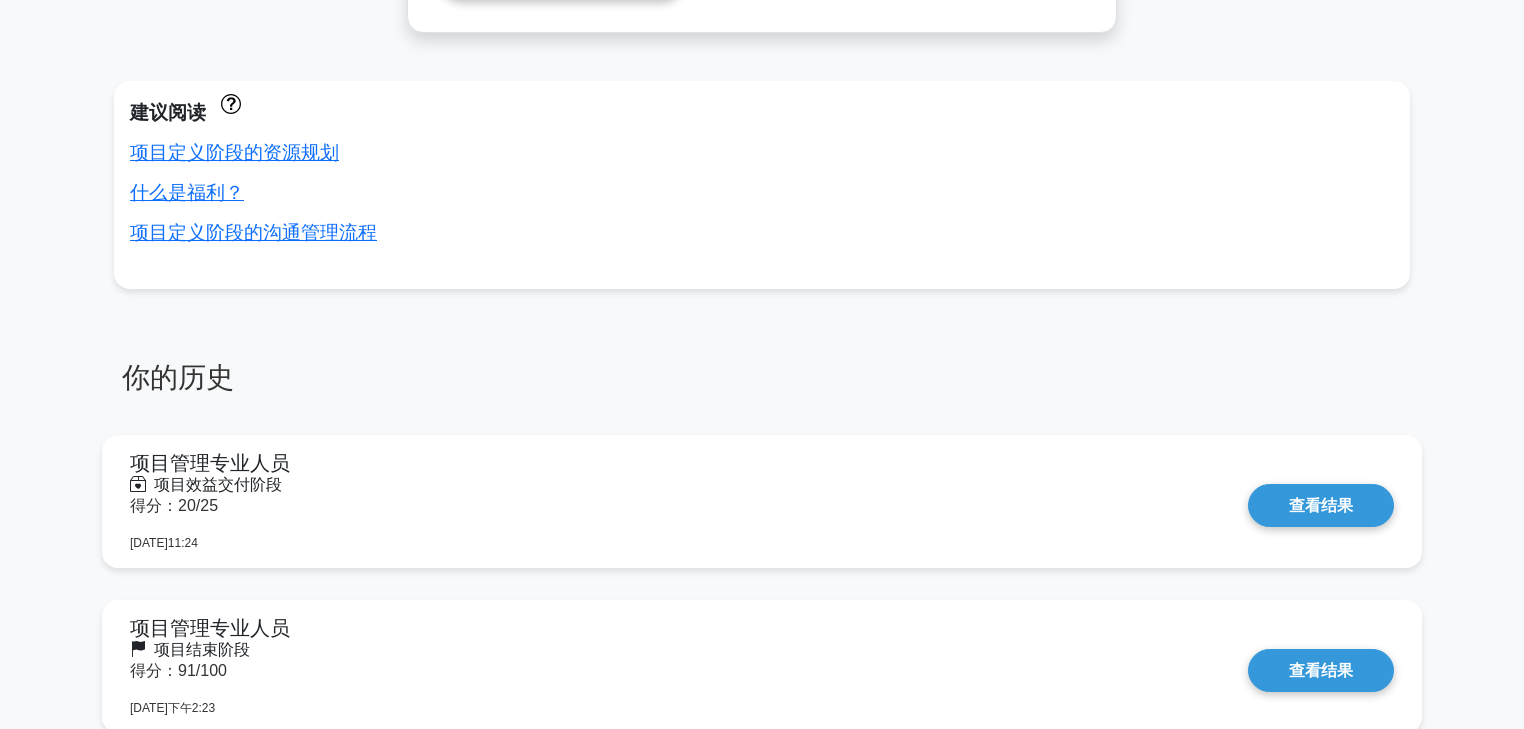 scroll, scrollTop: 1232, scrollLeft: 0, axis: vertical 